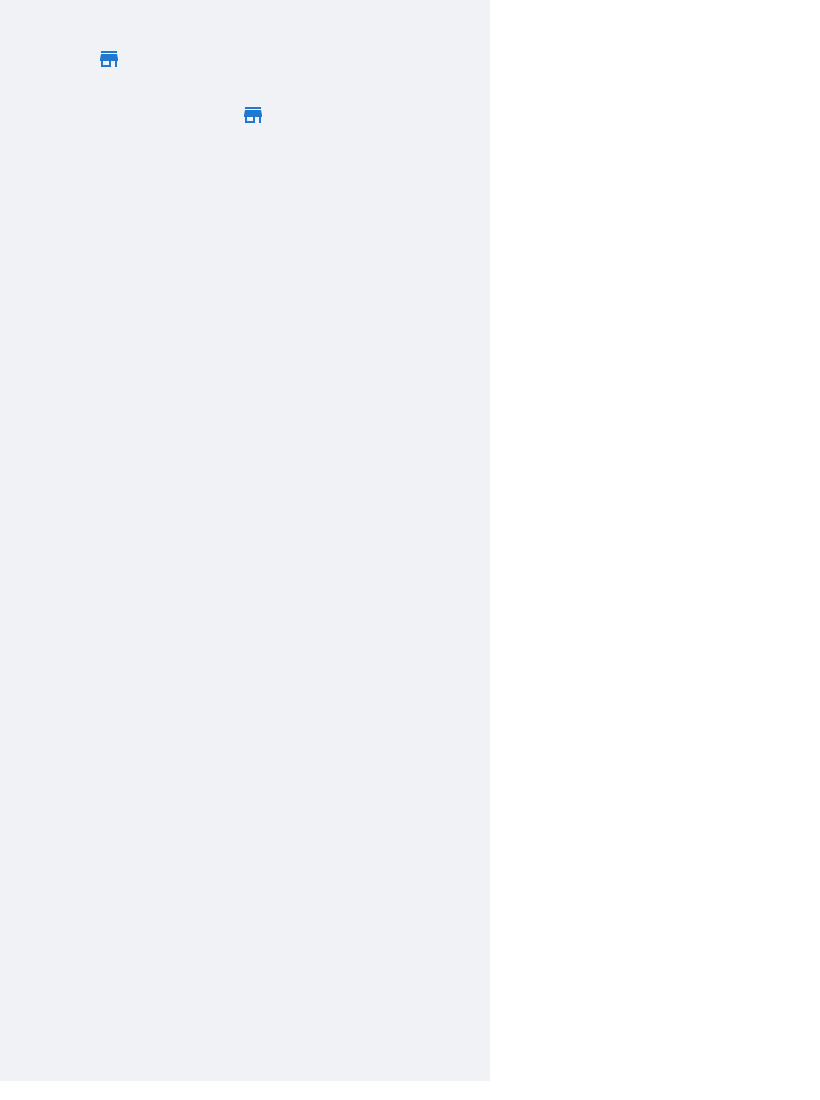 scroll, scrollTop: 18, scrollLeft: 0, axis: vertical 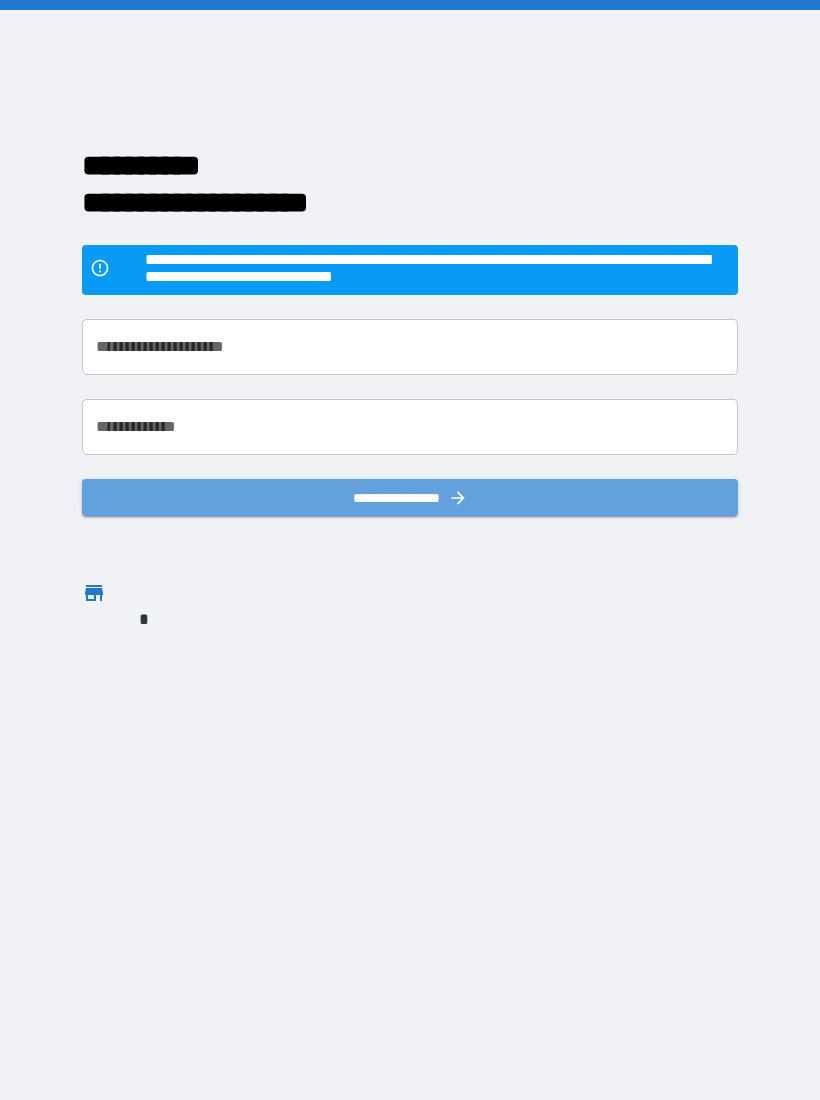 click on "**********" at bounding box center (410, 497) 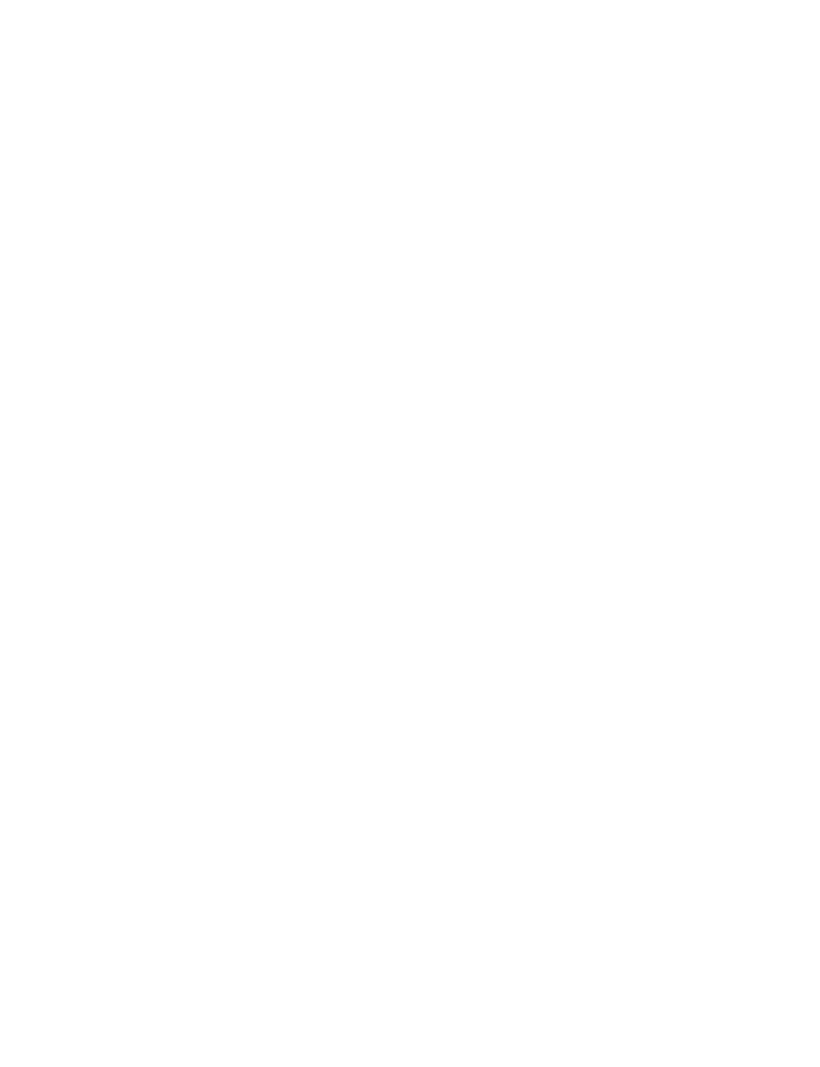 scroll, scrollTop: 0, scrollLeft: 0, axis: both 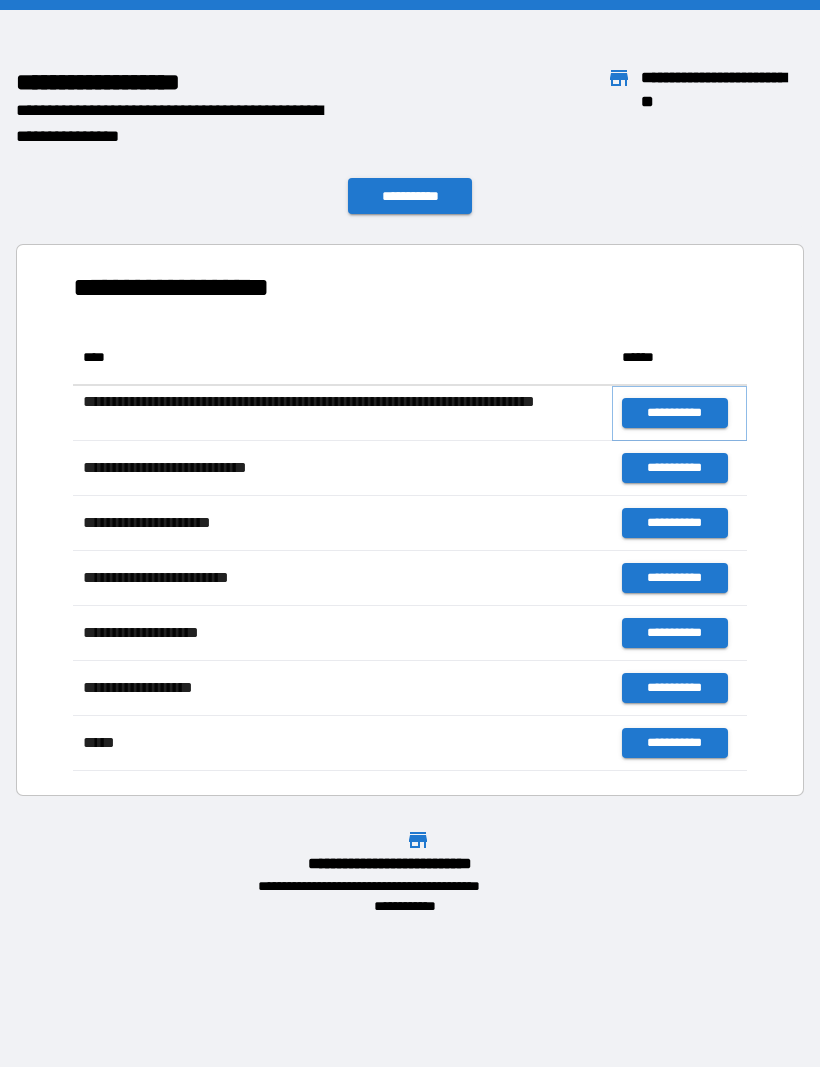 click on "**********" at bounding box center (674, 413) 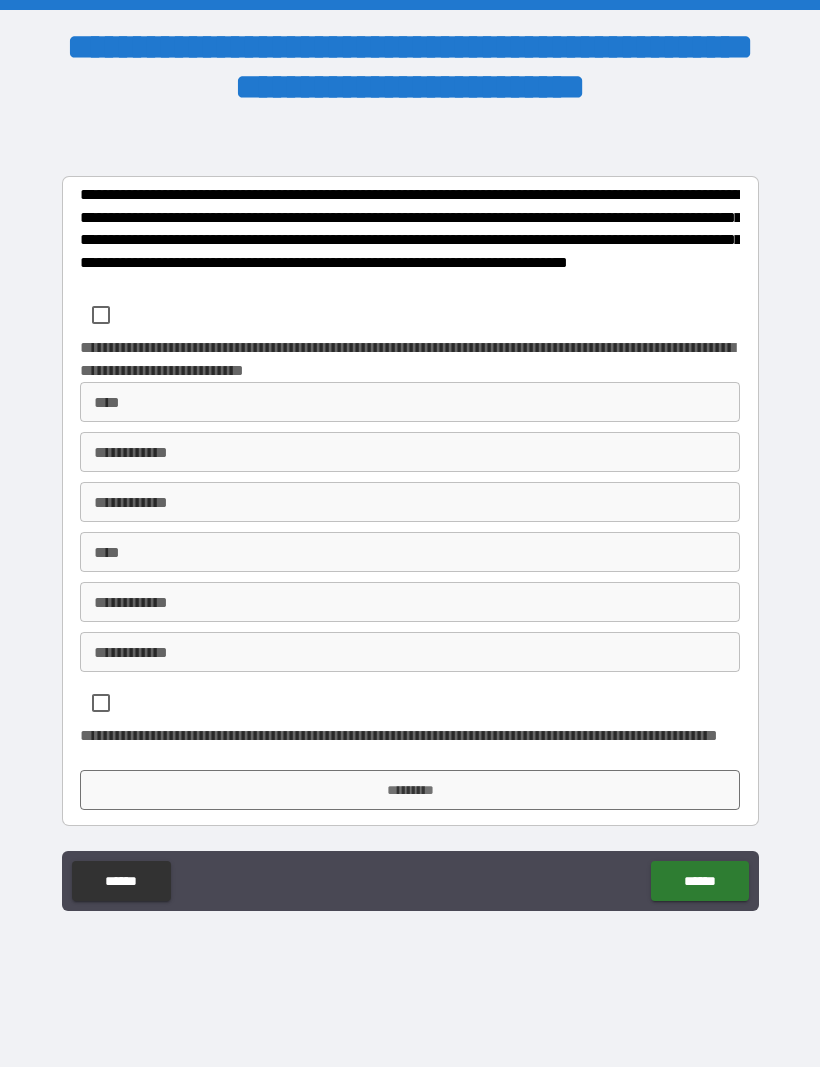 click on "****" at bounding box center [410, 402] 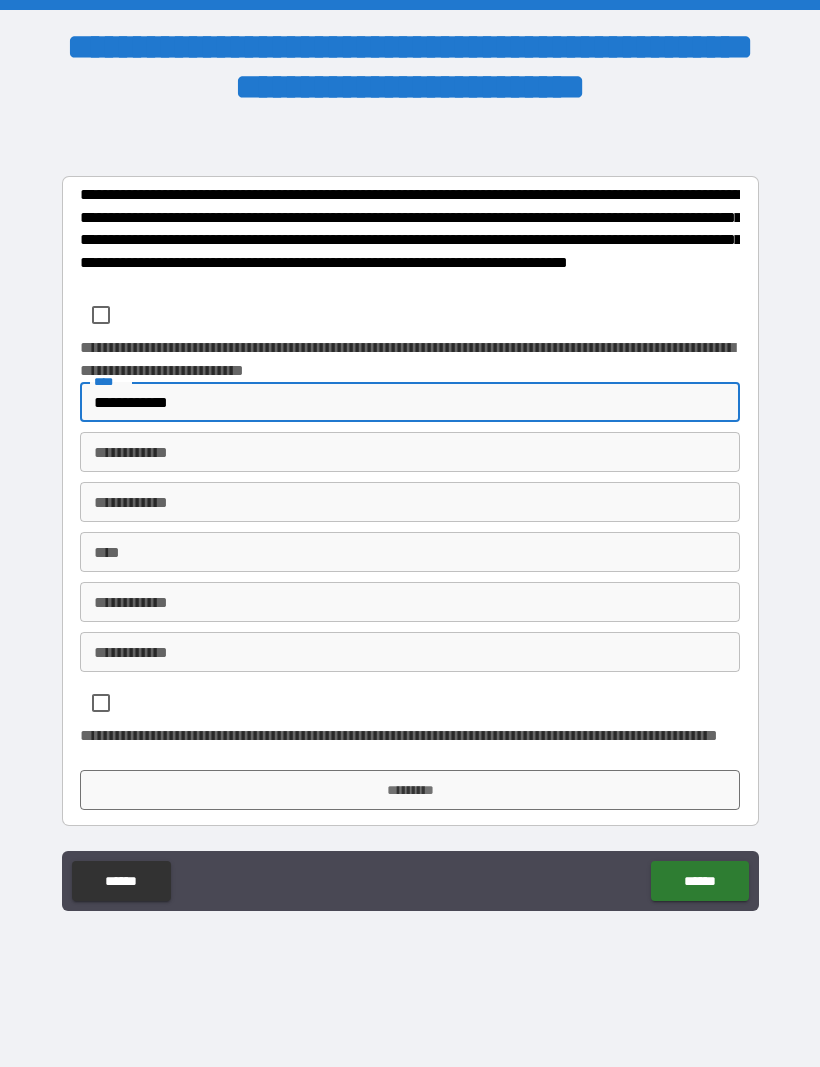 type on "**********" 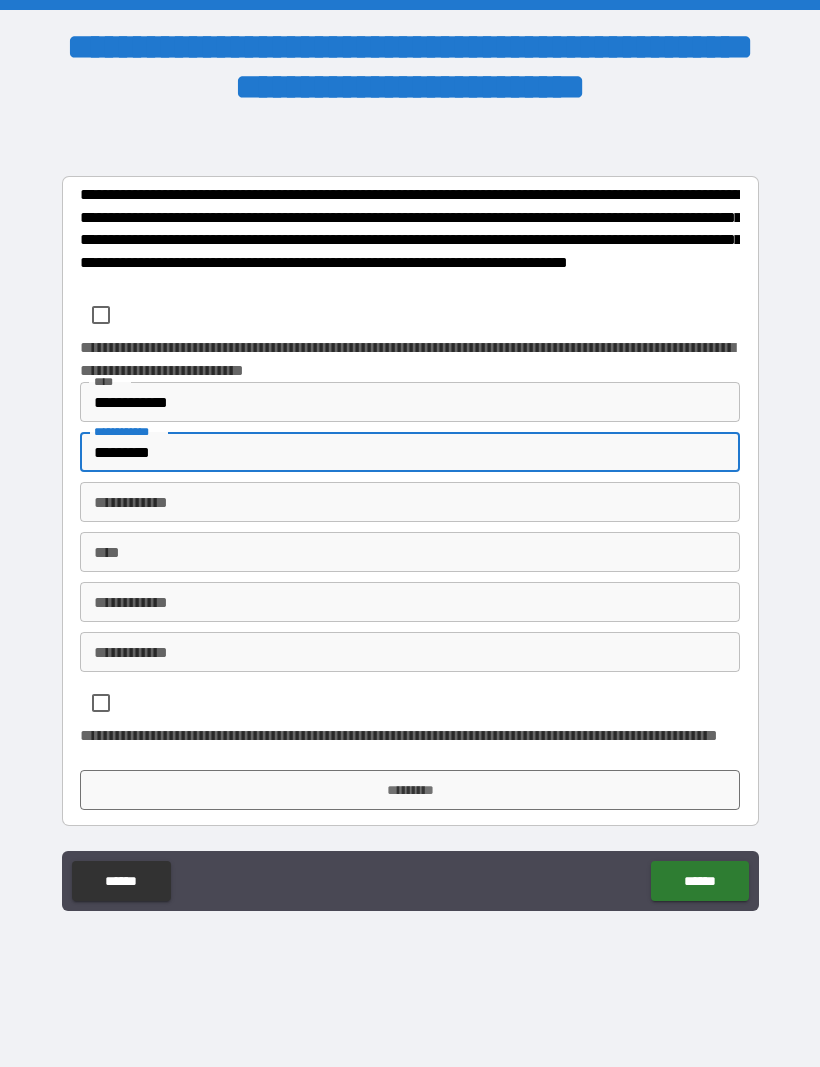 type on "********" 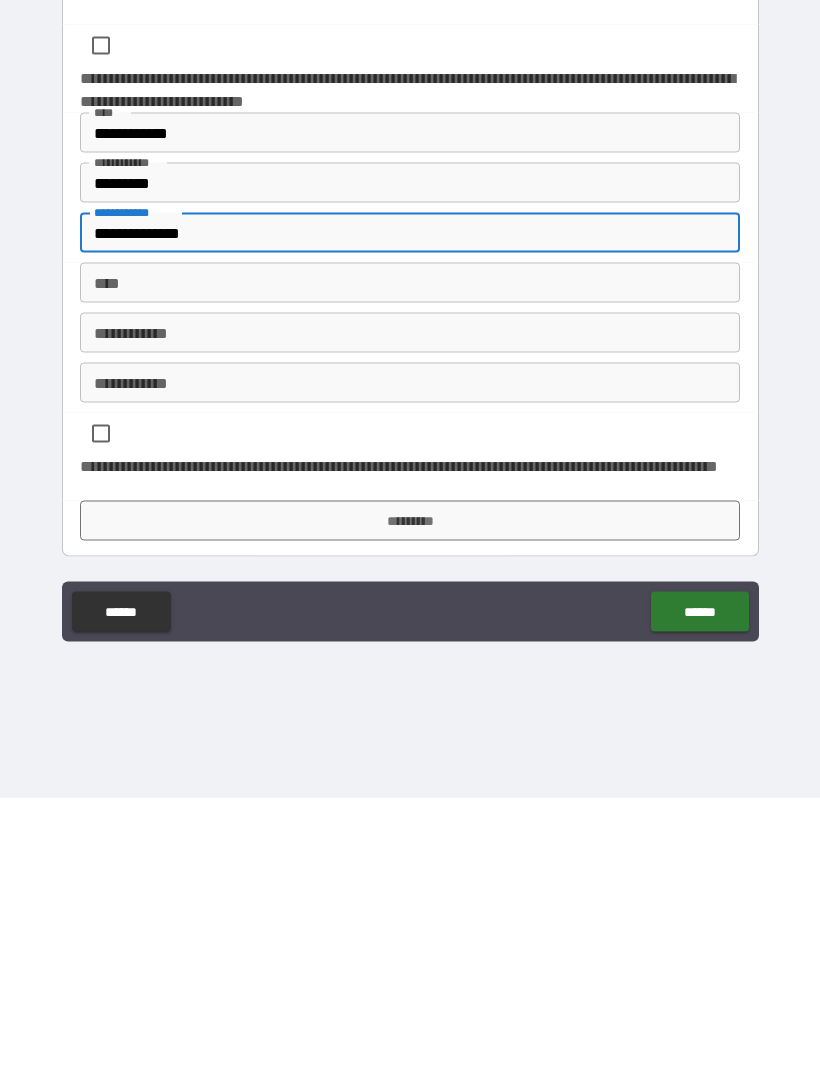 type on "**********" 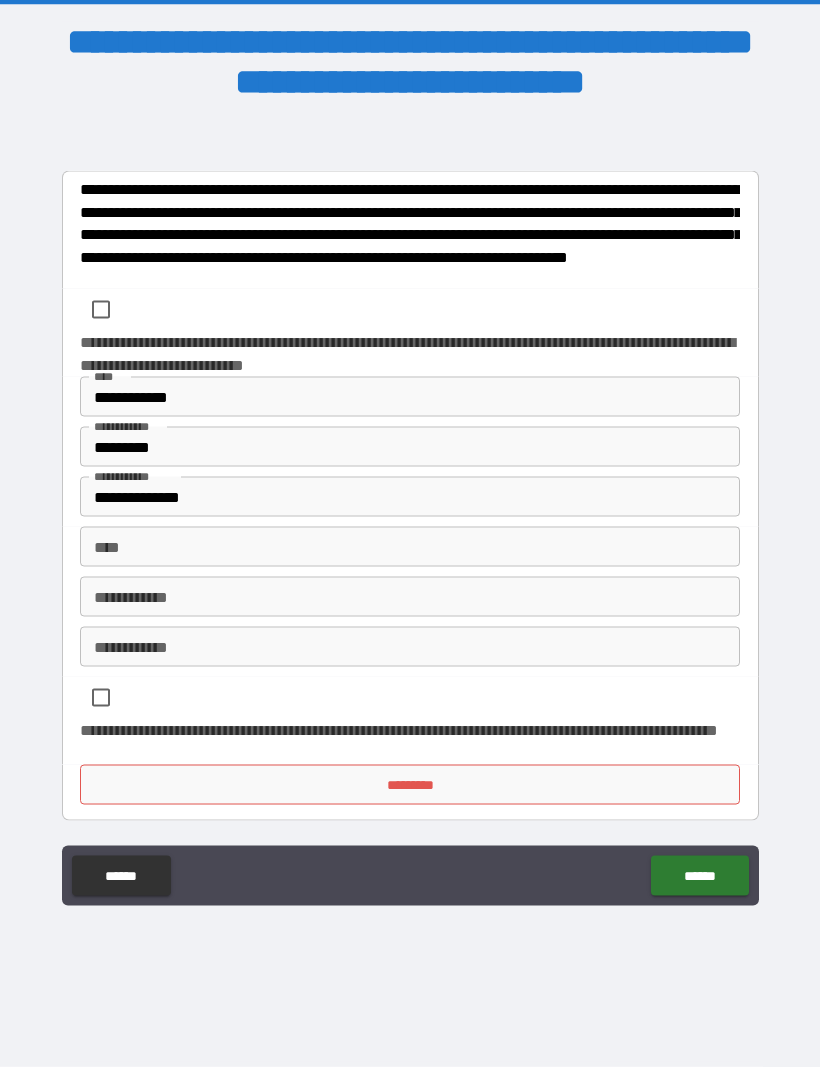 scroll, scrollTop: 0, scrollLeft: 0, axis: both 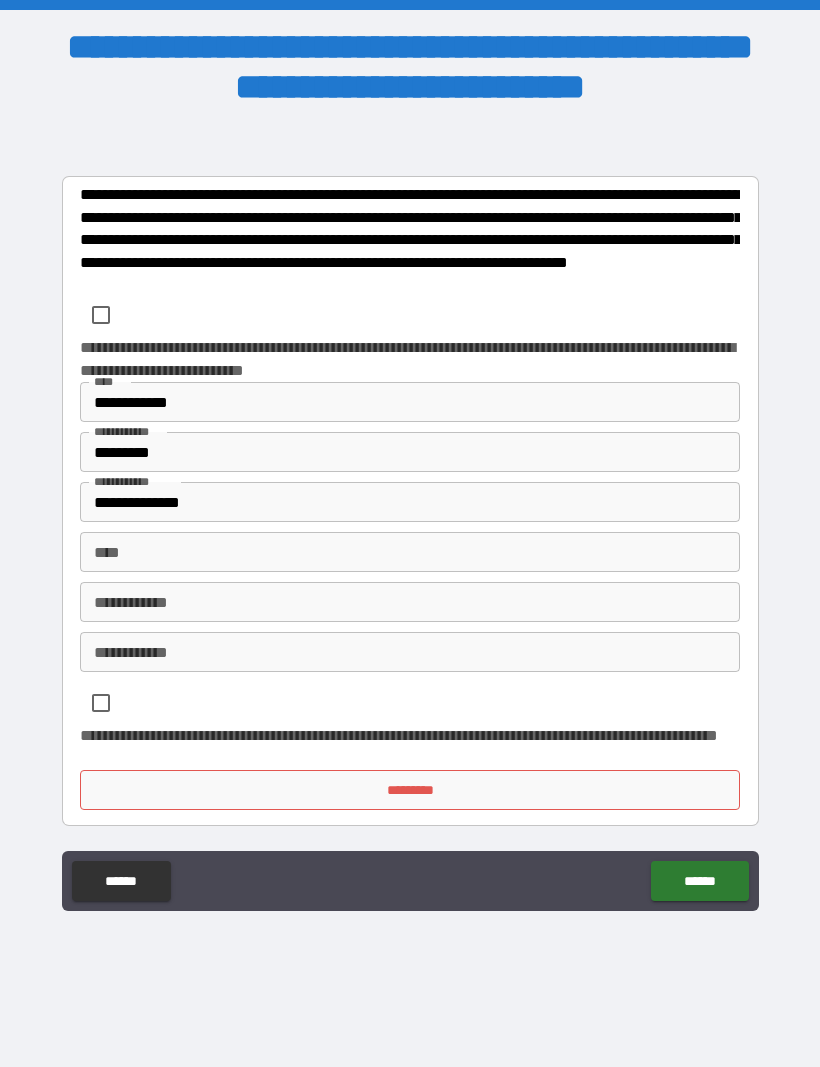 click on "*********" at bounding box center (410, 790) 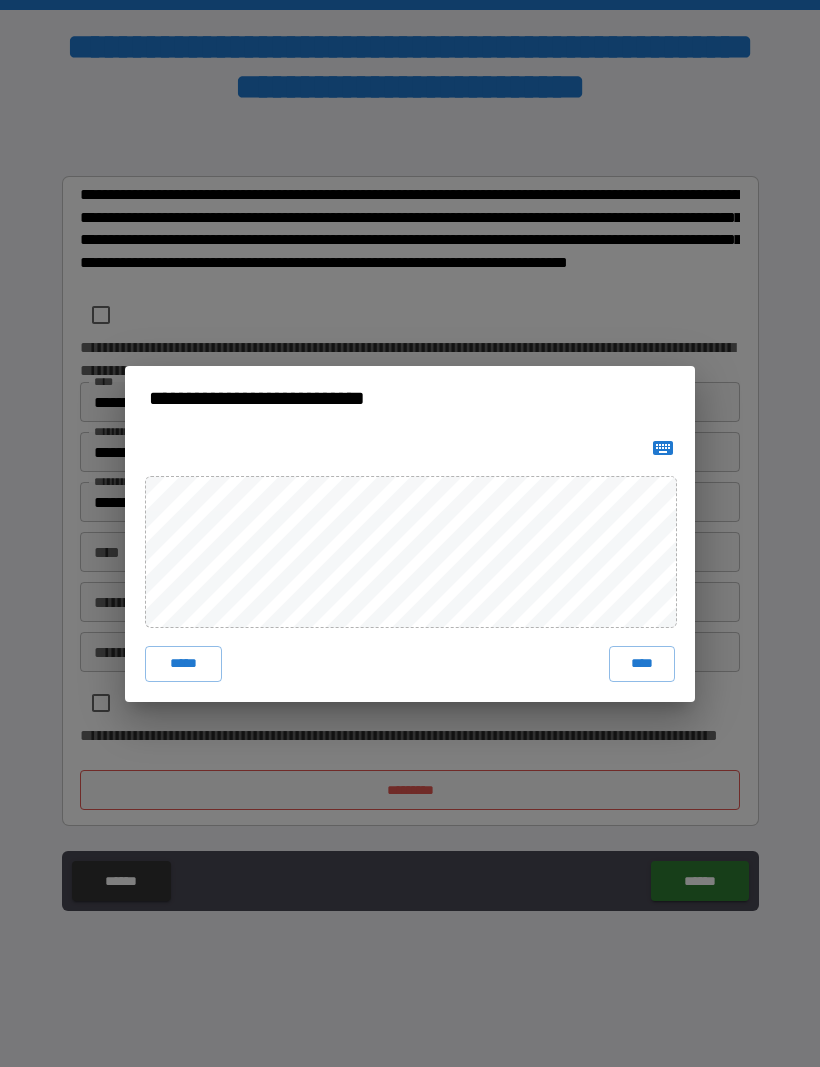 click on "****" at bounding box center (642, 664) 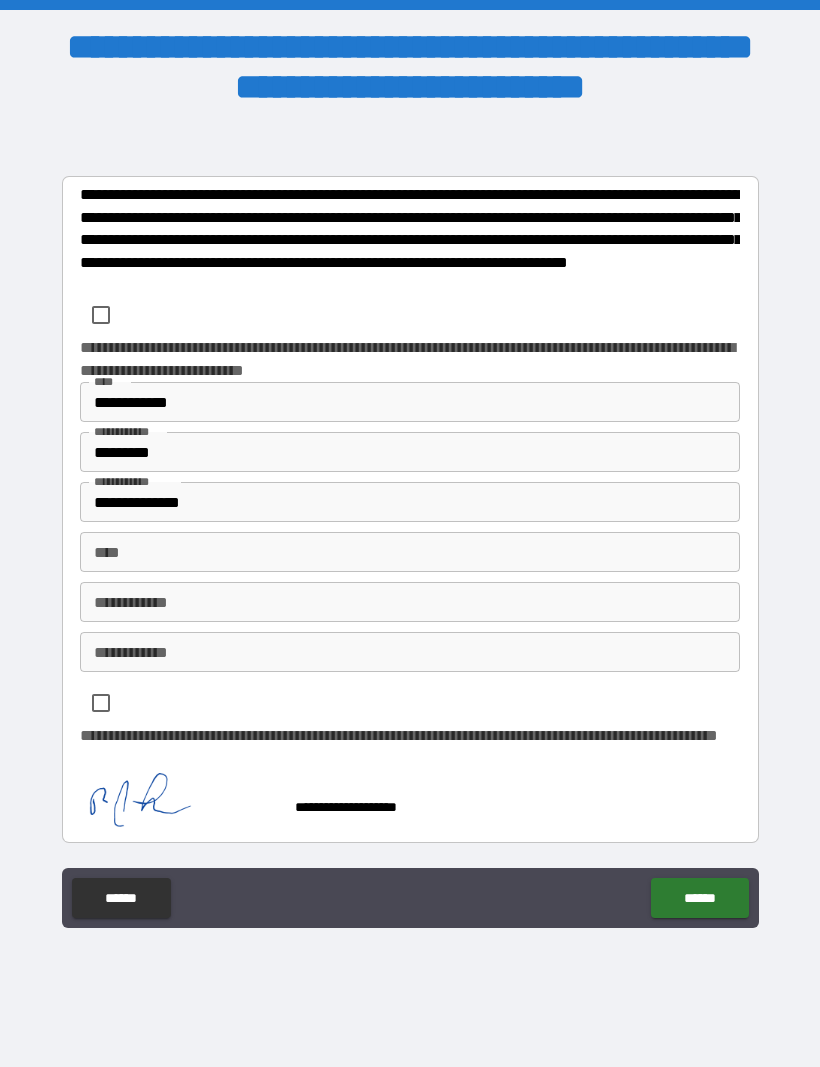 click on "******" at bounding box center [699, 898] 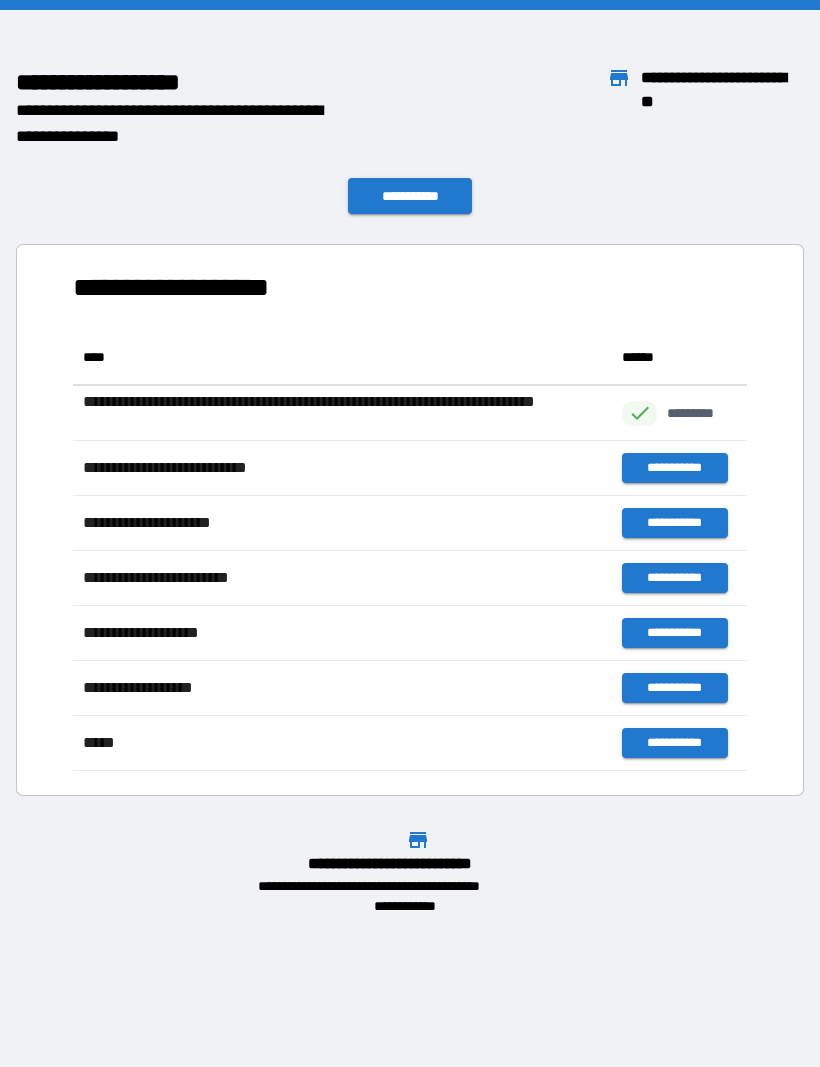scroll, scrollTop: 1, scrollLeft: 1, axis: both 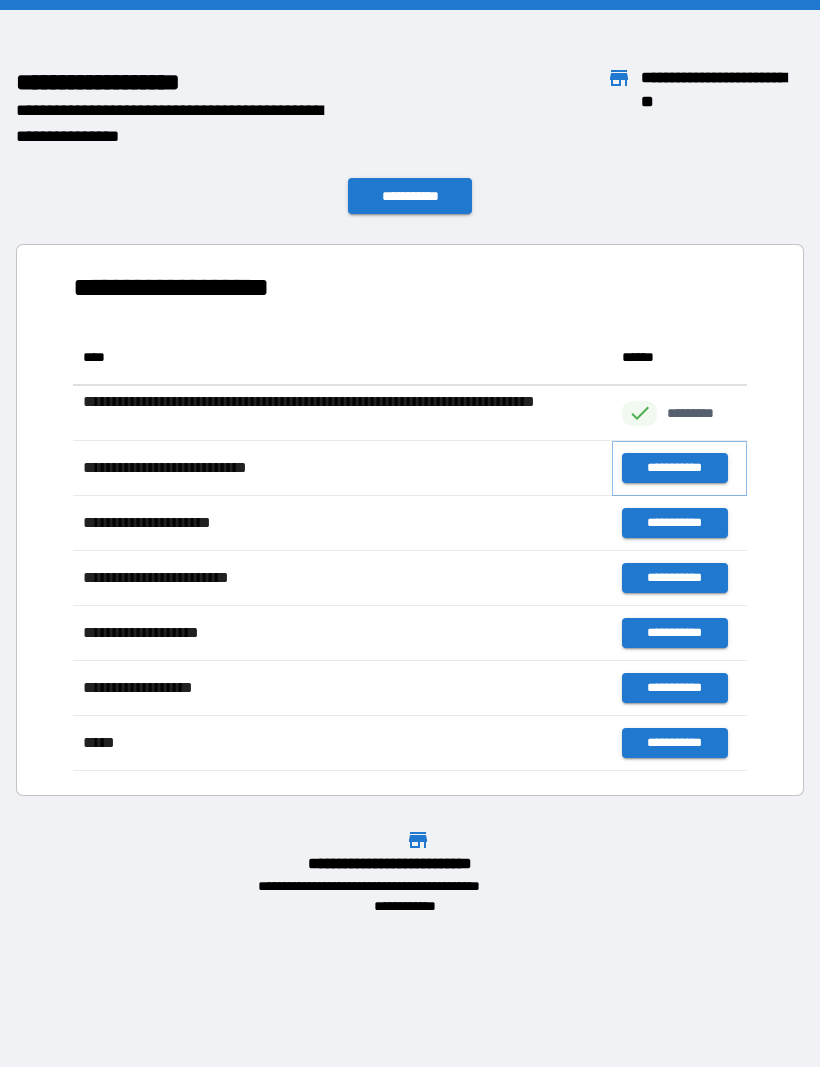 click on "**********" at bounding box center [674, 468] 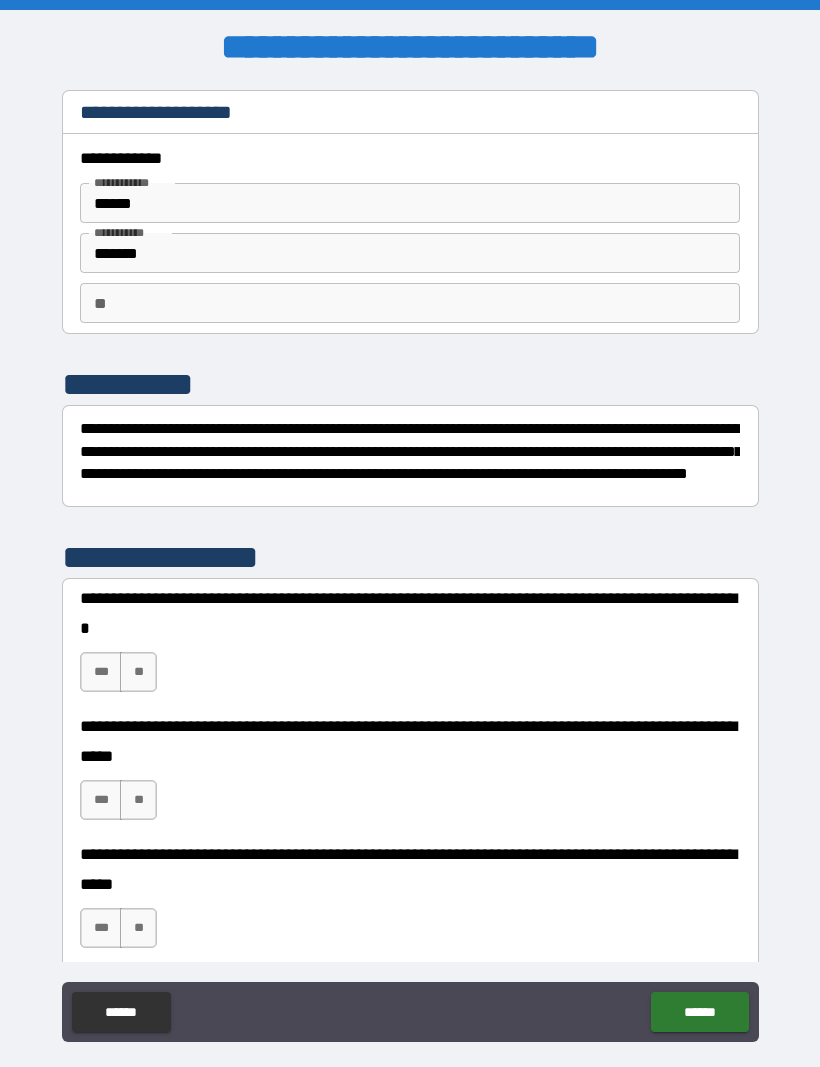 click on "**" at bounding box center (410, 303) 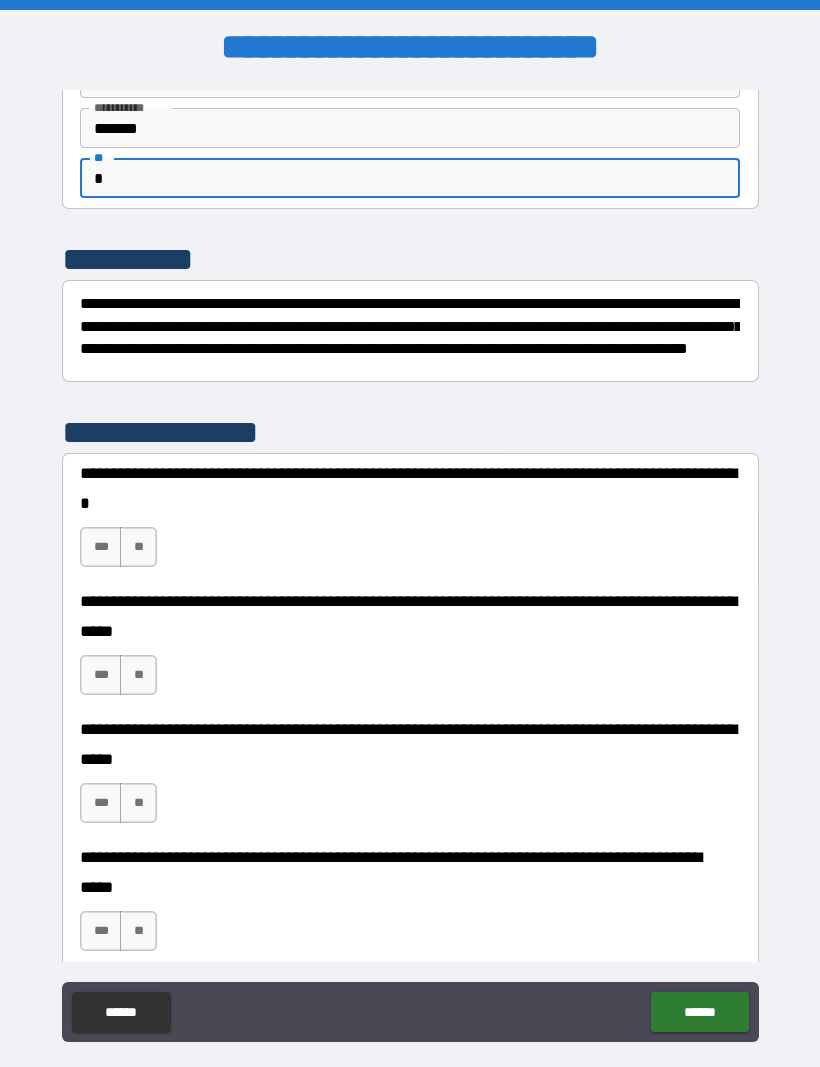 scroll, scrollTop: 134, scrollLeft: 0, axis: vertical 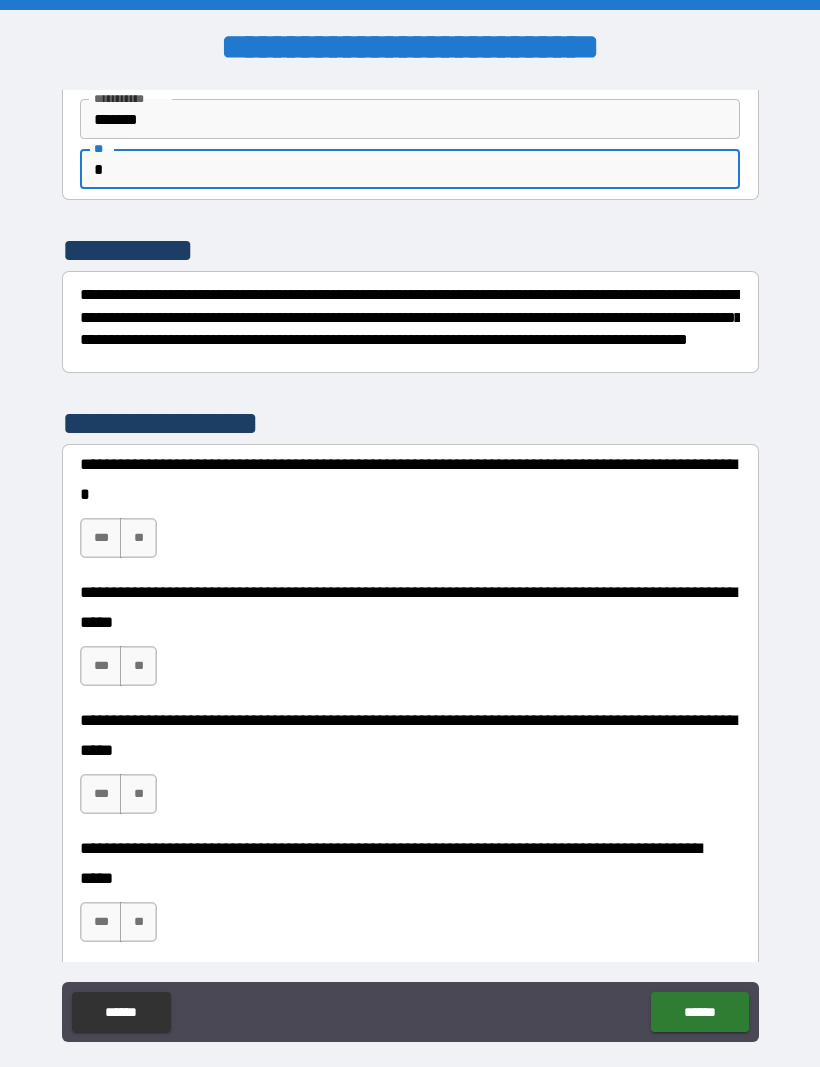 type on "*" 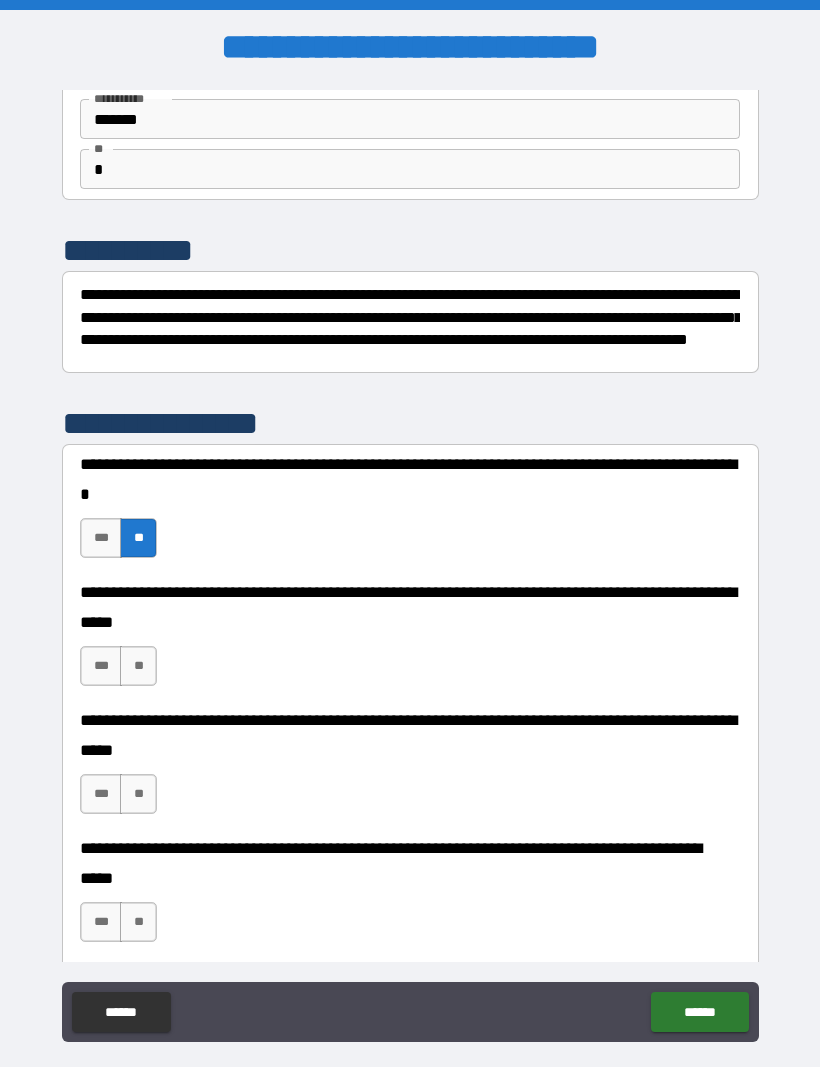 click on "***" at bounding box center [101, 666] 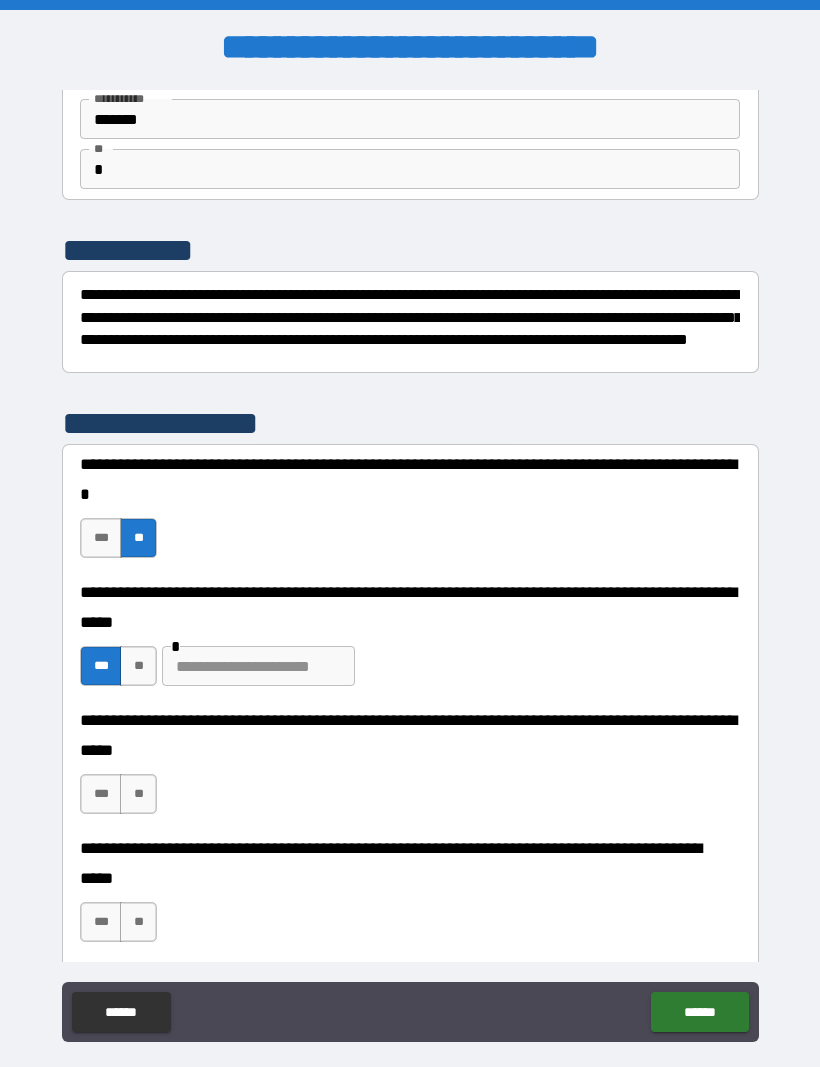 click at bounding box center [258, 666] 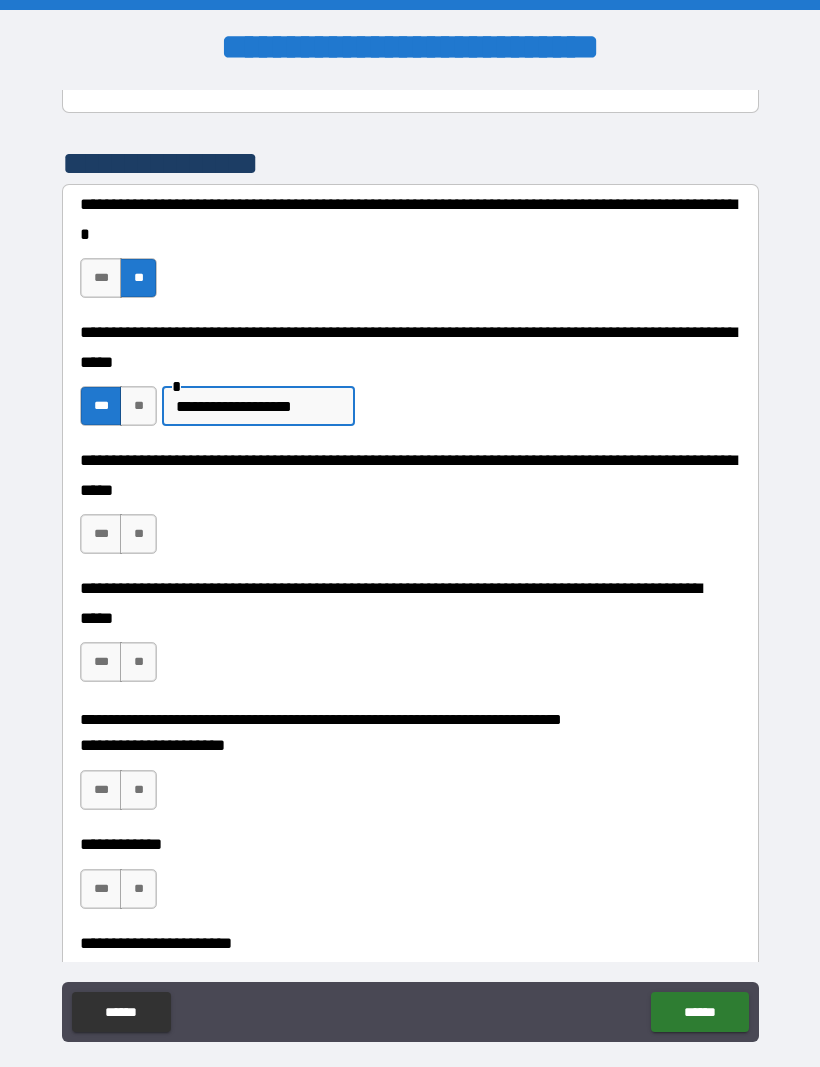 scroll, scrollTop: 402, scrollLeft: 0, axis: vertical 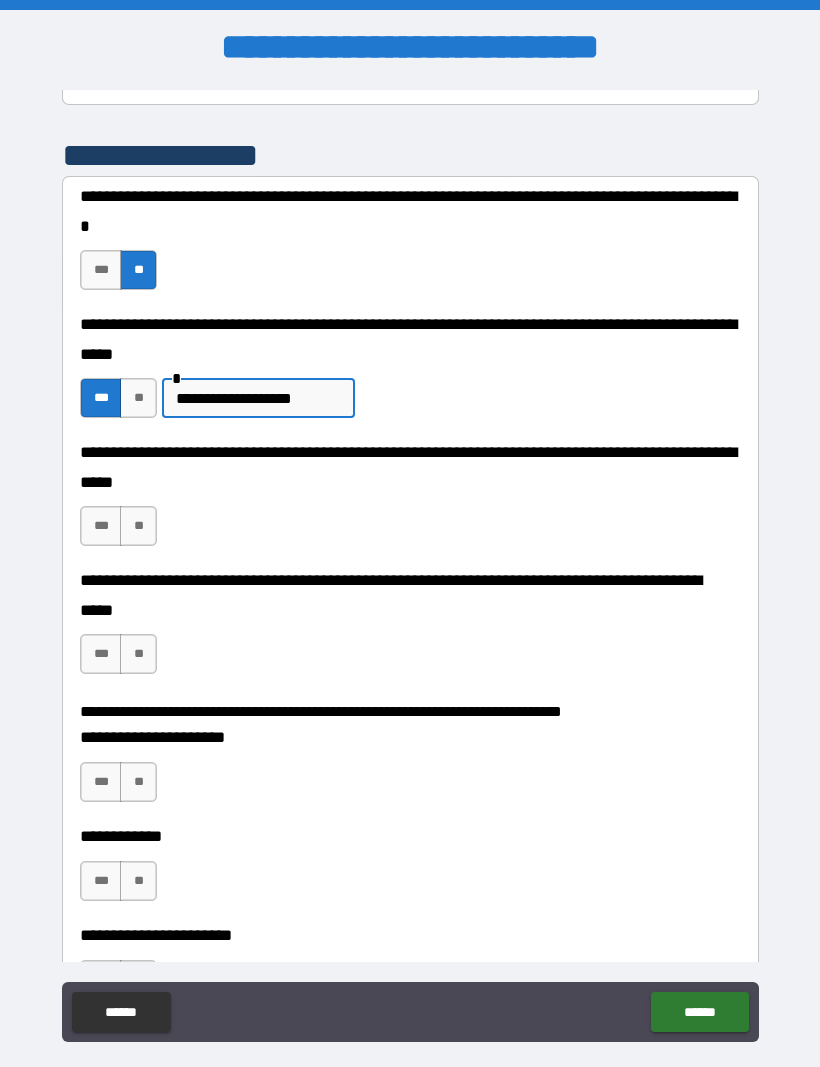 type on "**********" 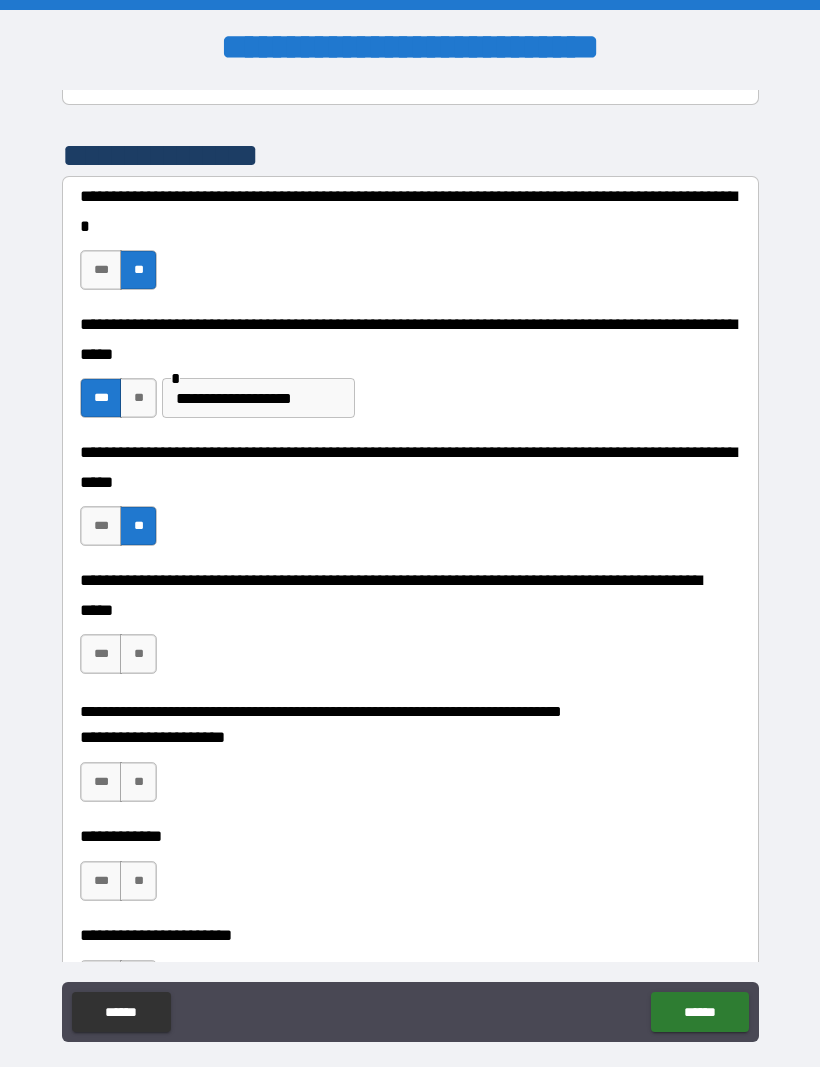 click on "**" at bounding box center (138, 654) 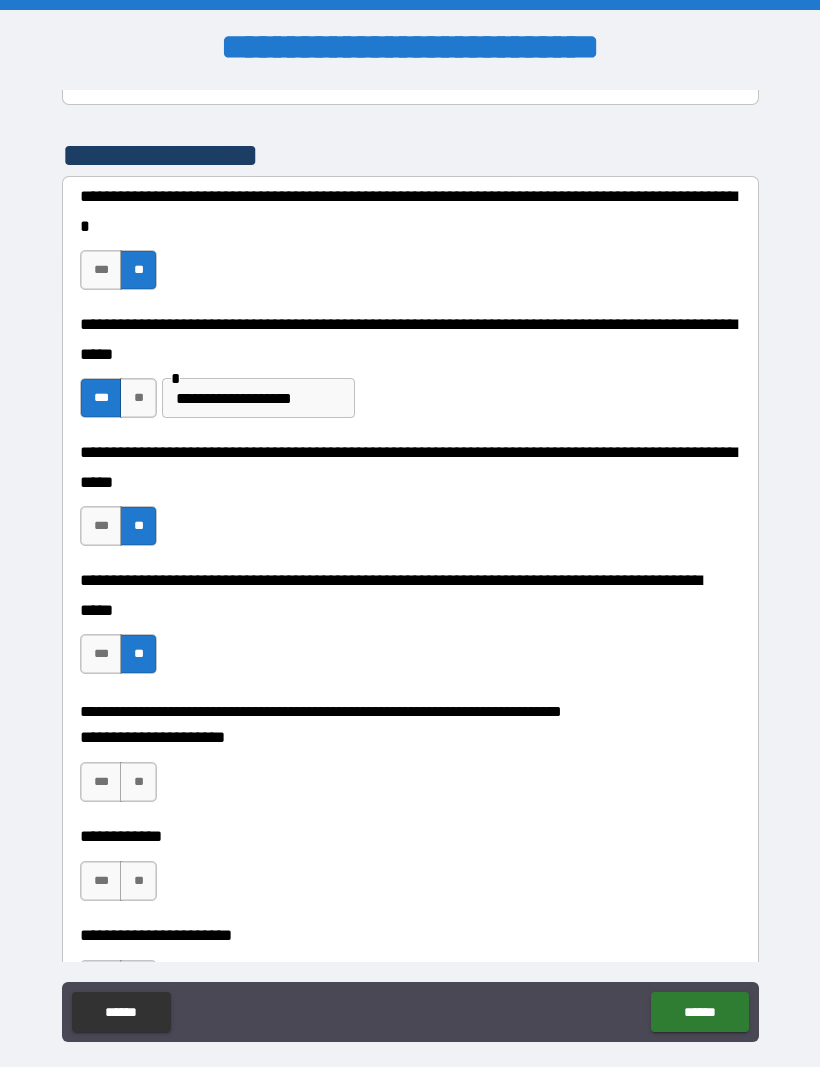 click on "**" at bounding box center [138, 782] 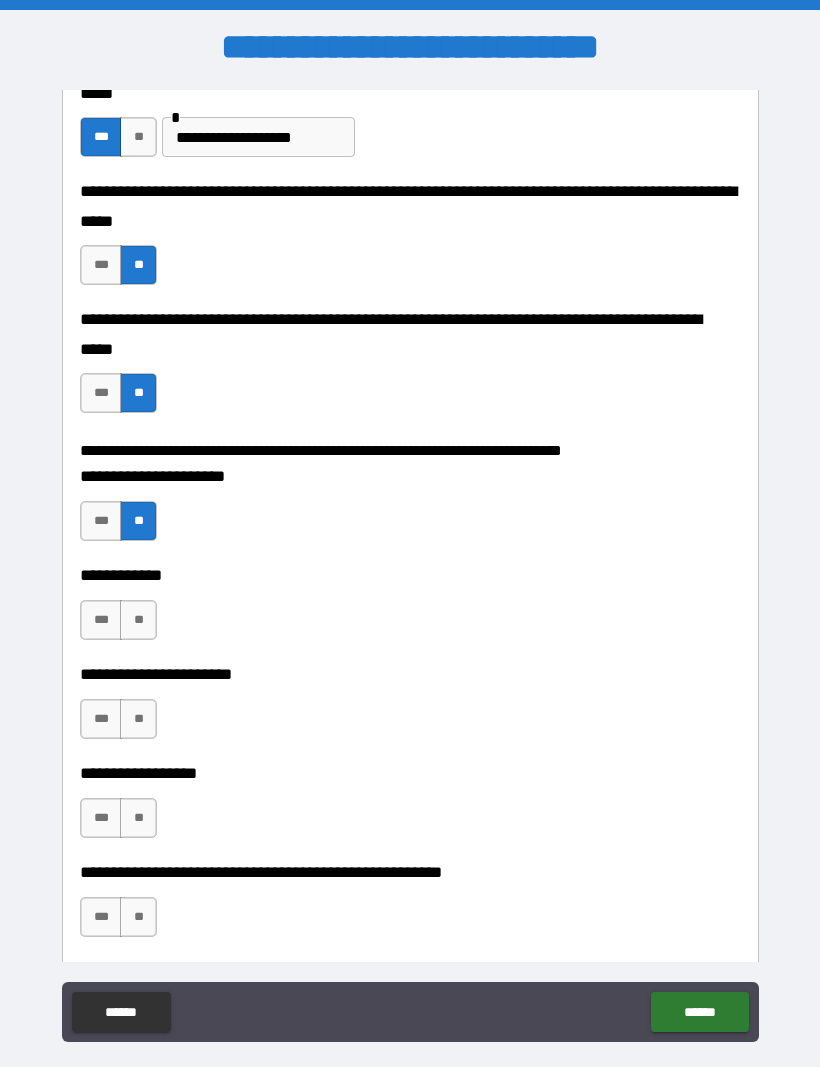 scroll, scrollTop: 668, scrollLeft: 0, axis: vertical 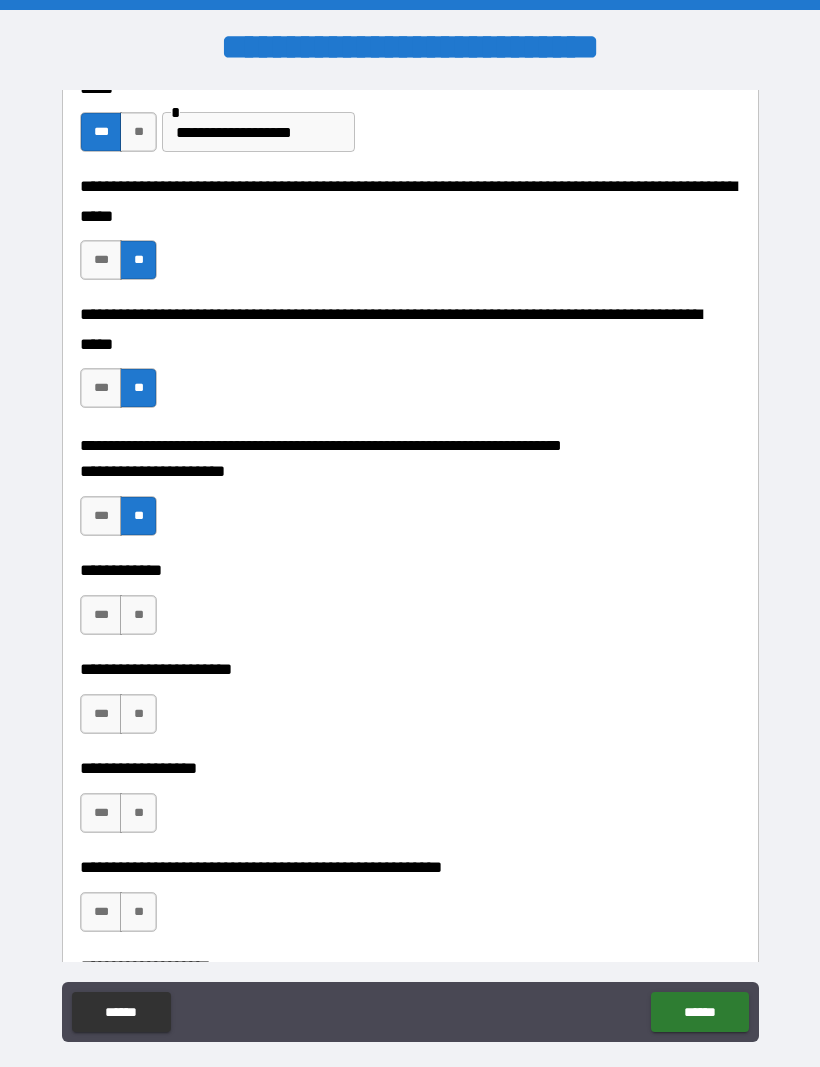 click on "***" at bounding box center (101, 615) 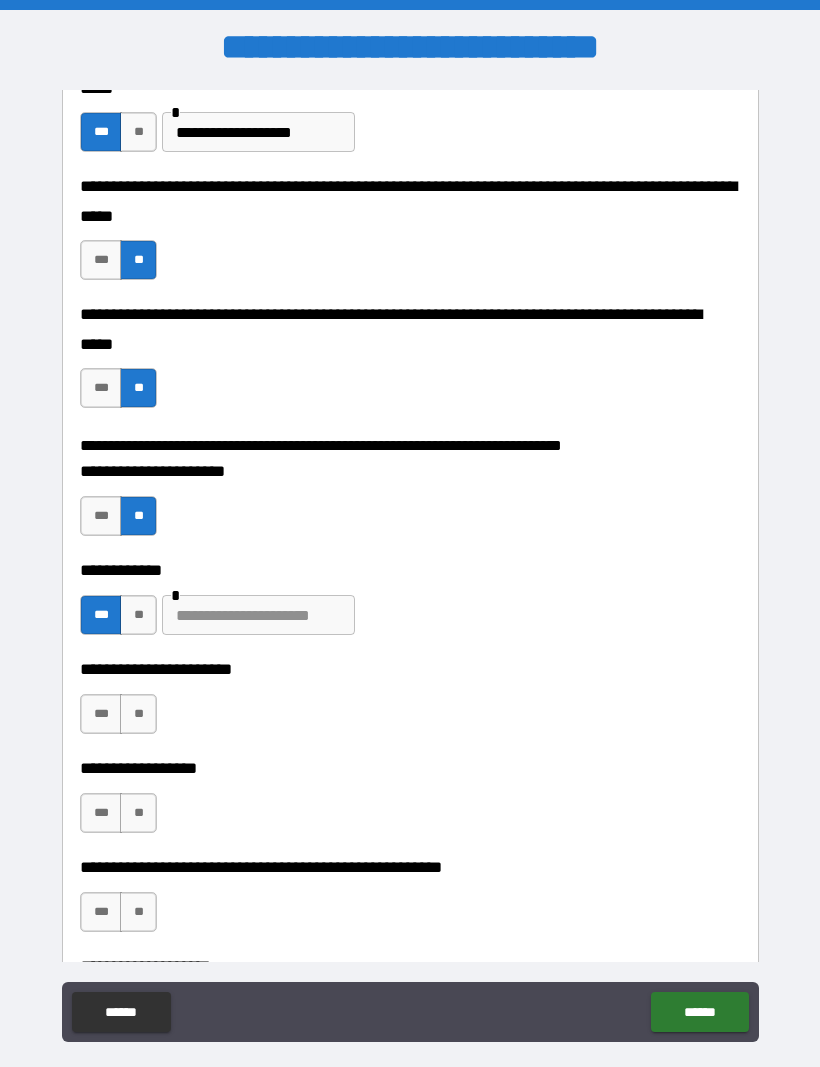 click at bounding box center [258, 615] 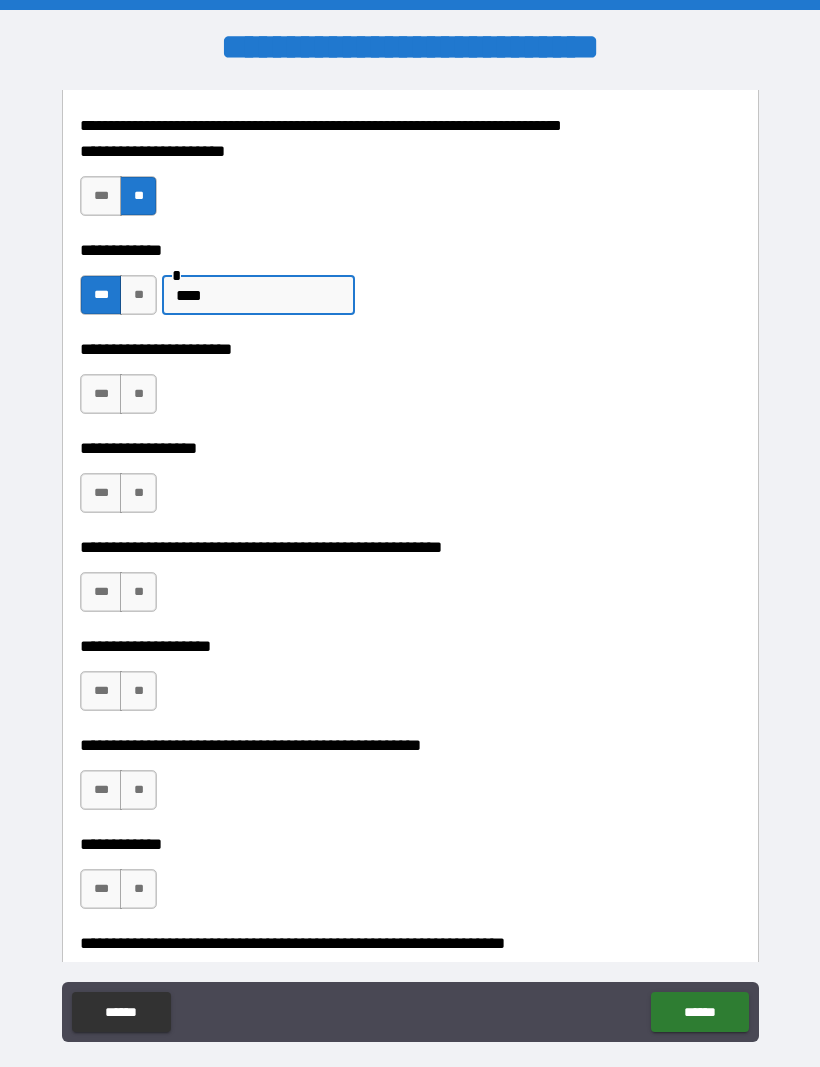 scroll, scrollTop: 1005, scrollLeft: 0, axis: vertical 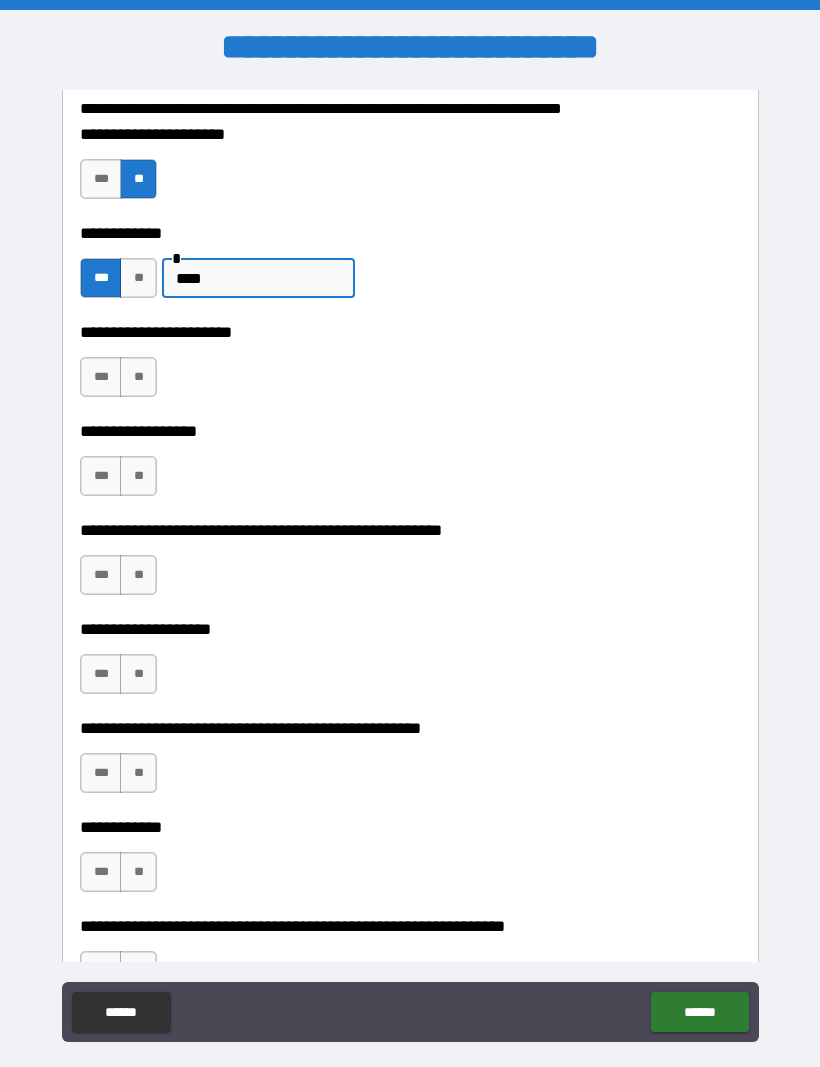 type on "****" 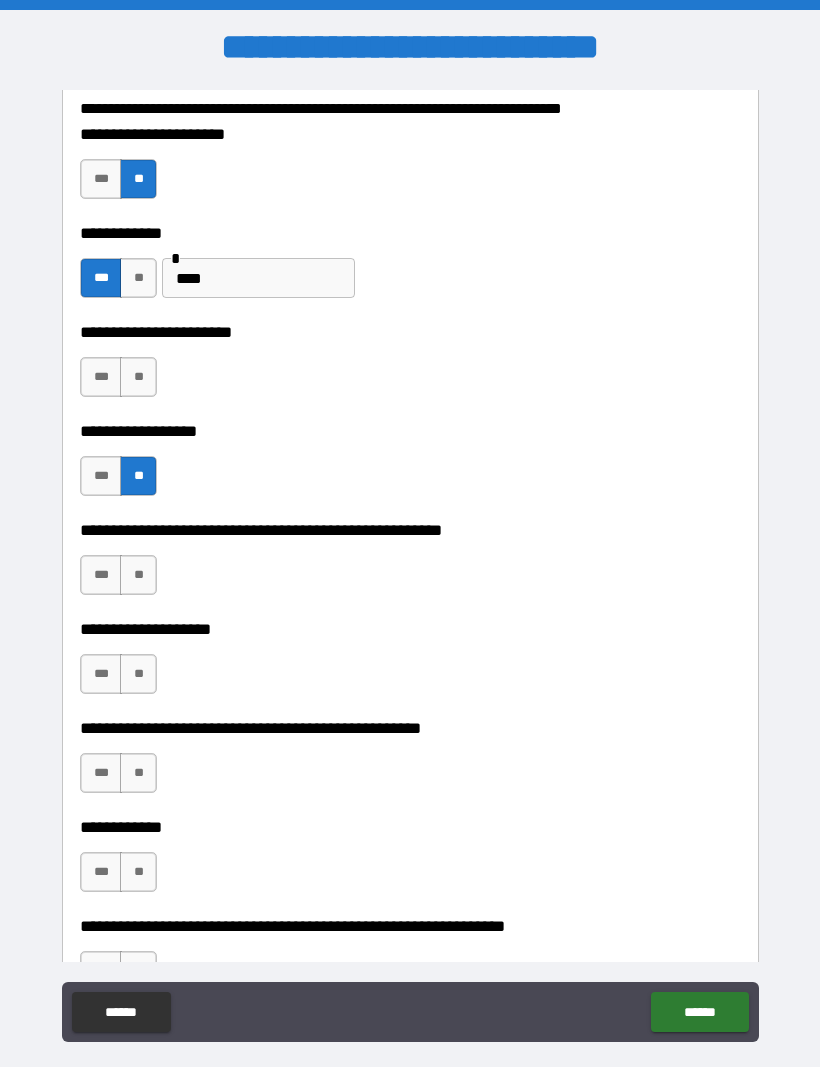 click on "**" at bounding box center [138, 377] 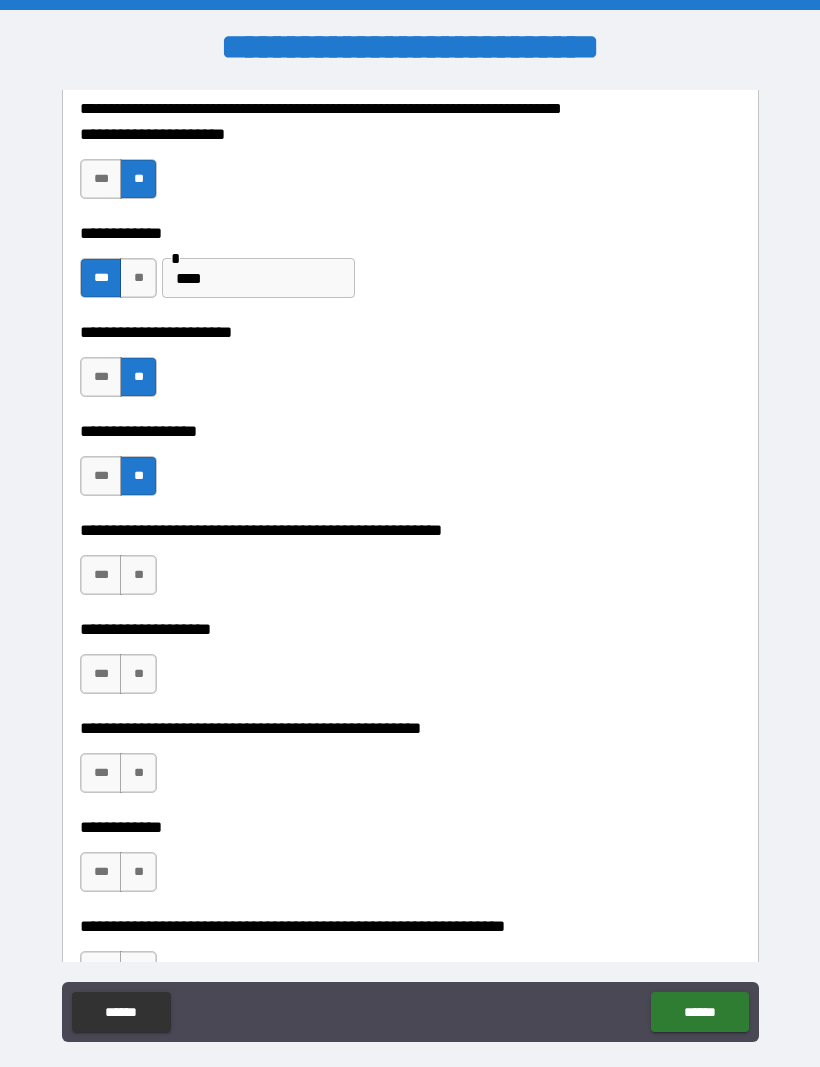 click on "*** **" at bounding box center (121, 580) 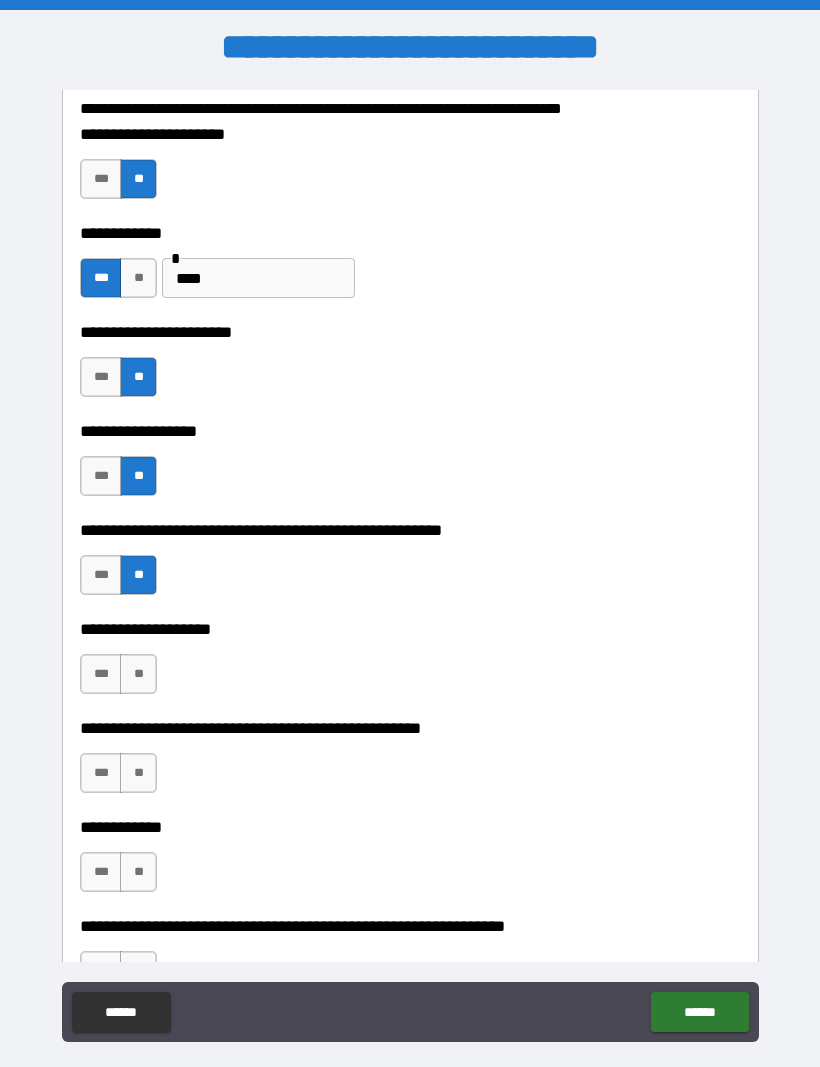 click on "***" at bounding box center (101, 674) 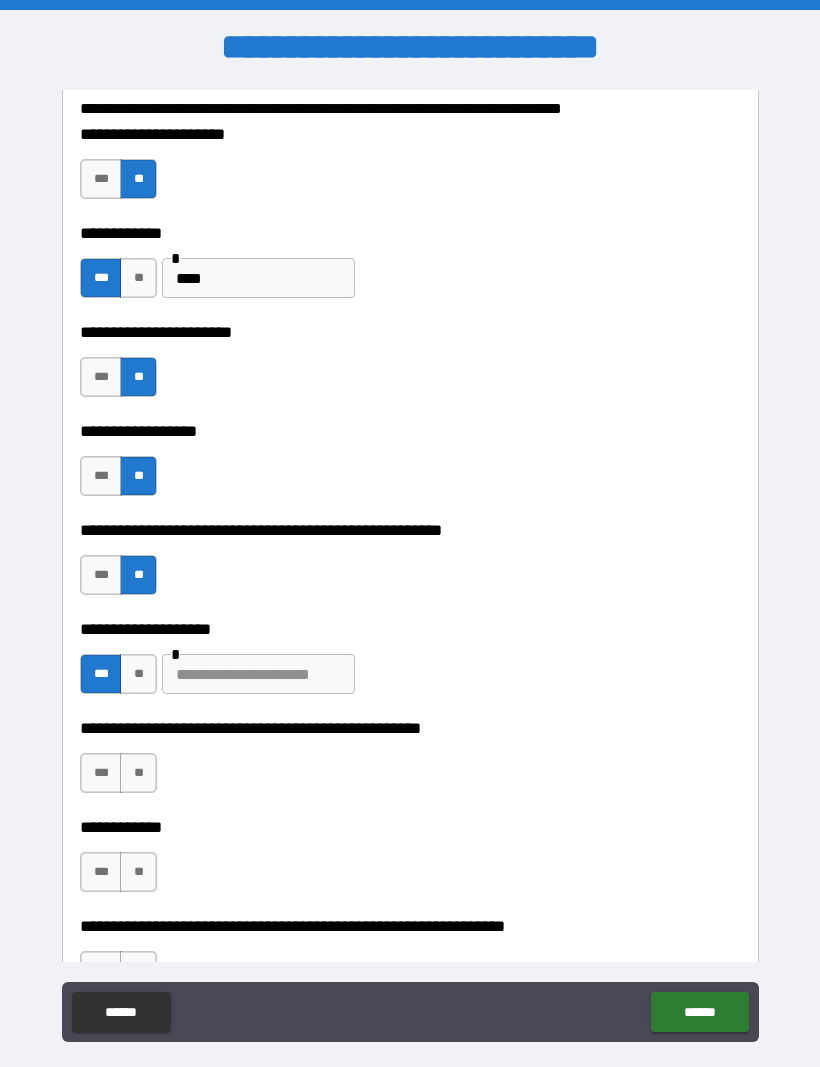 click at bounding box center (258, 674) 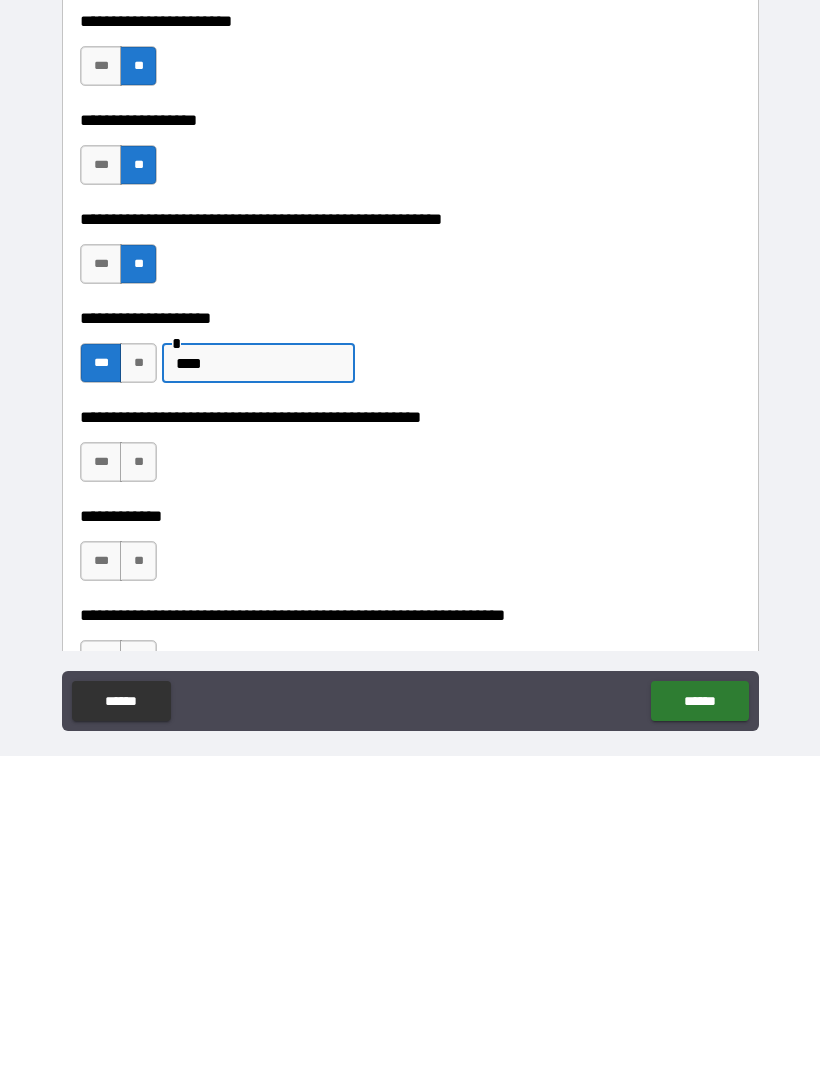 type on "****" 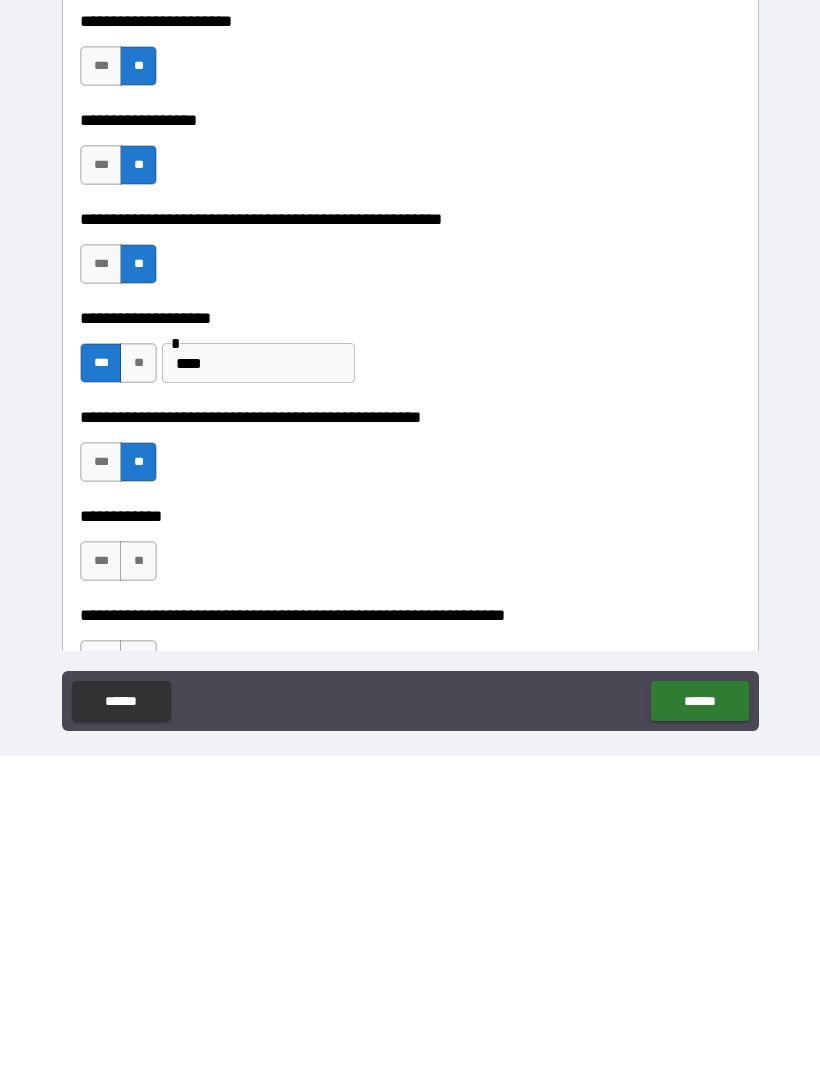 scroll, scrollTop: 67, scrollLeft: 0, axis: vertical 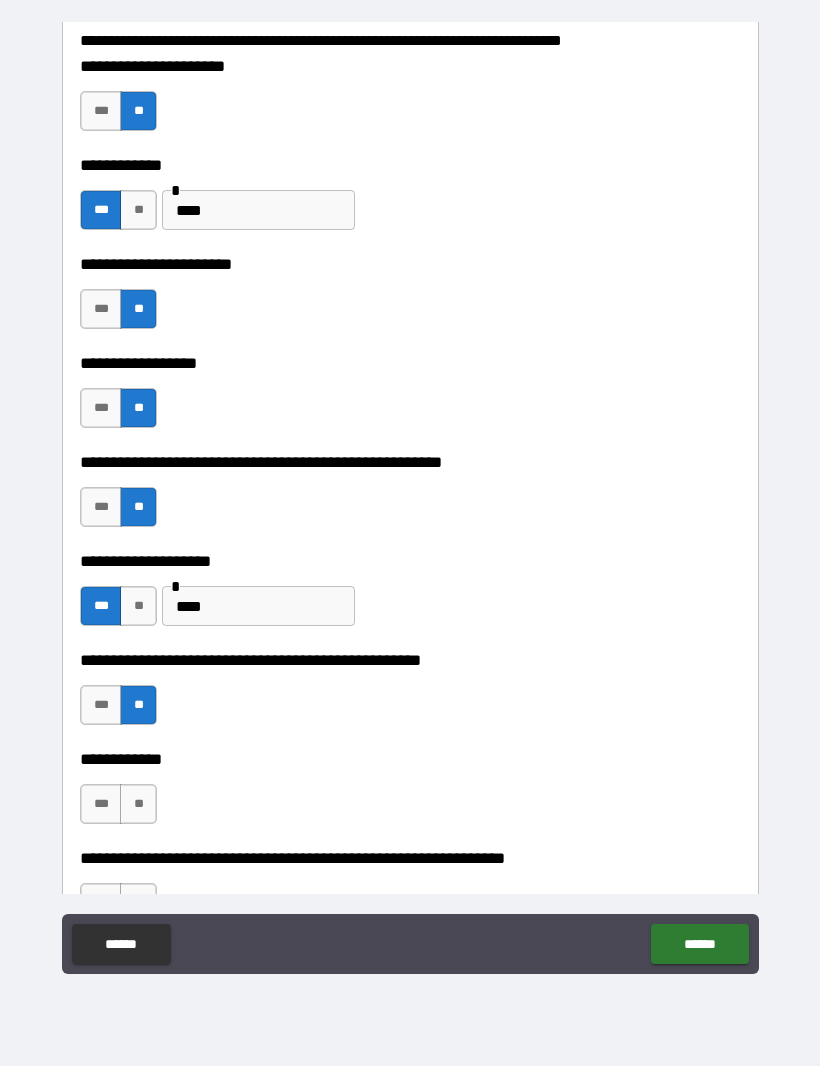 click on "**" at bounding box center (138, 805) 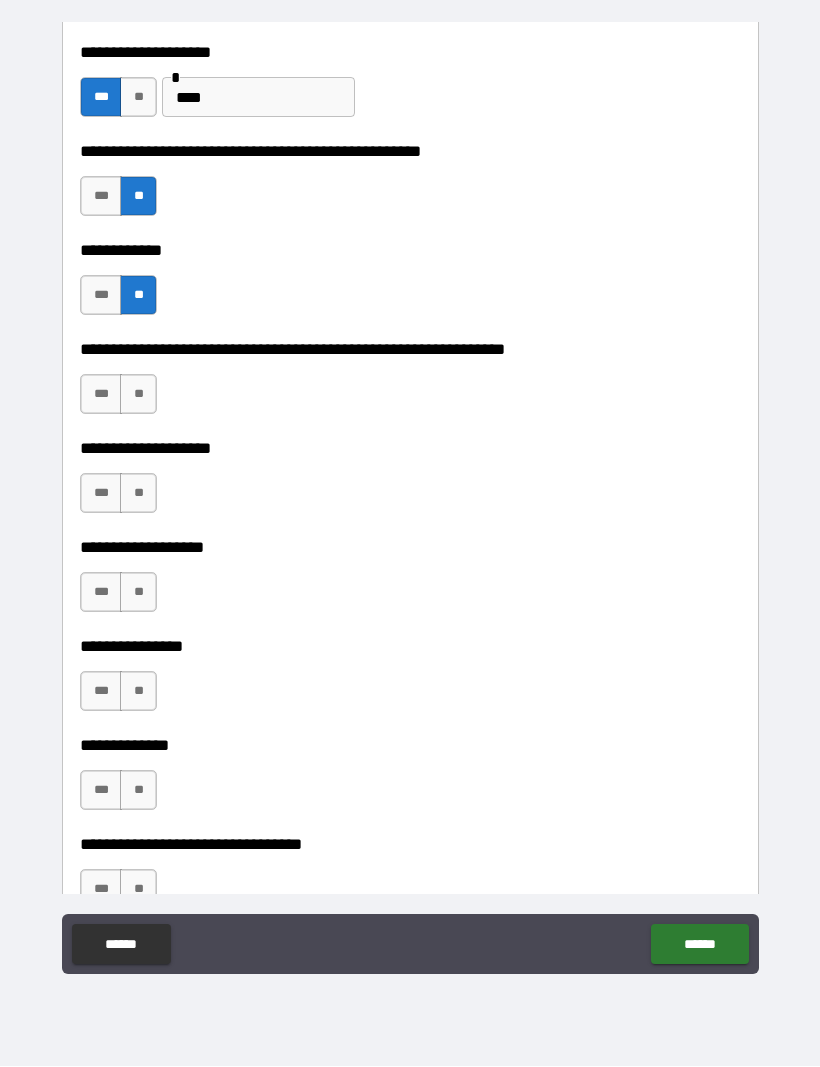 scroll, scrollTop: 1517, scrollLeft: 0, axis: vertical 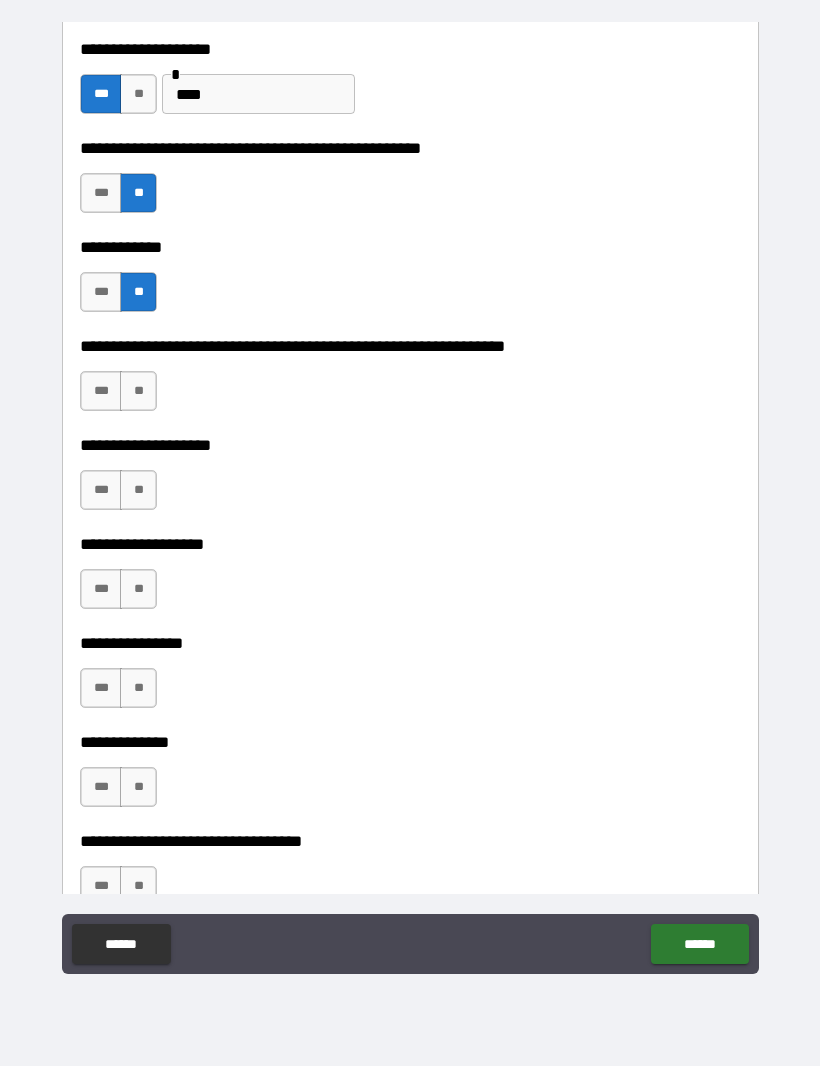 click on "**" at bounding box center (138, 392) 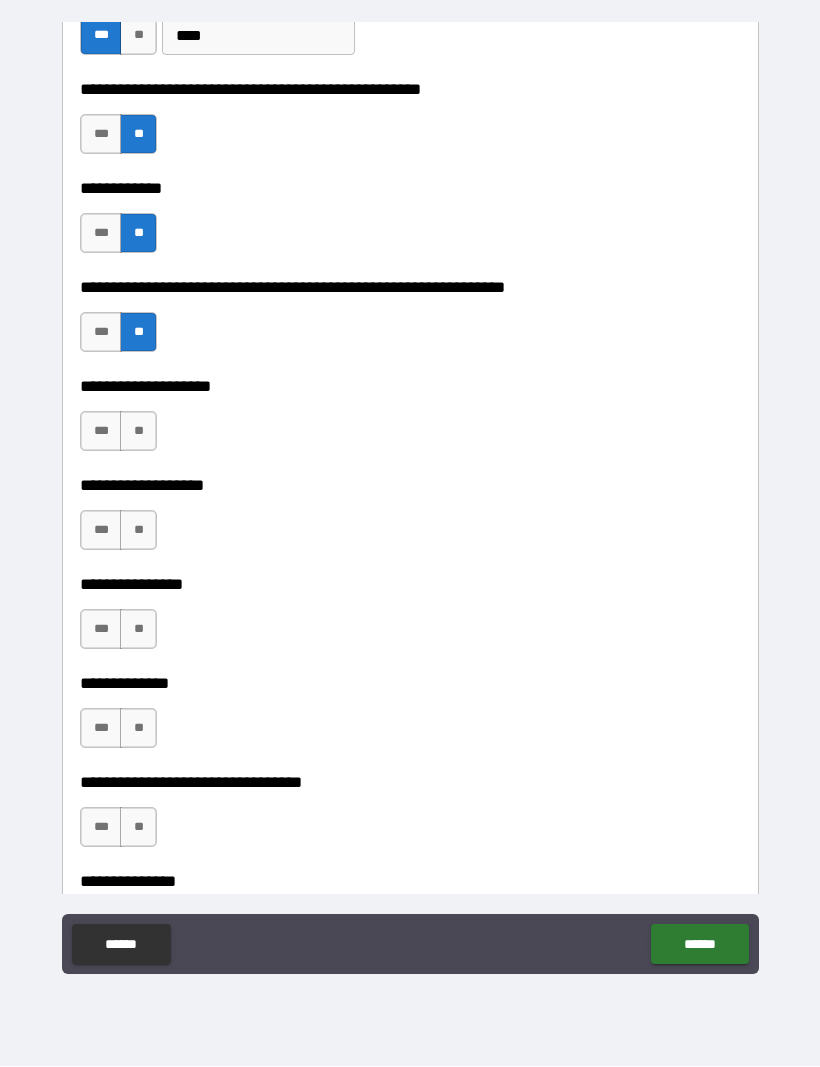 scroll, scrollTop: 1605, scrollLeft: 0, axis: vertical 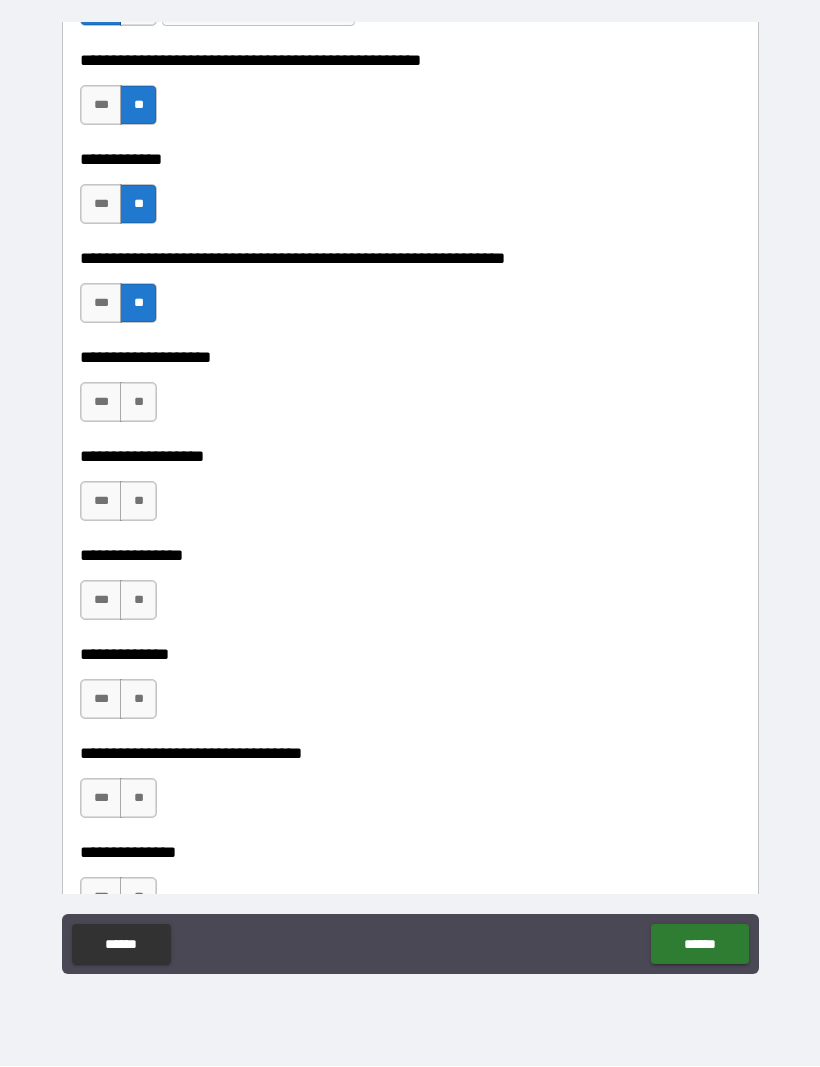 click on "***" at bounding box center (101, 403) 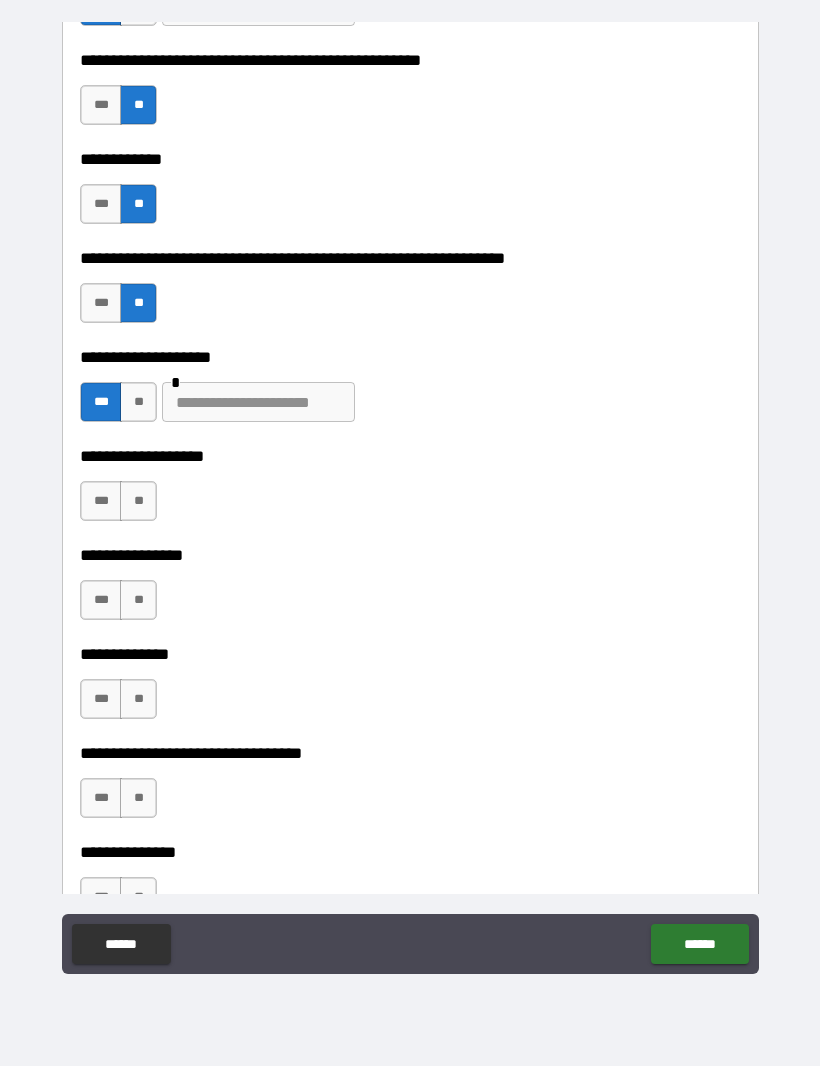 click on "***" at bounding box center [101, 502] 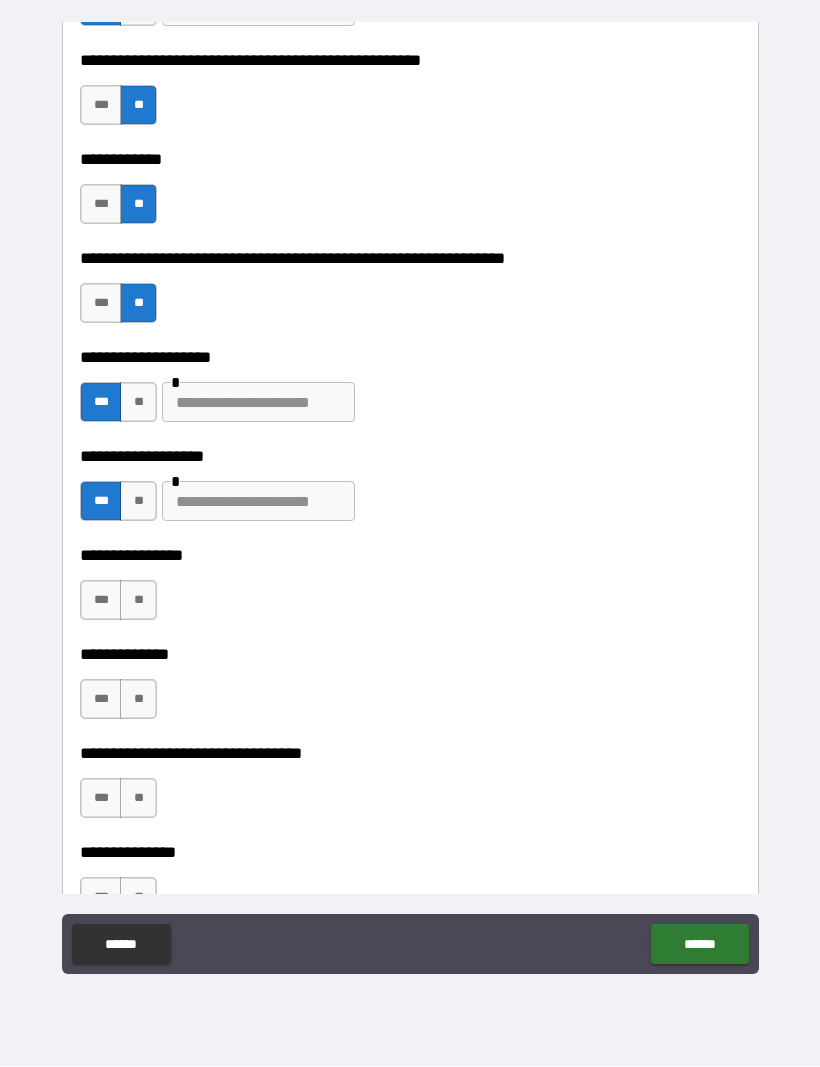 click on "**" at bounding box center [138, 601] 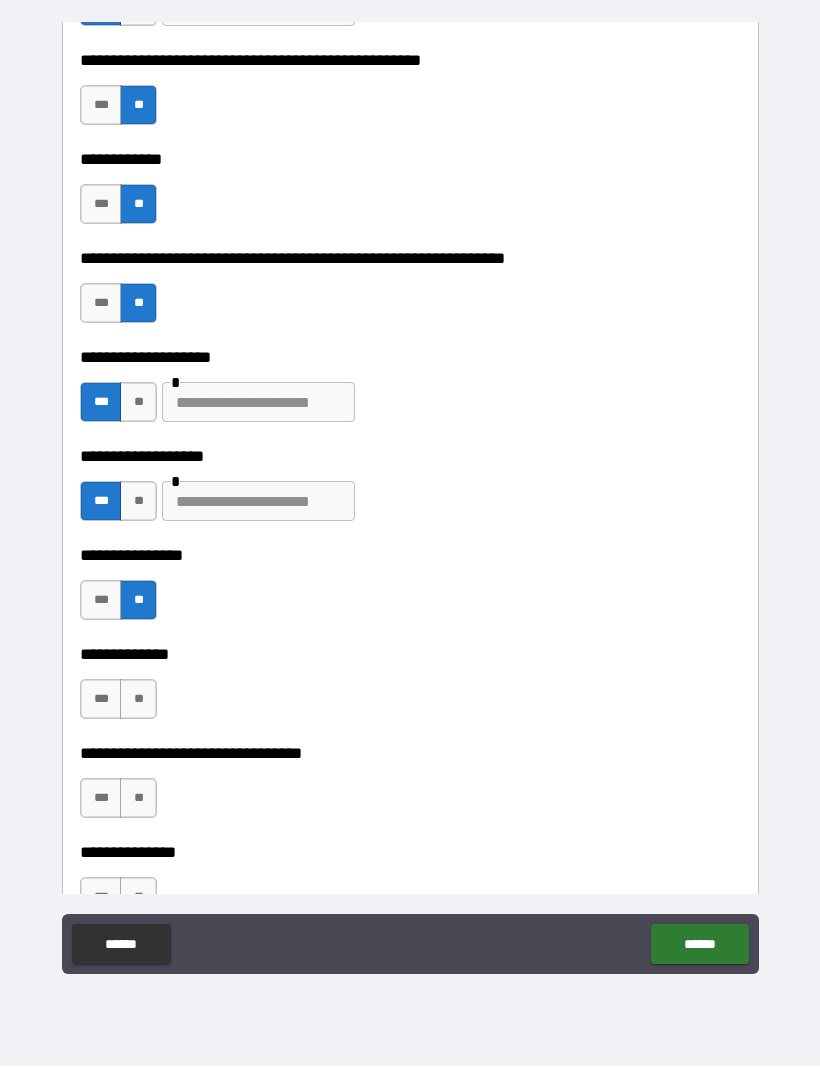 click on "**" at bounding box center (138, 700) 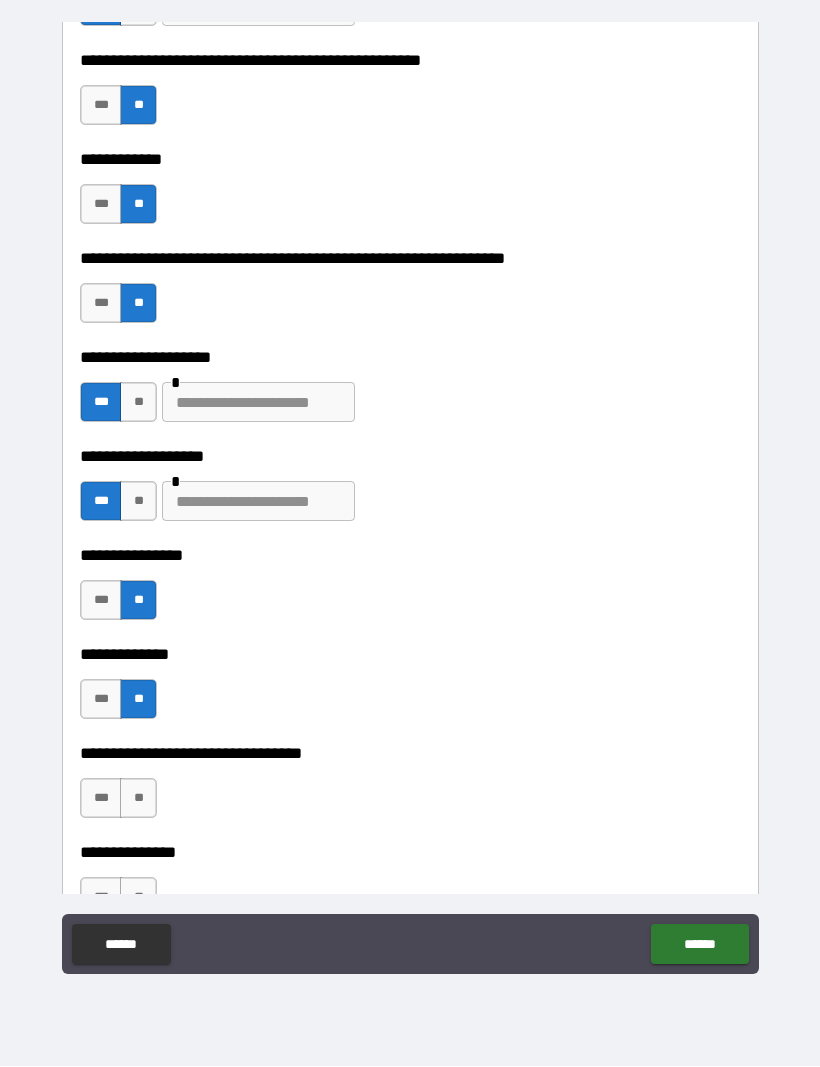 click on "**" at bounding box center [138, 799] 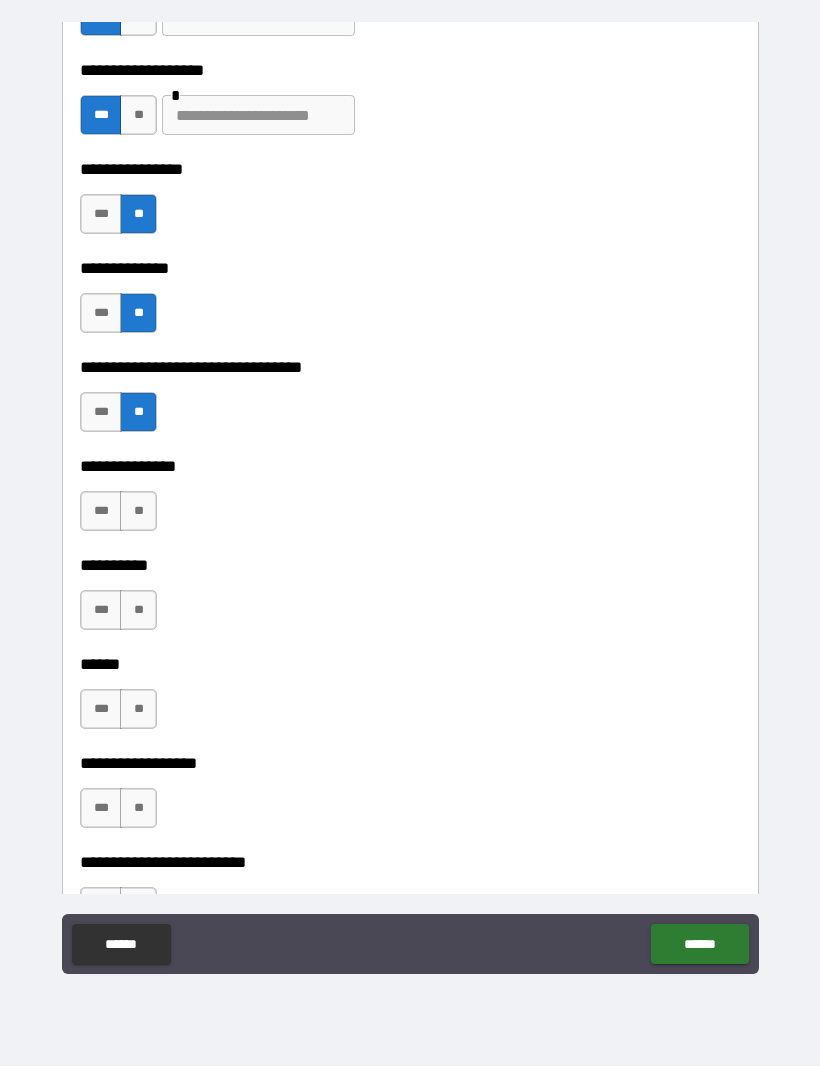 scroll, scrollTop: 1990, scrollLeft: 0, axis: vertical 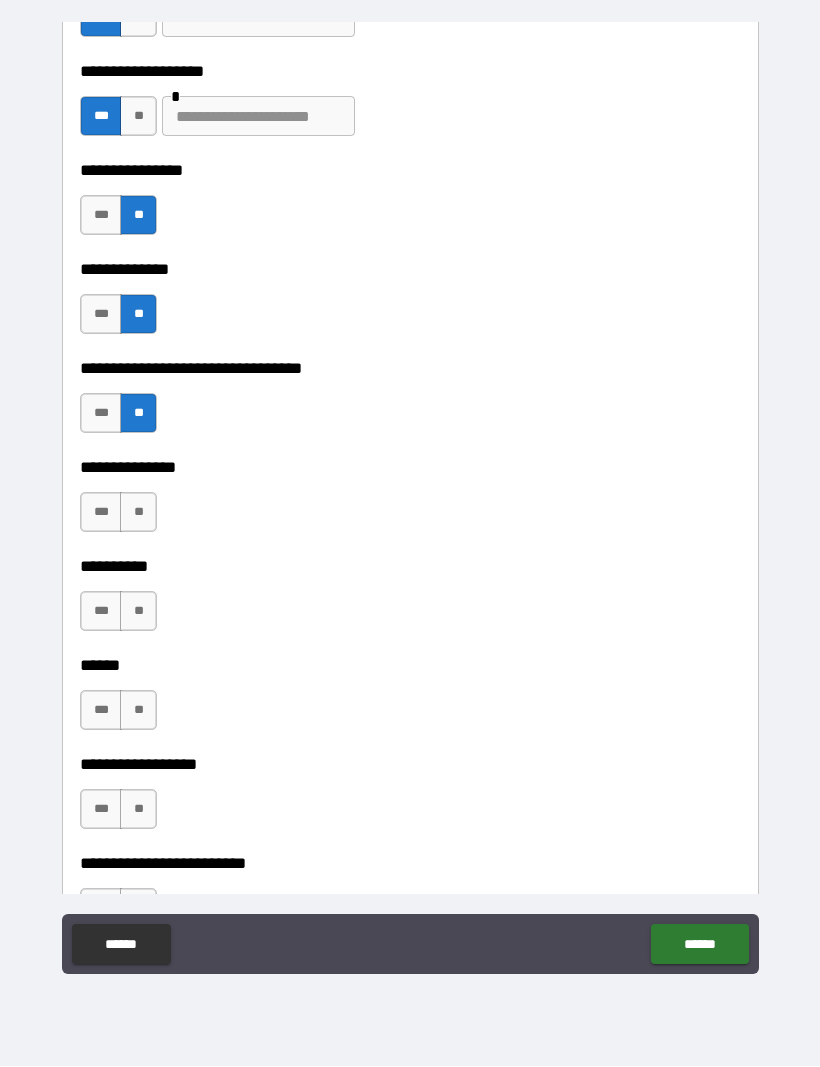 click on "**" at bounding box center (138, 513) 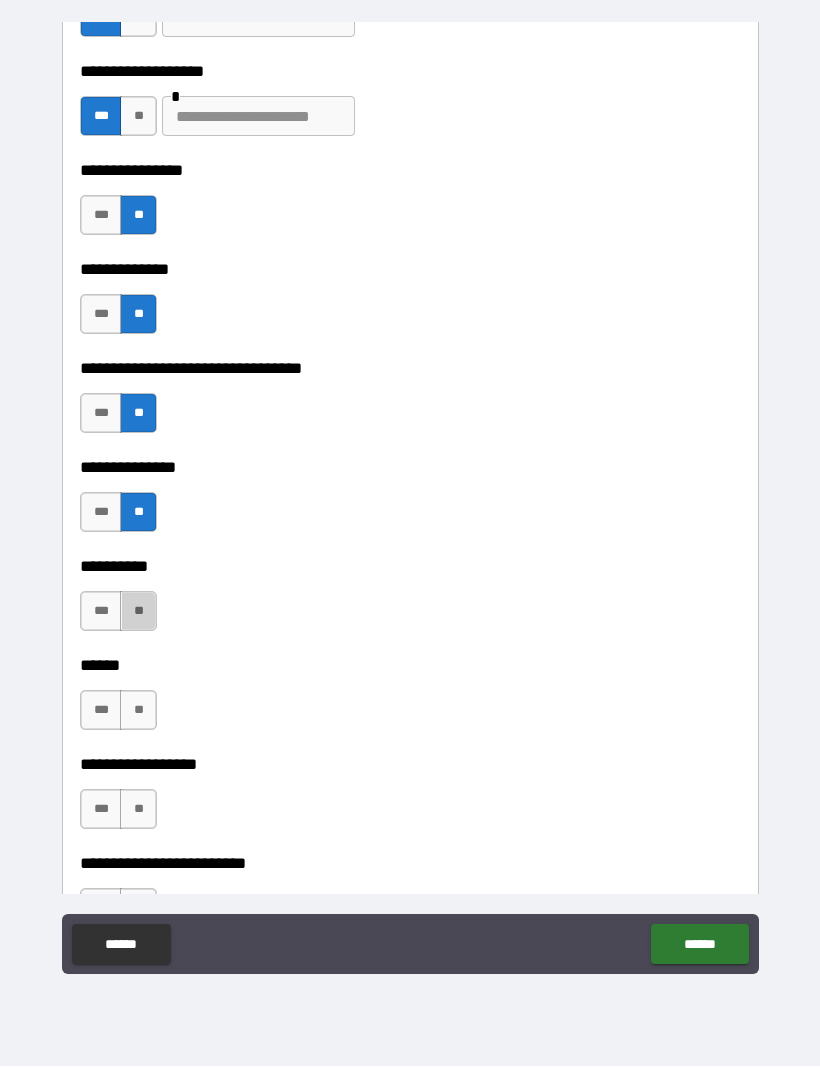 click on "**" at bounding box center (138, 612) 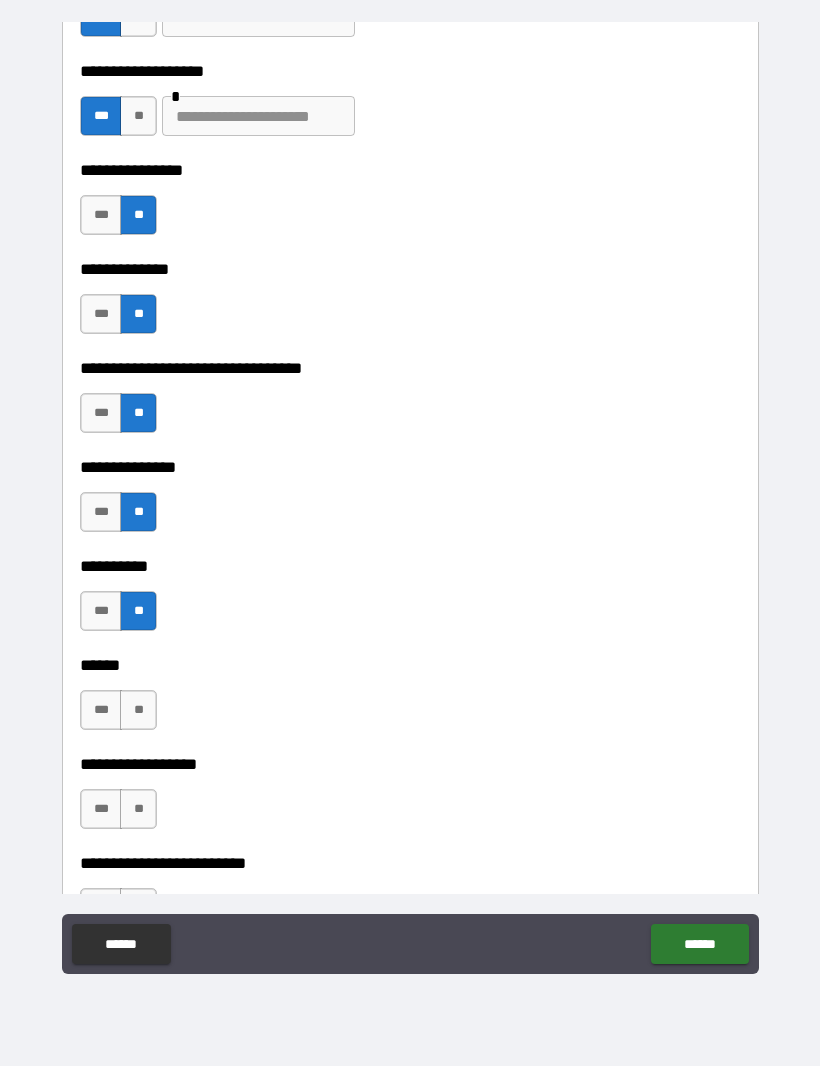 click on "**" at bounding box center (138, 711) 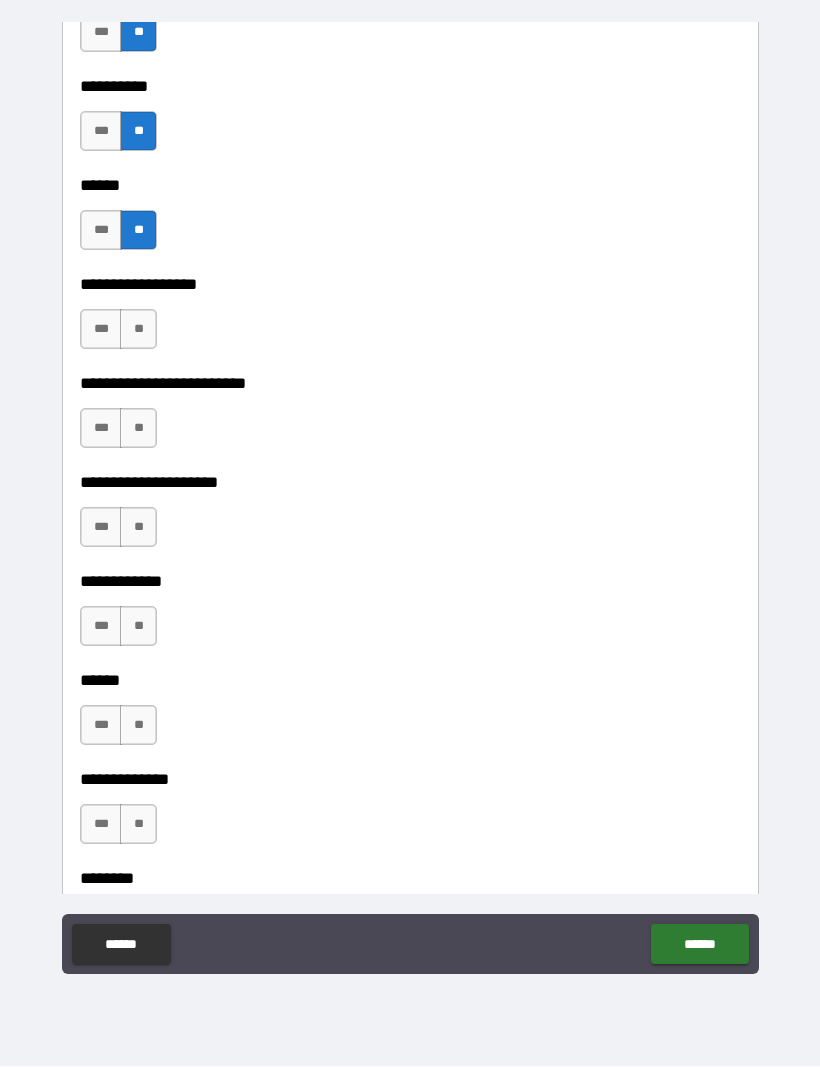 scroll, scrollTop: 2469, scrollLeft: 0, axis: vertical 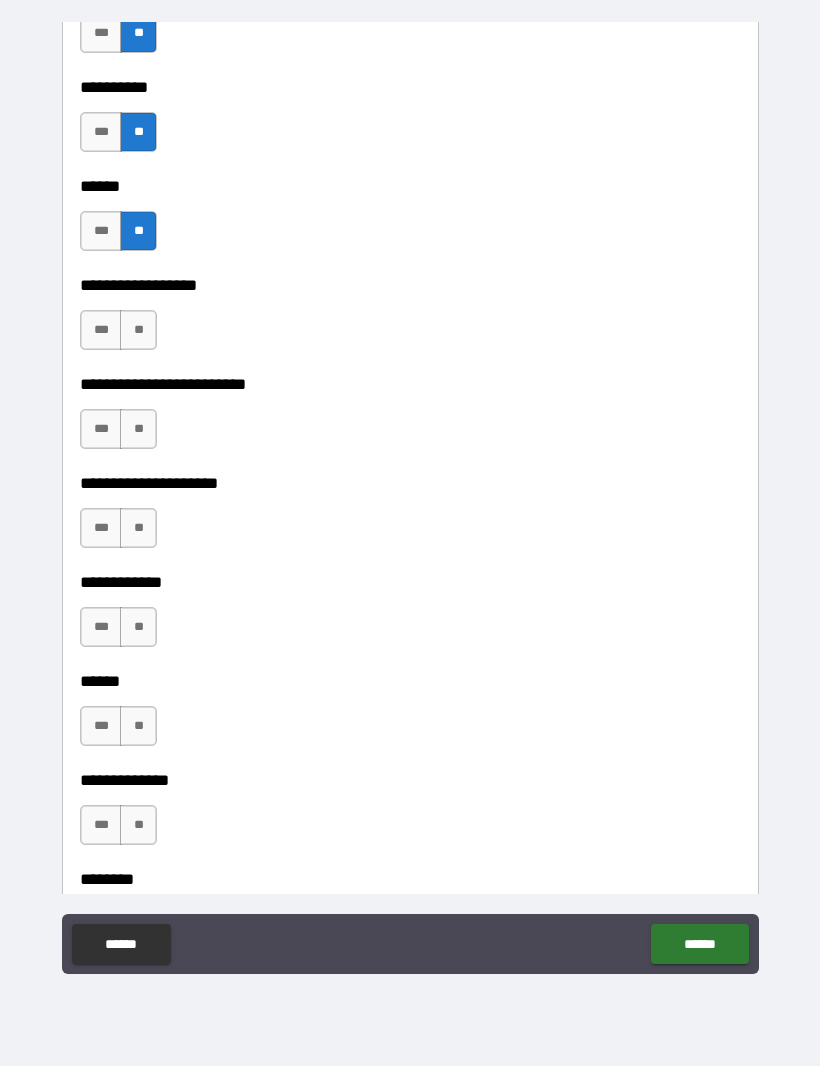 click on "**" at bounding box center [138, 331] 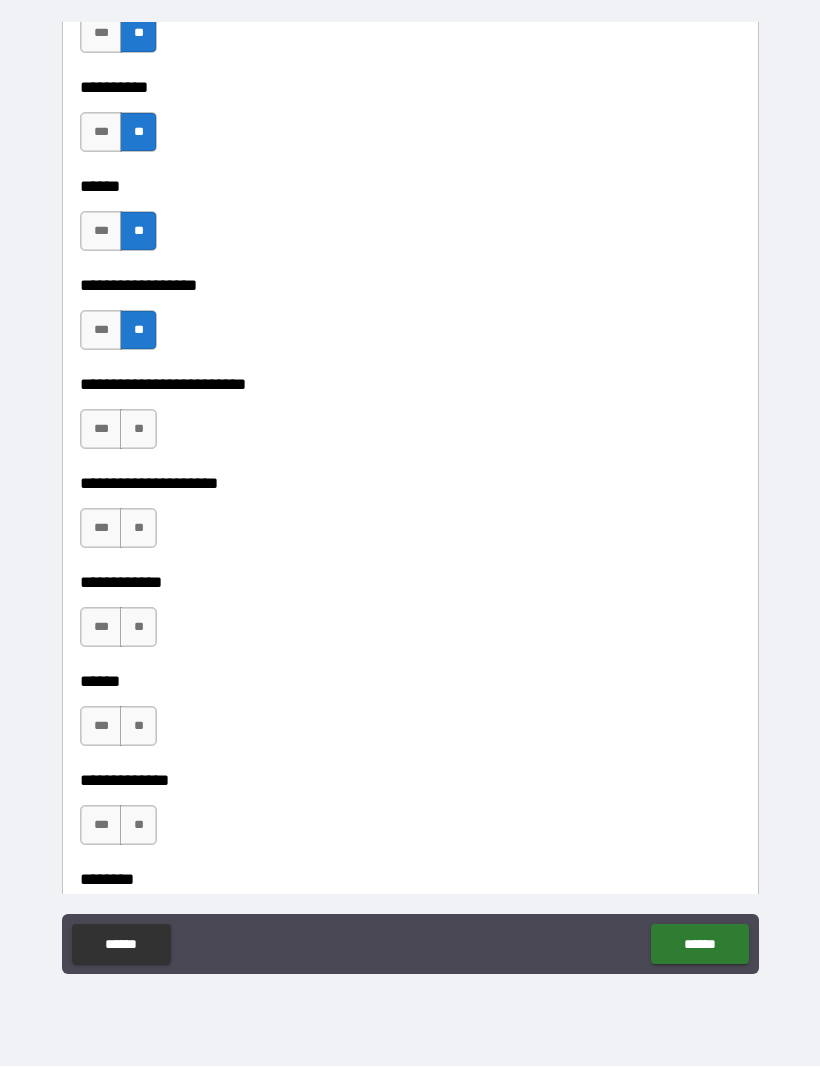 click on "**" at bounding box center (138, 430) 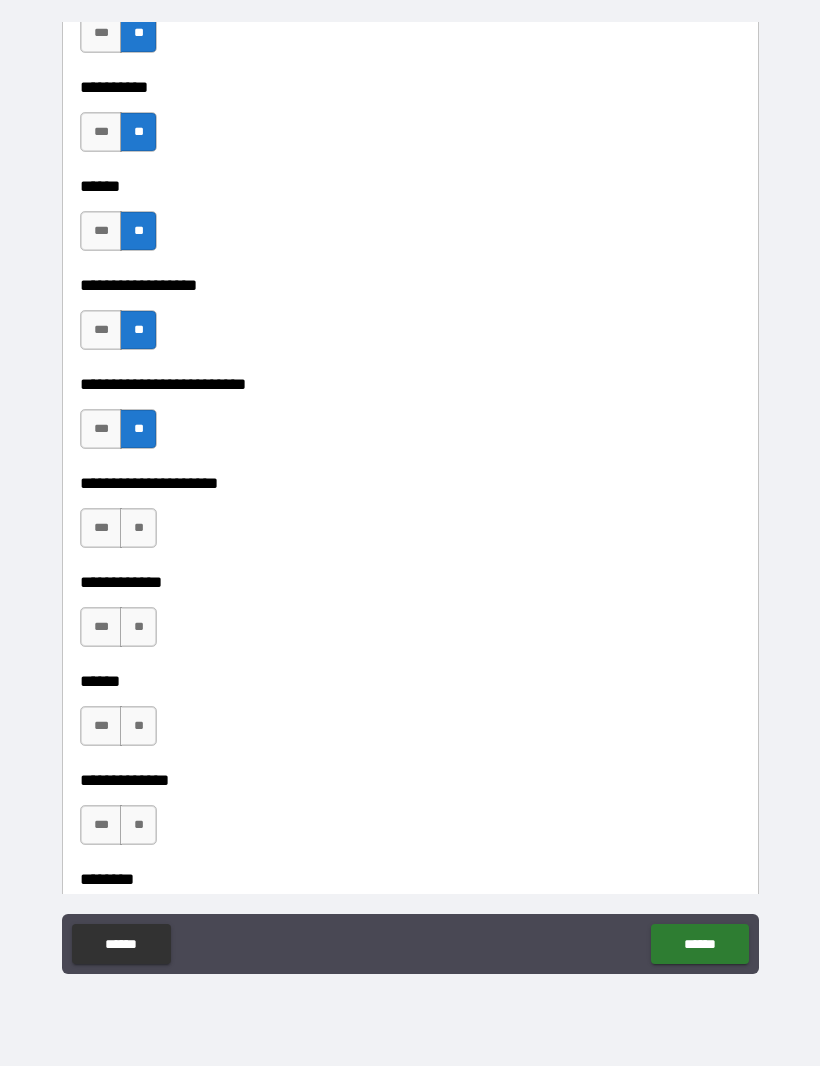 click on "**" at bounding box center [138, 529] 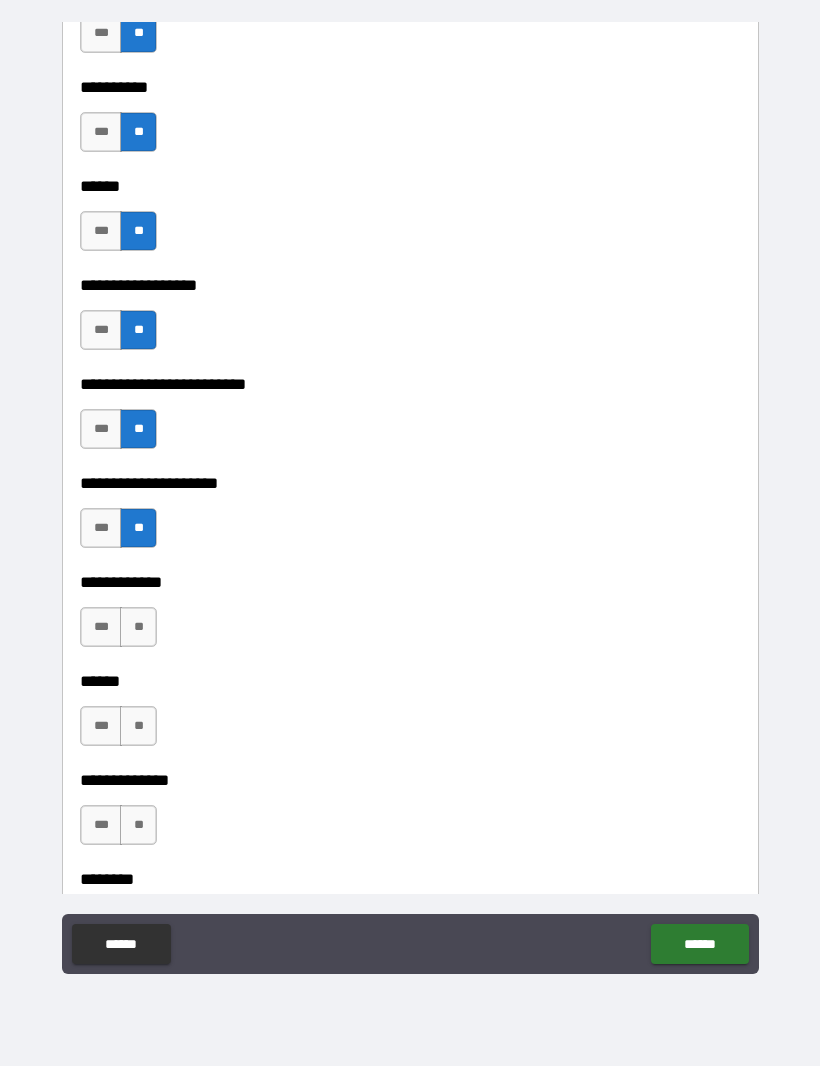 click on "**" at bounding box center [138, 628] 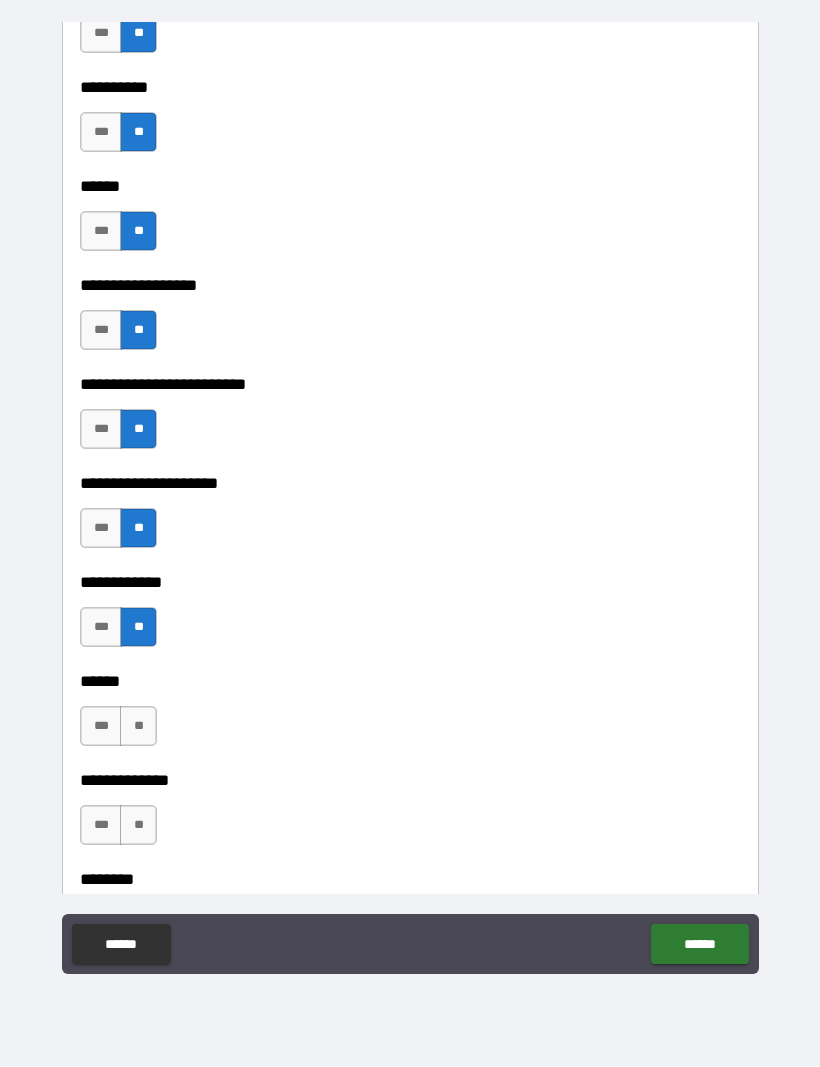 click on "**" at bounding box center [138, 727] 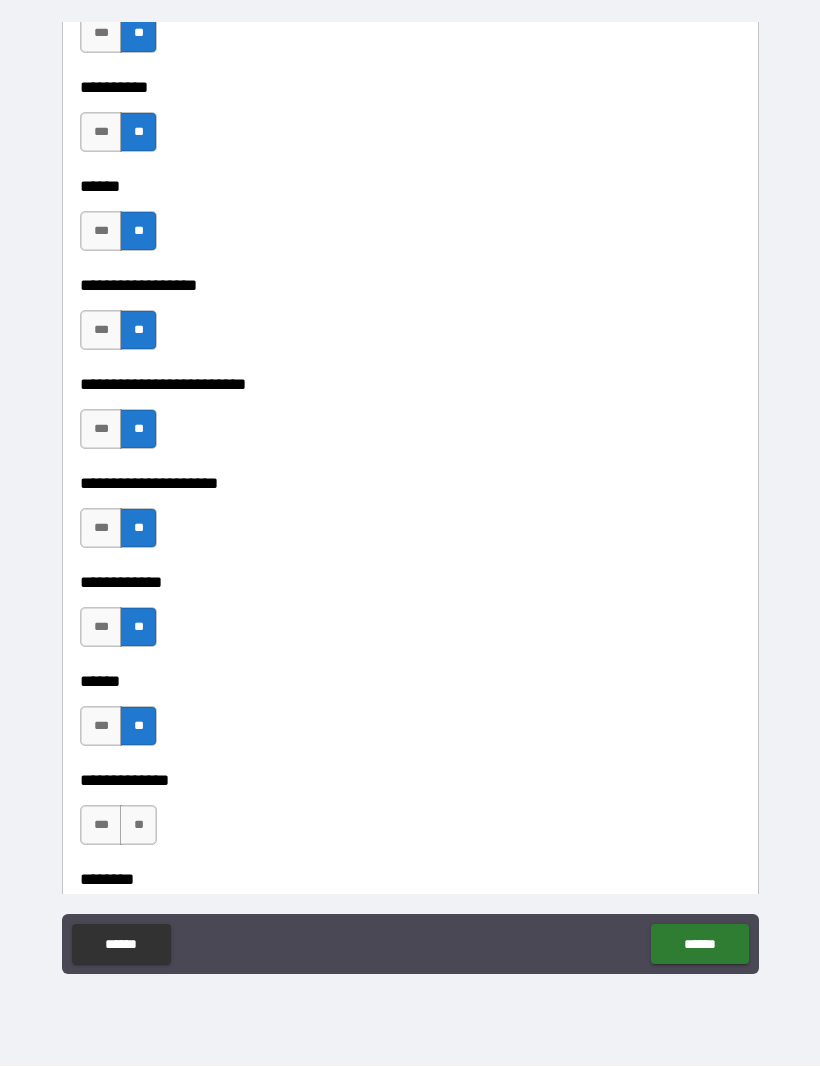 click on "**" at bounding box center (138, 826) 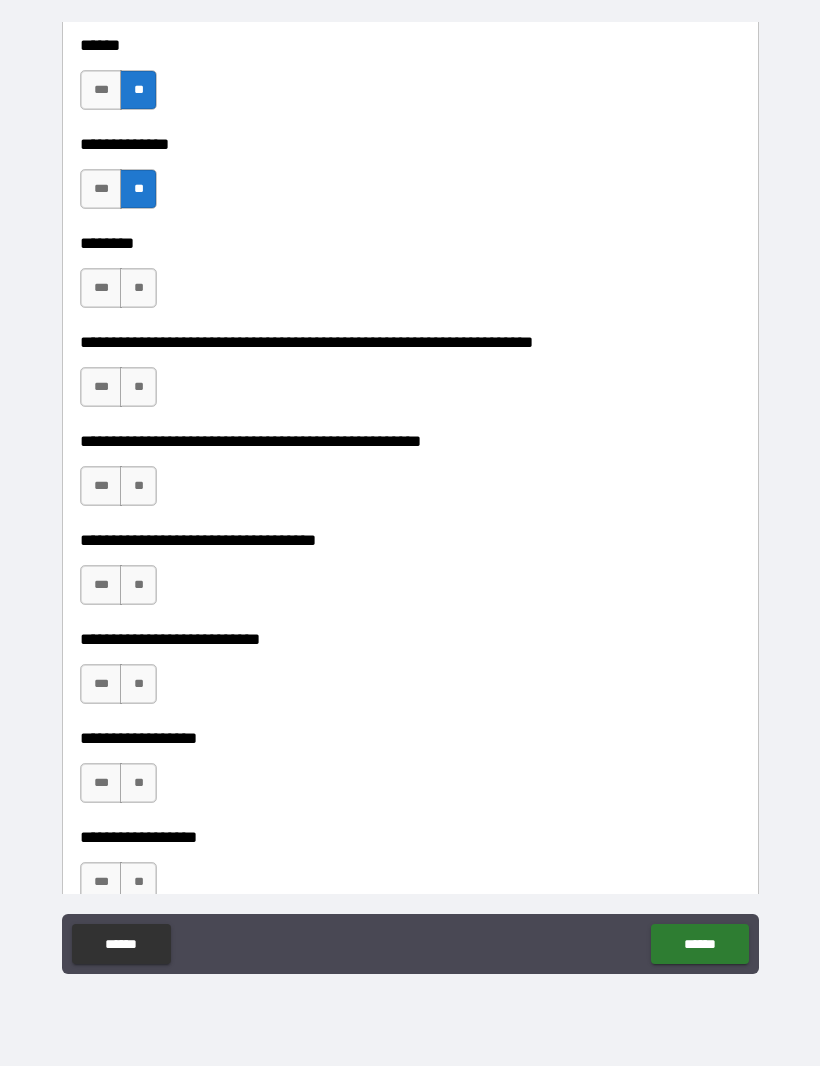 scroll, scrollTop: 3101, scrollLeft: 0, axis: vertical 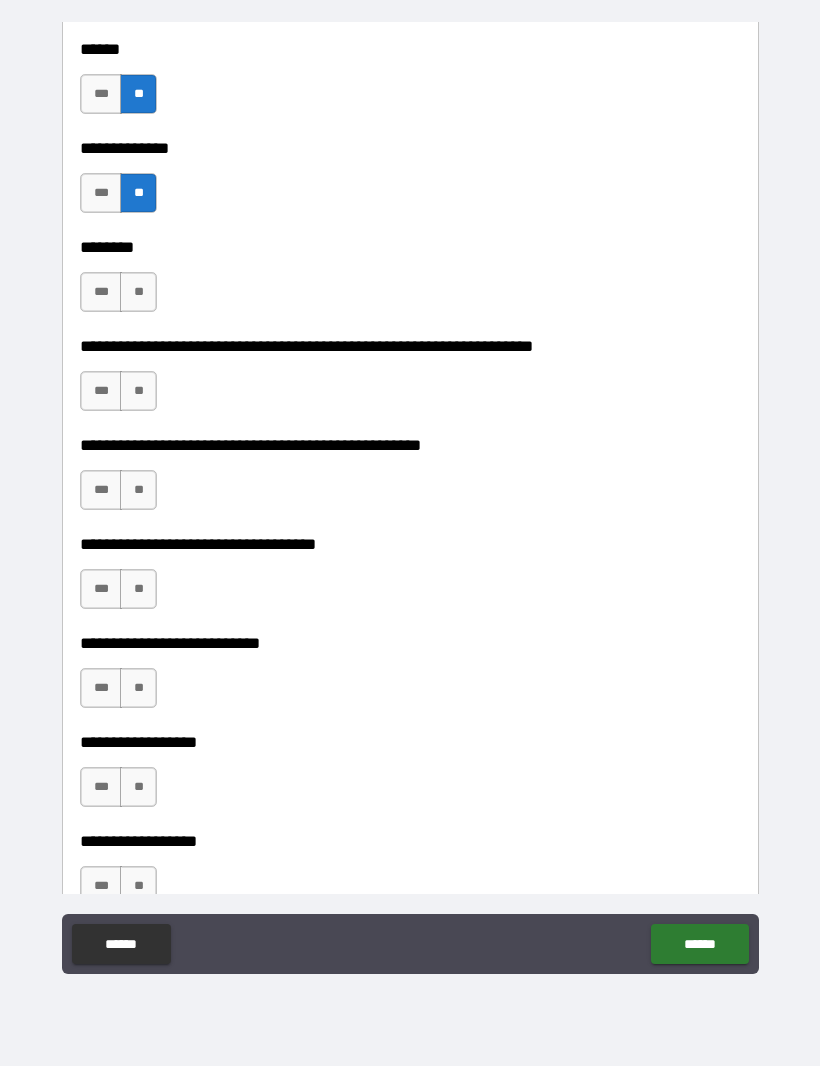 click on "**" at bounding box center [138, 293] 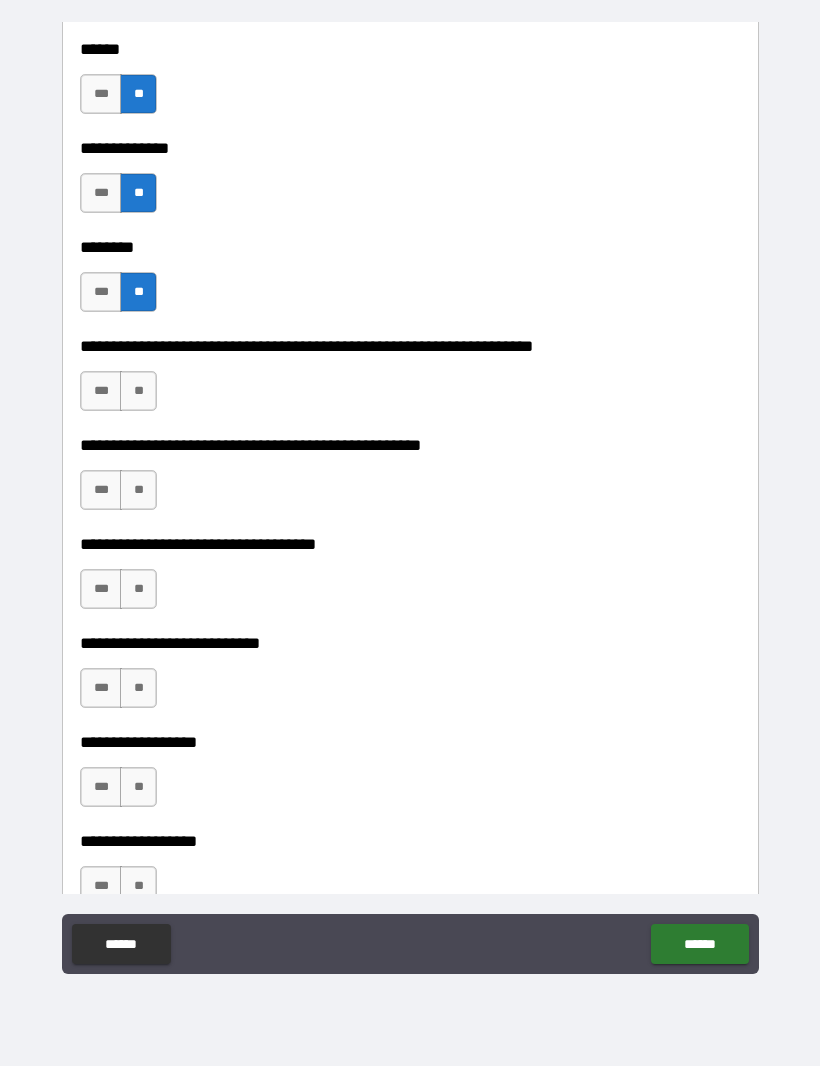click on "**" at bounding box center (138, 392) 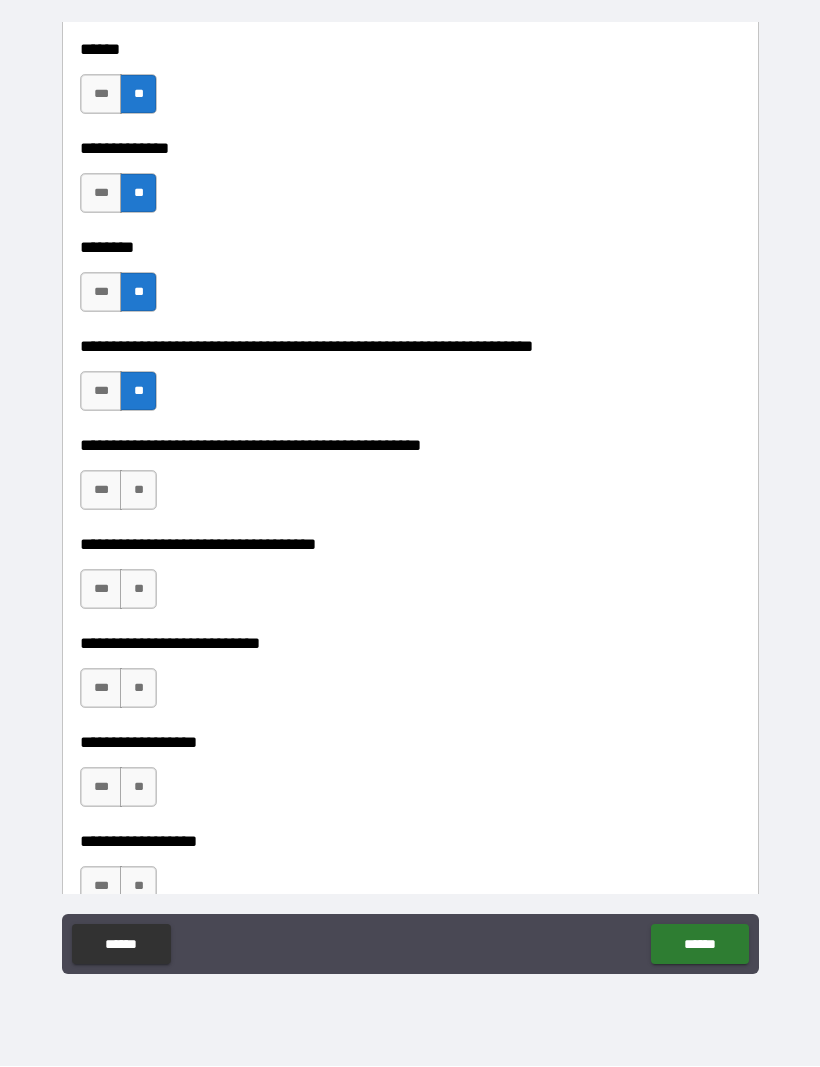 click on "**" at bounding box center (138, 491) 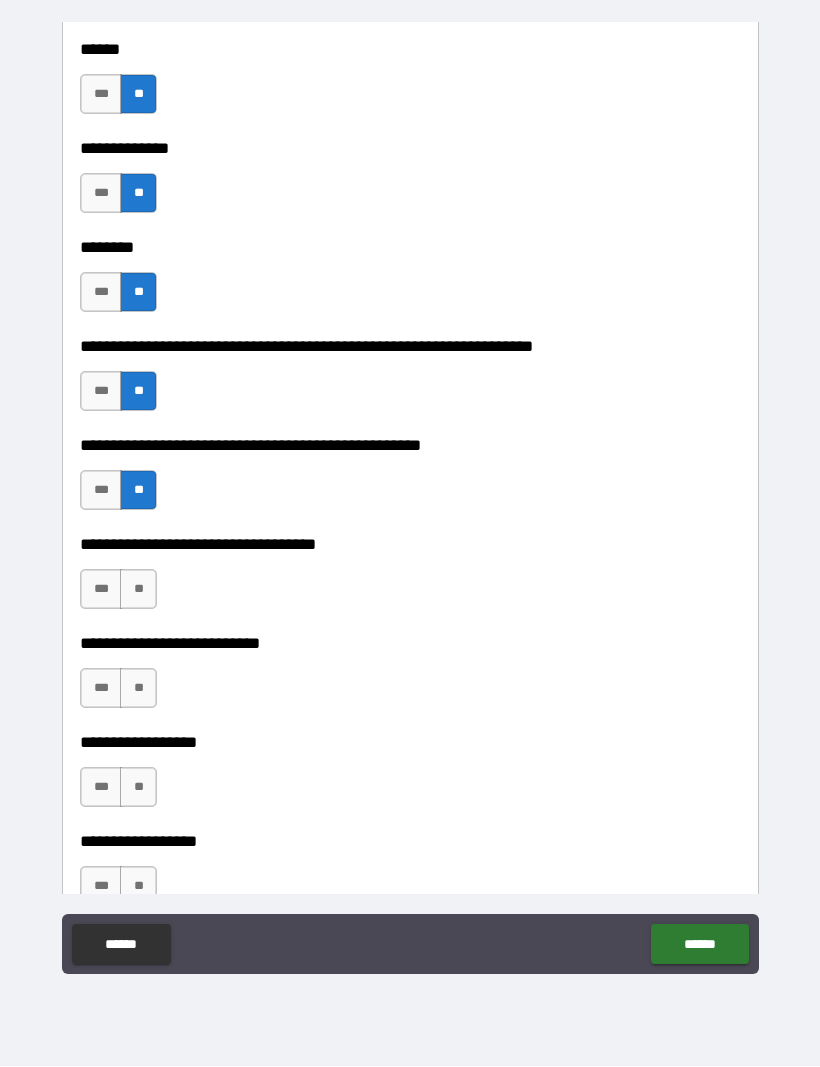 click on "***" at bounding box center [101, 590] 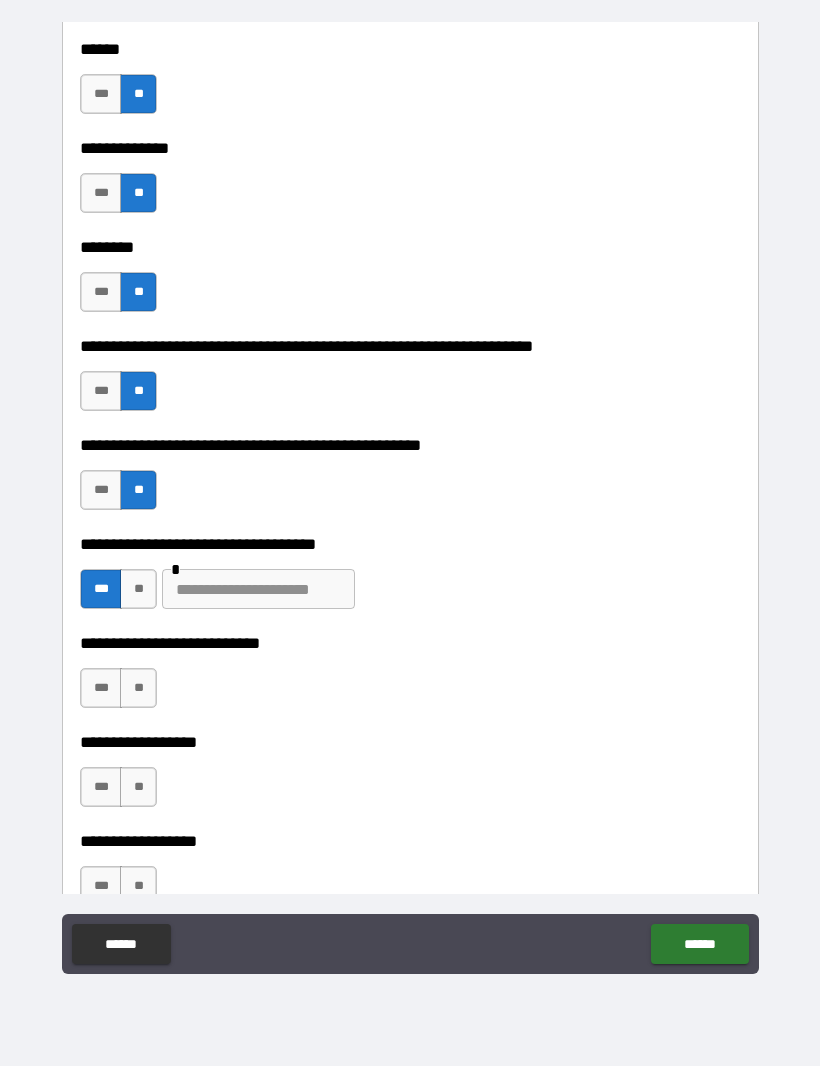 click at bounding box center [258, 590] 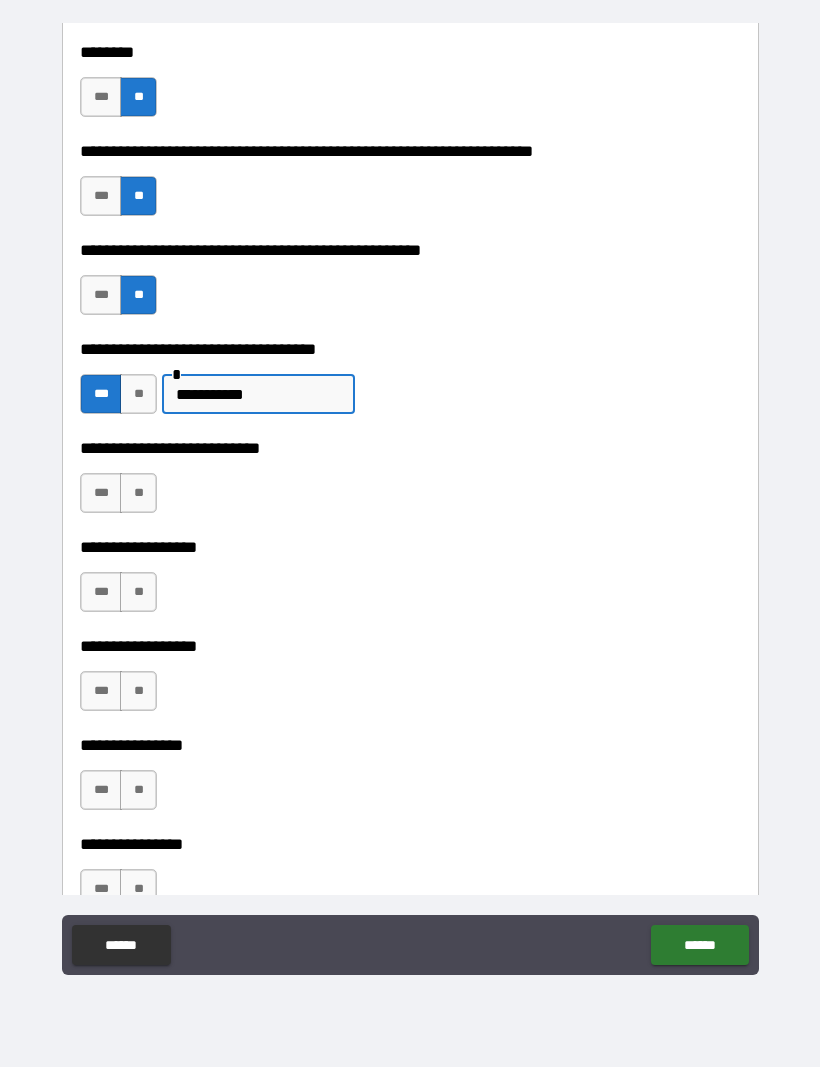 scroll, scrollTop: 3321, scrollLeft: 0, axis: vertical 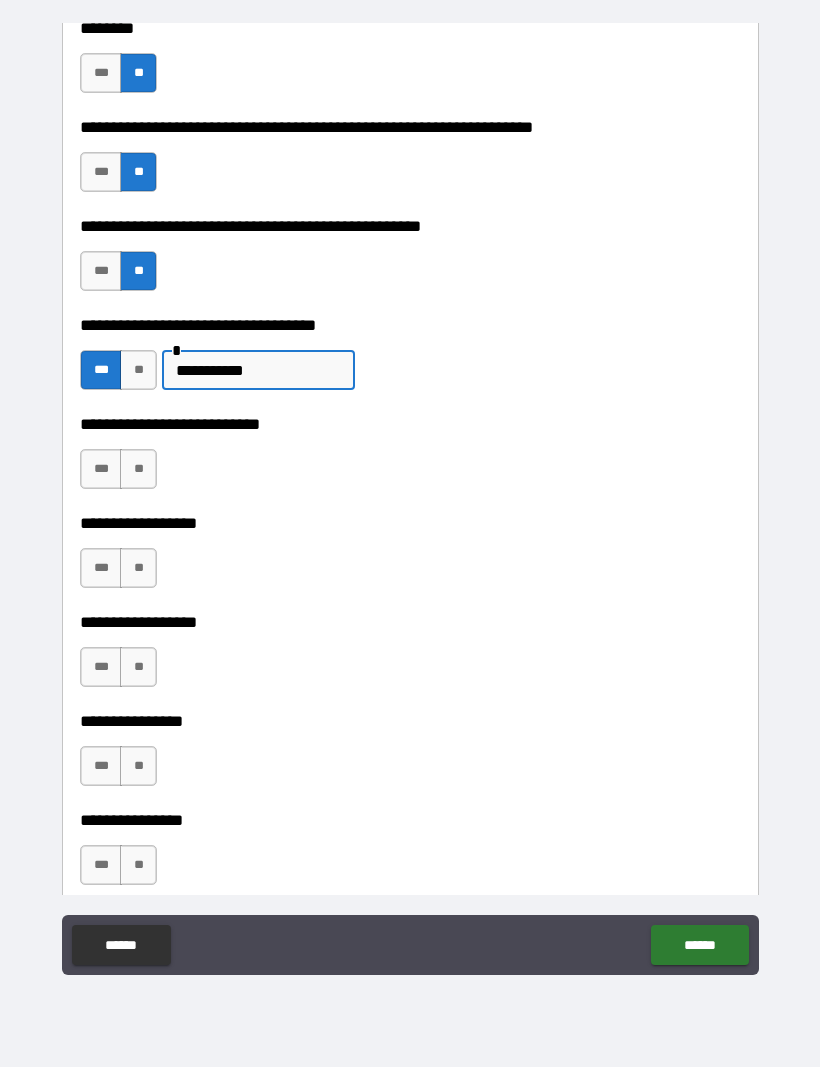 type on "**********" 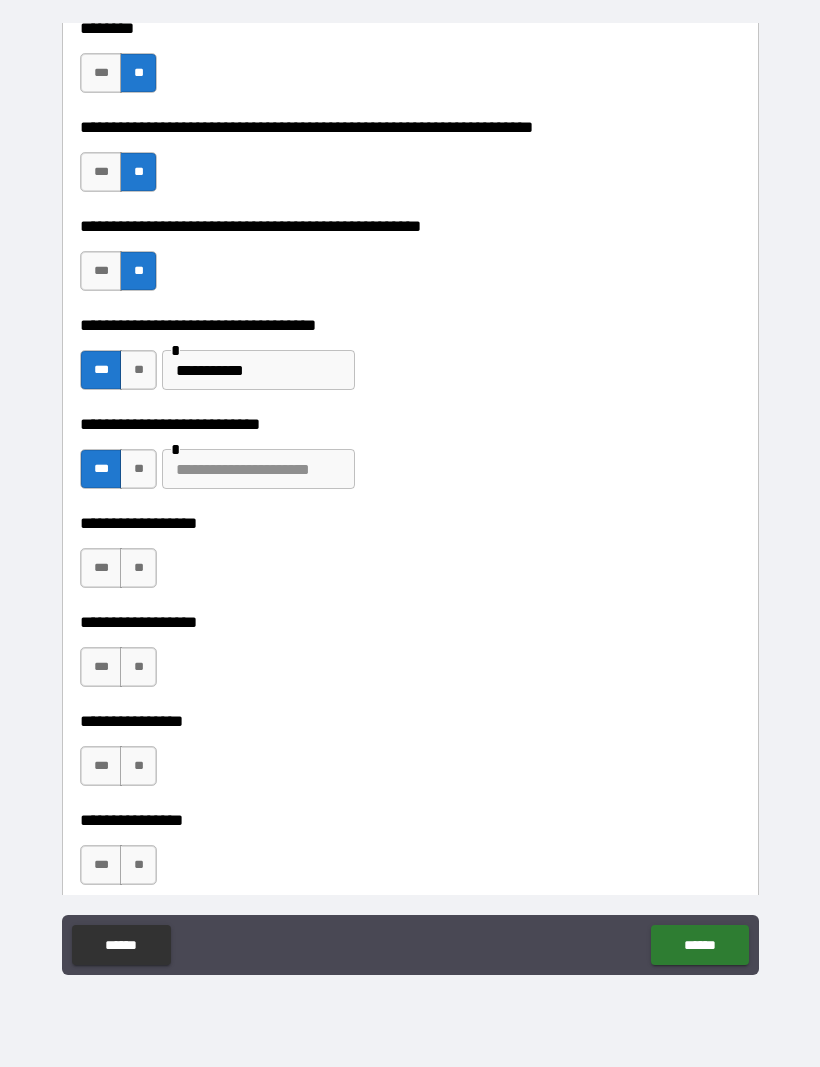 click on "**" at bounding box center (138, 568) 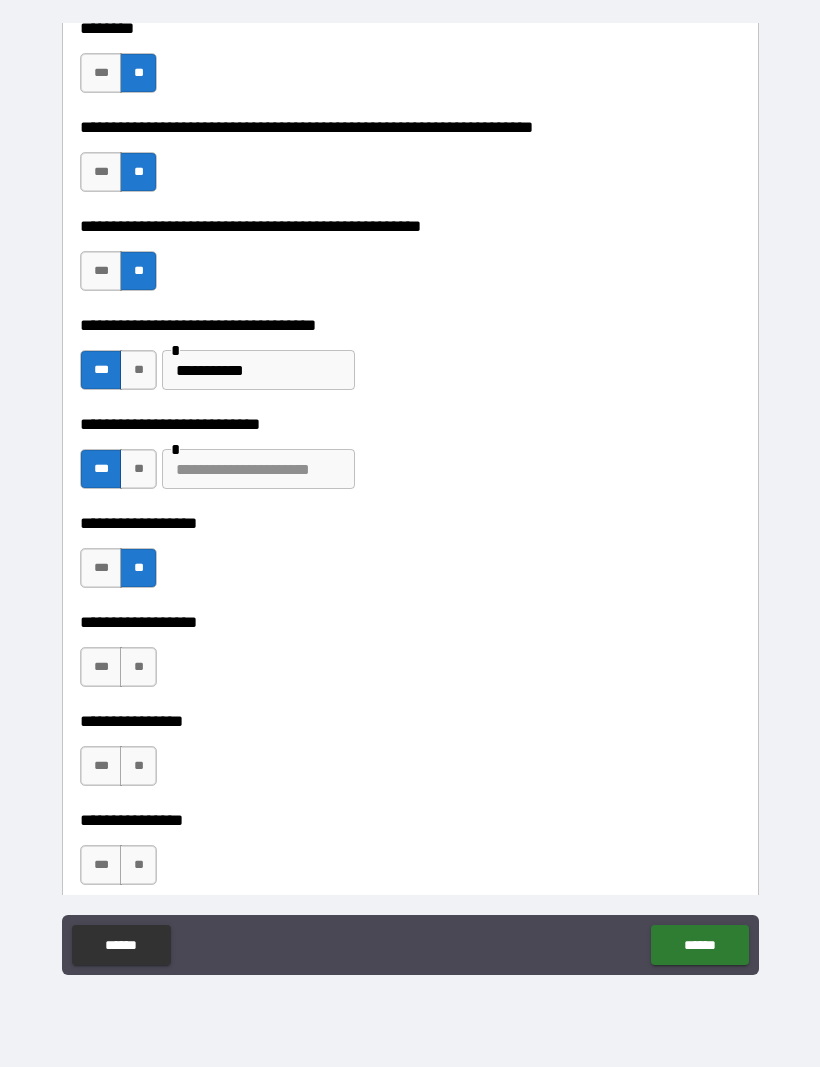 click on "**" at bounding box center (138, 667) 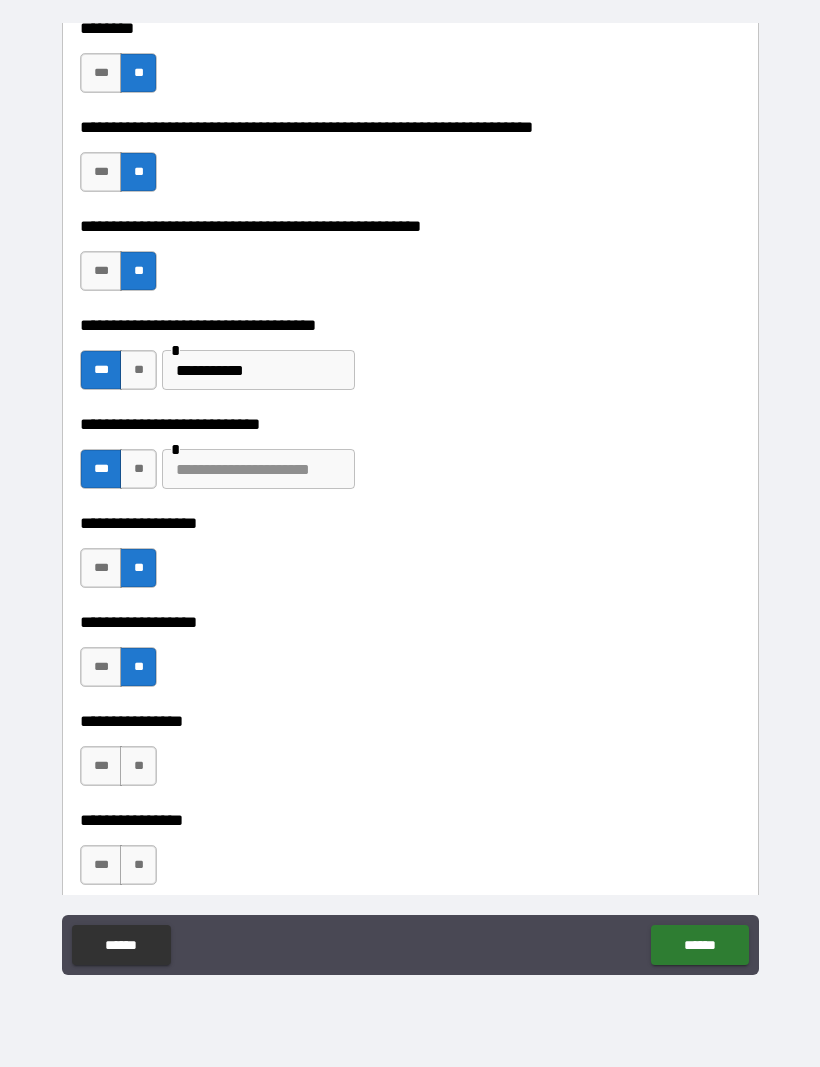 click on "**" at bounding box center [138, 766] 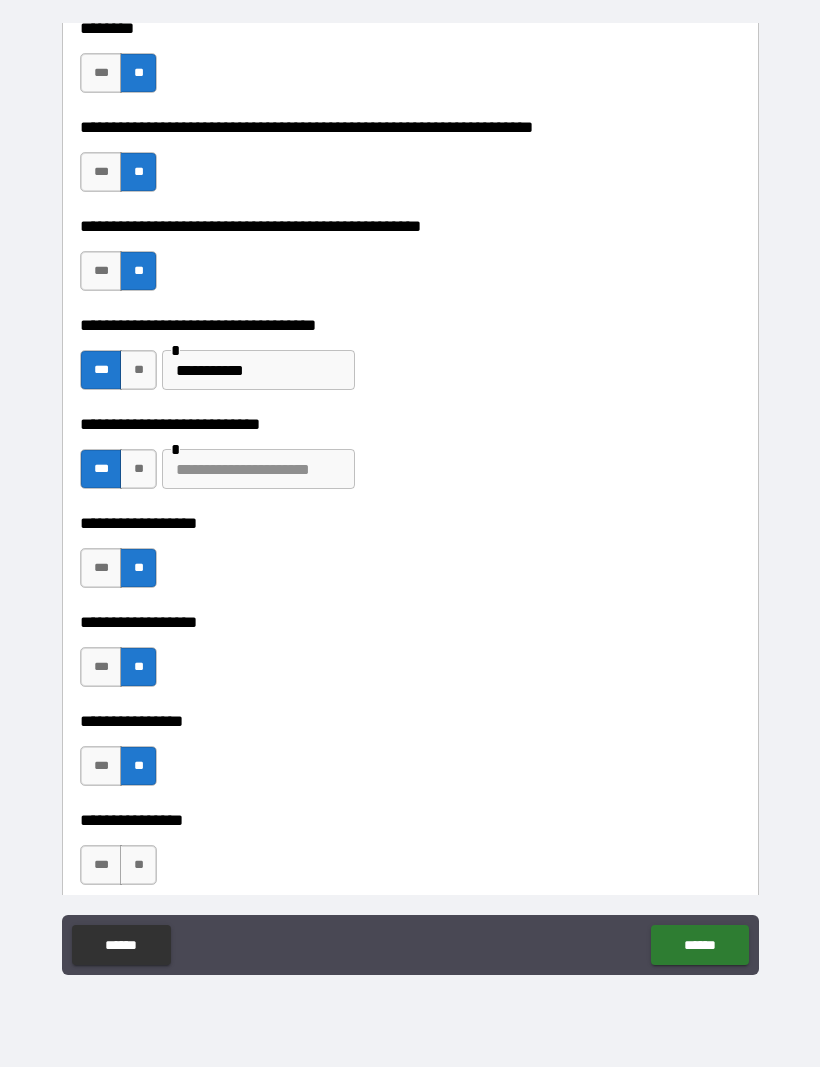 click on "**" at bounding box center [138, 865] 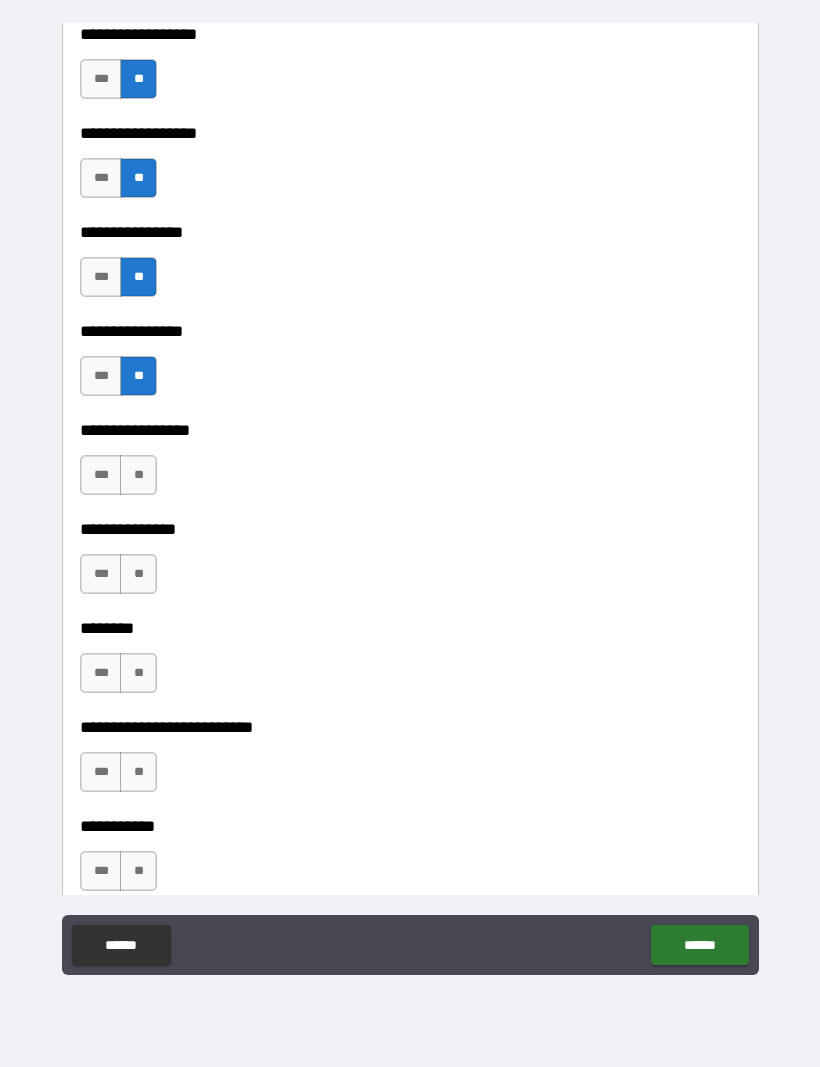 scroll, scrollTop: 3805, scrollLeft: 0, axis: vertical 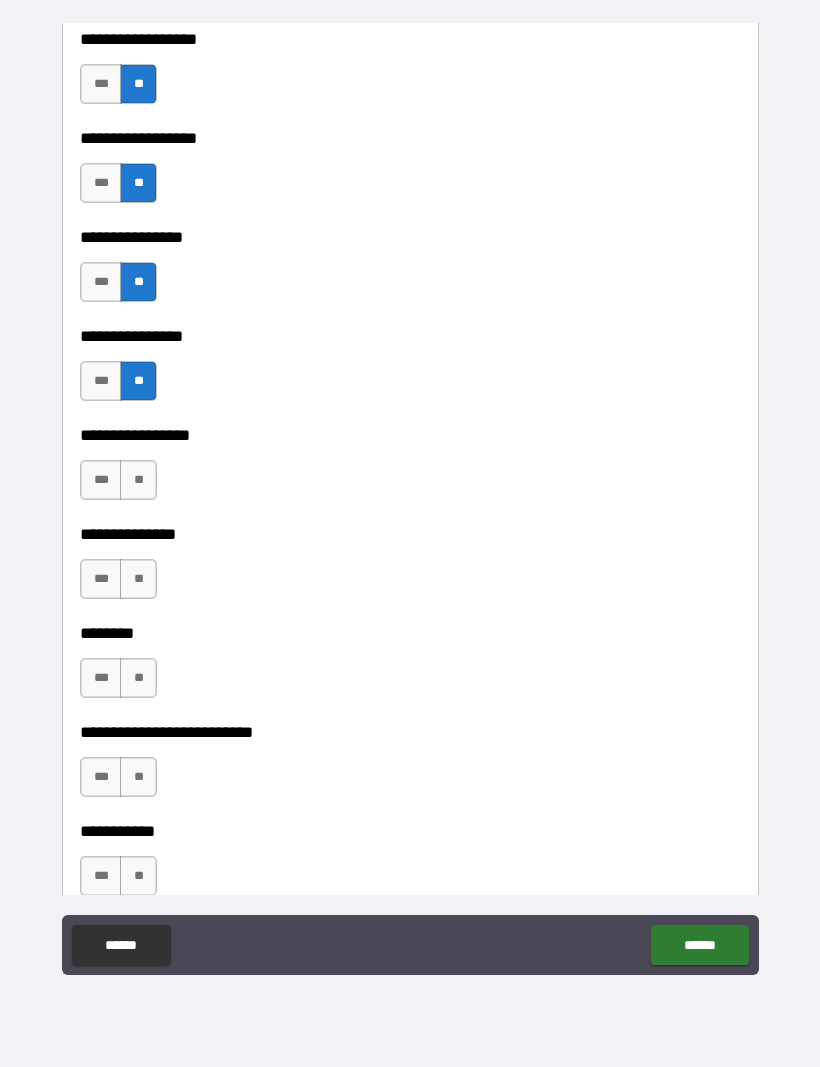 click on "**" at bounding box center [138, 480] 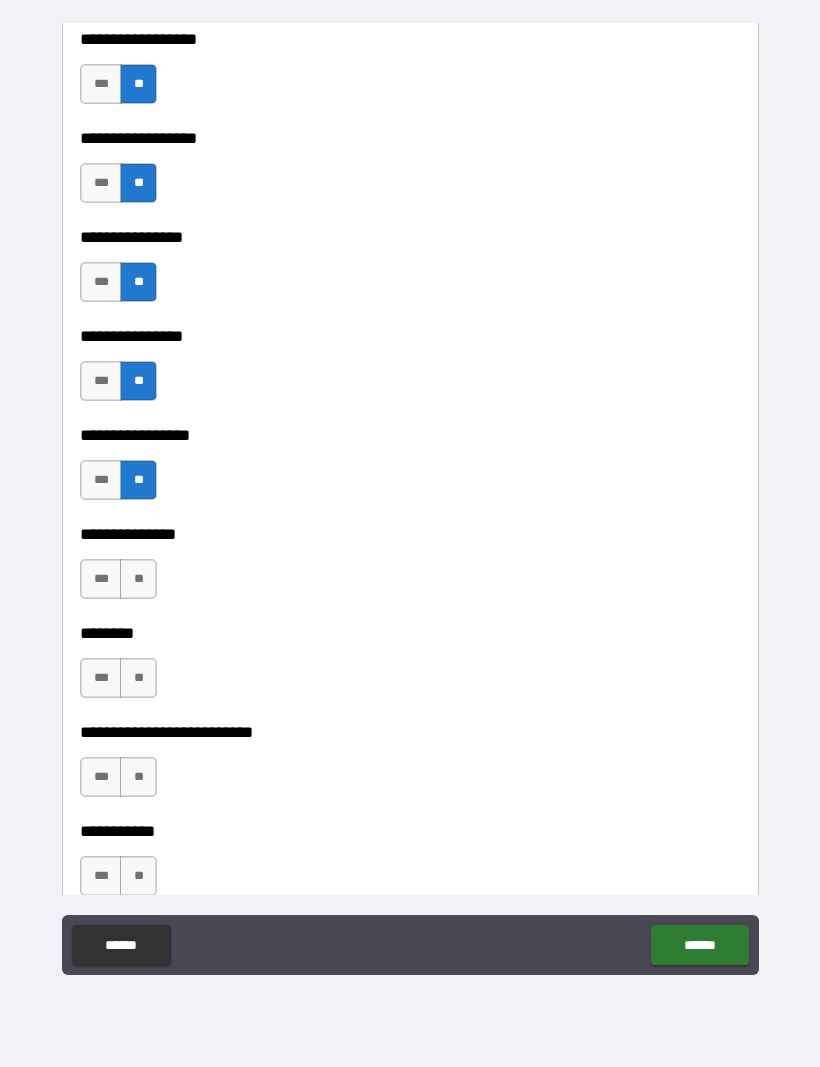 click on "**" at bounding box center (138, 579) 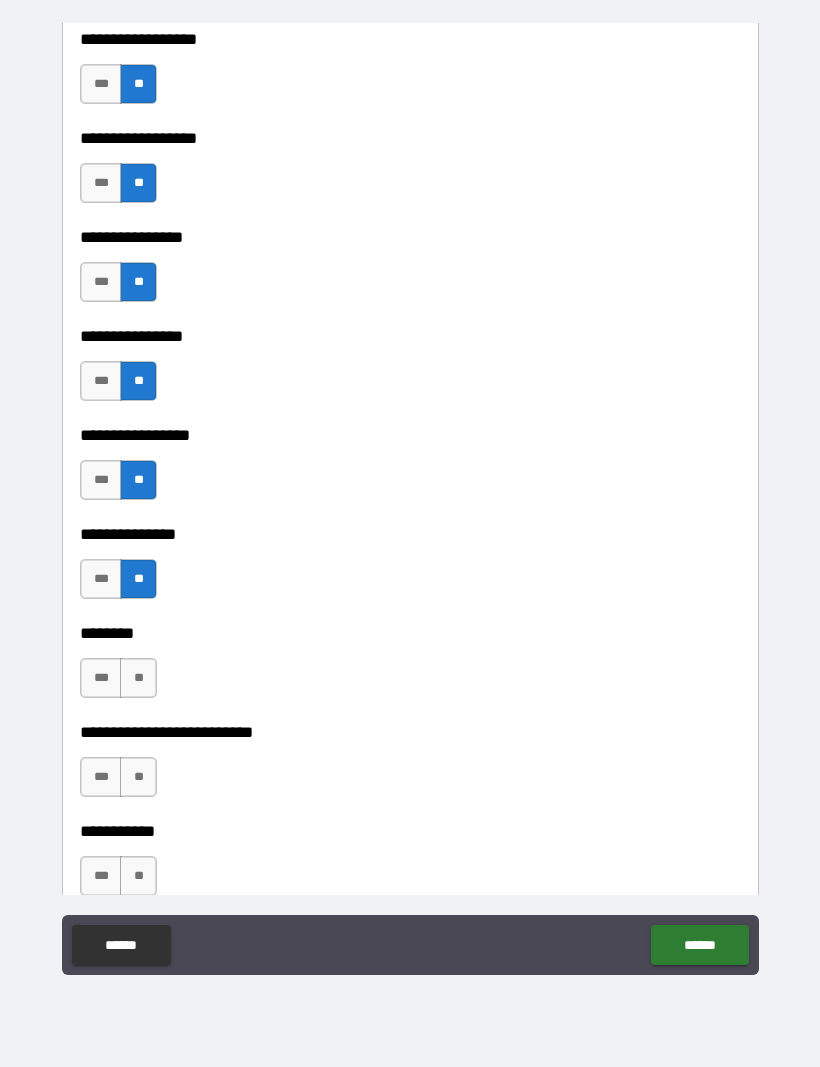 click on "**" at bounding box center [138, 678] 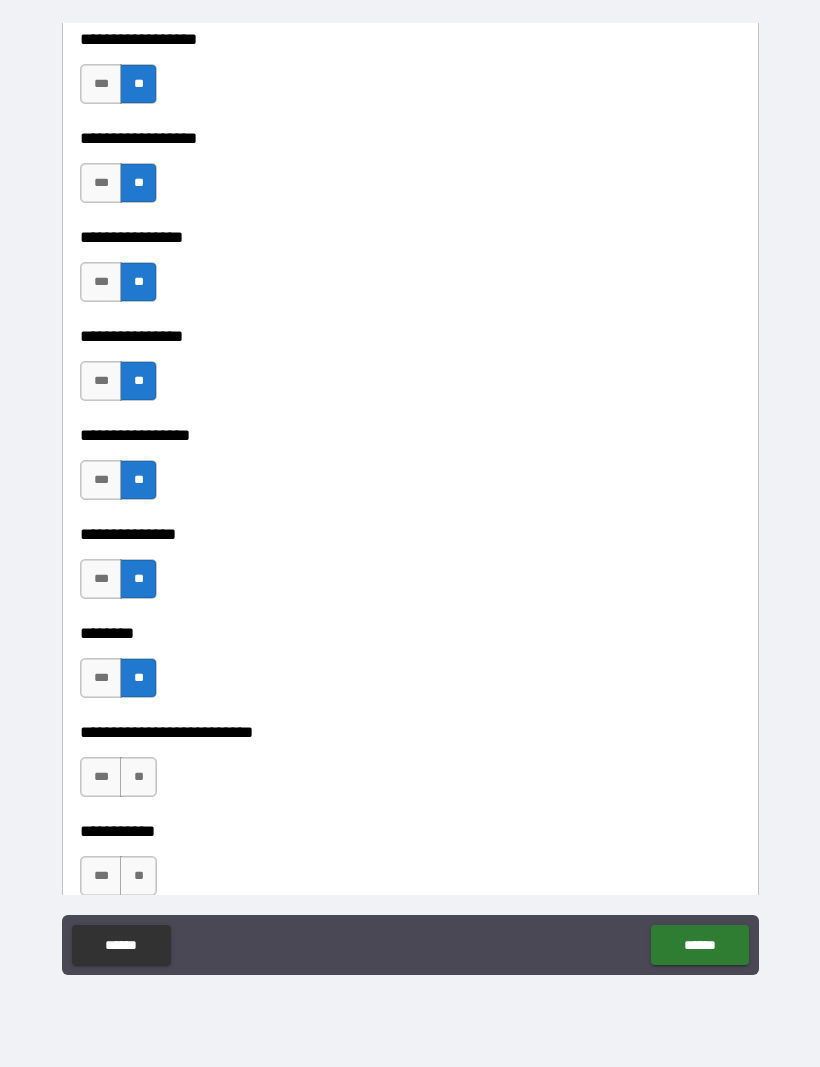 click on "**" at bounding box center (138, 777) 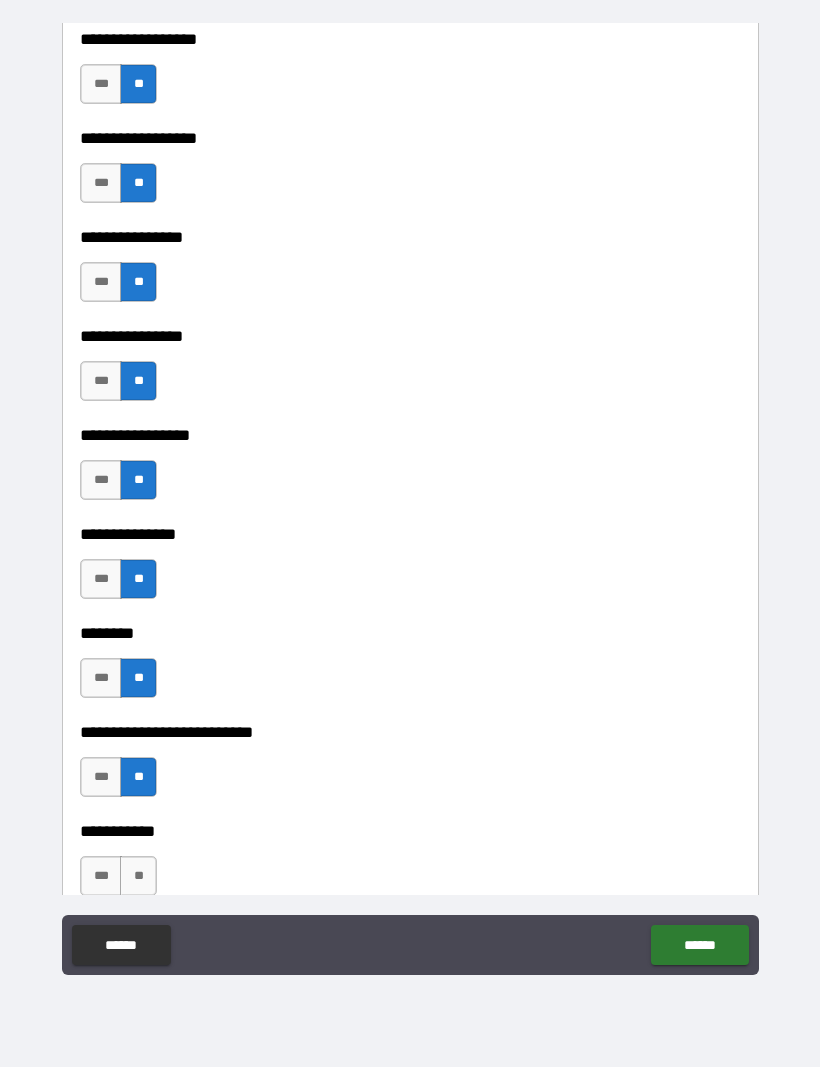 click on "**" at bounding box center [138, 876] 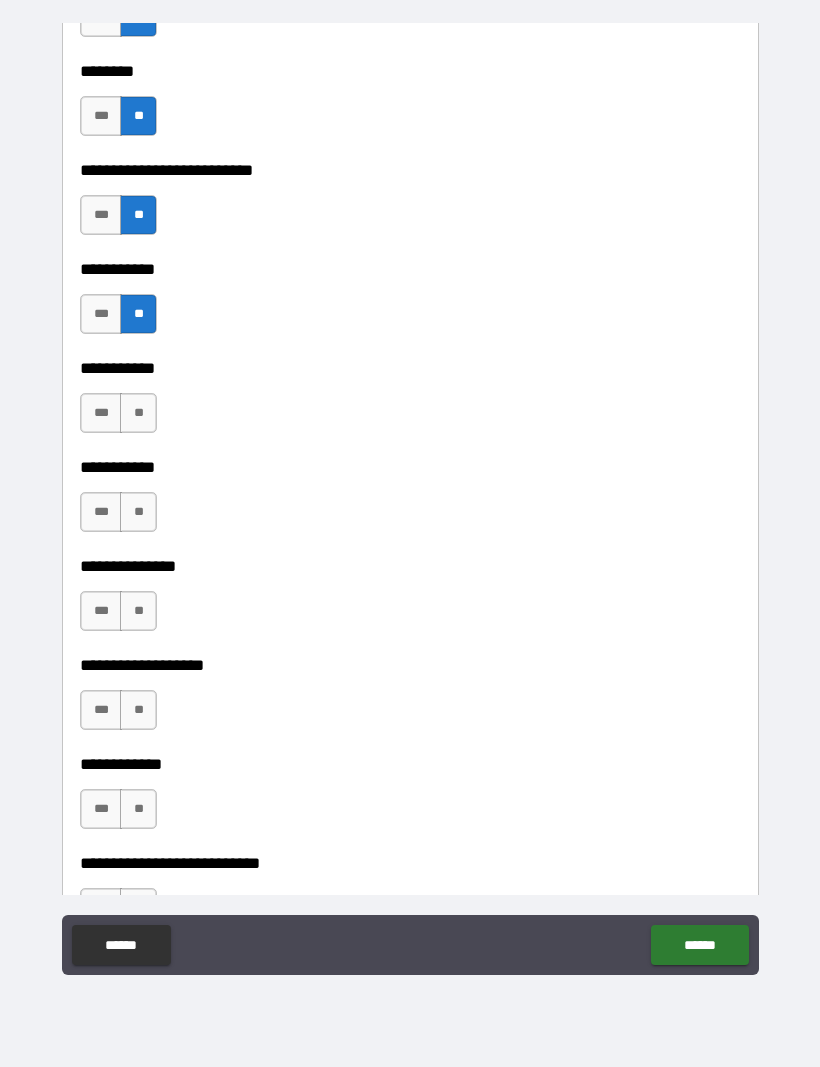 scroll, scrollTop: 4365, scrollLeft: 0, axis: vertical 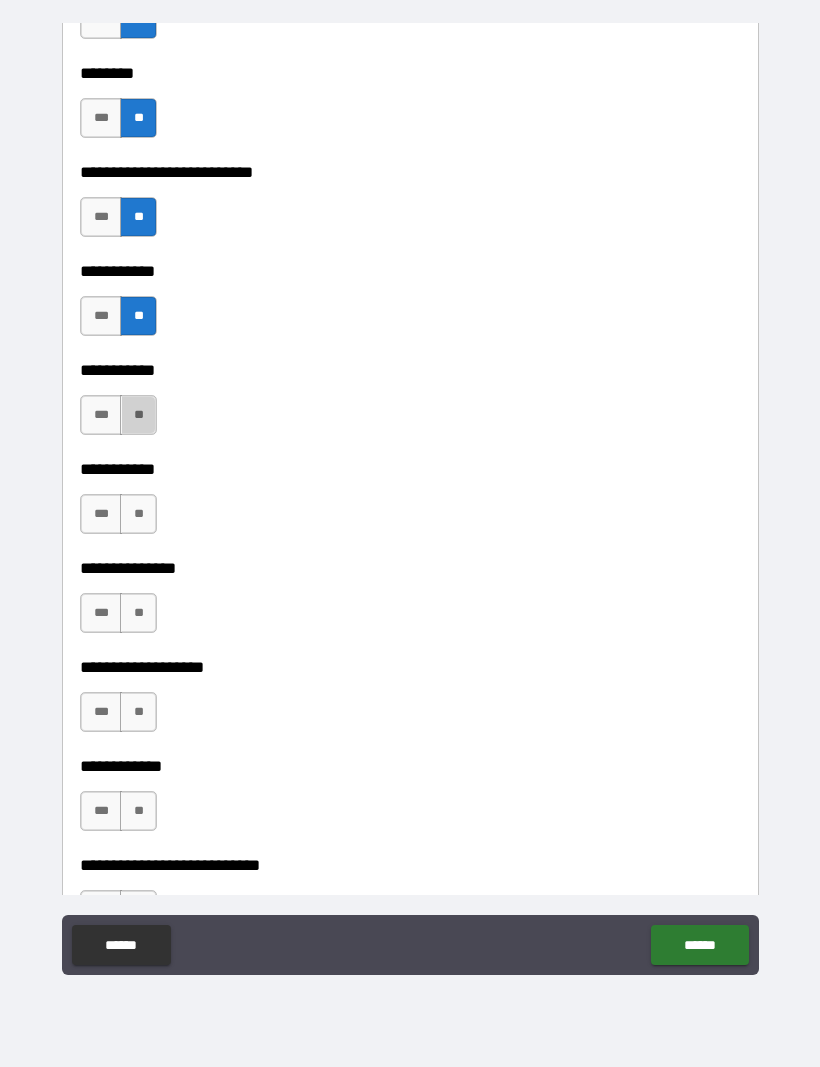 click on "**" at bounding box center (138, 415) 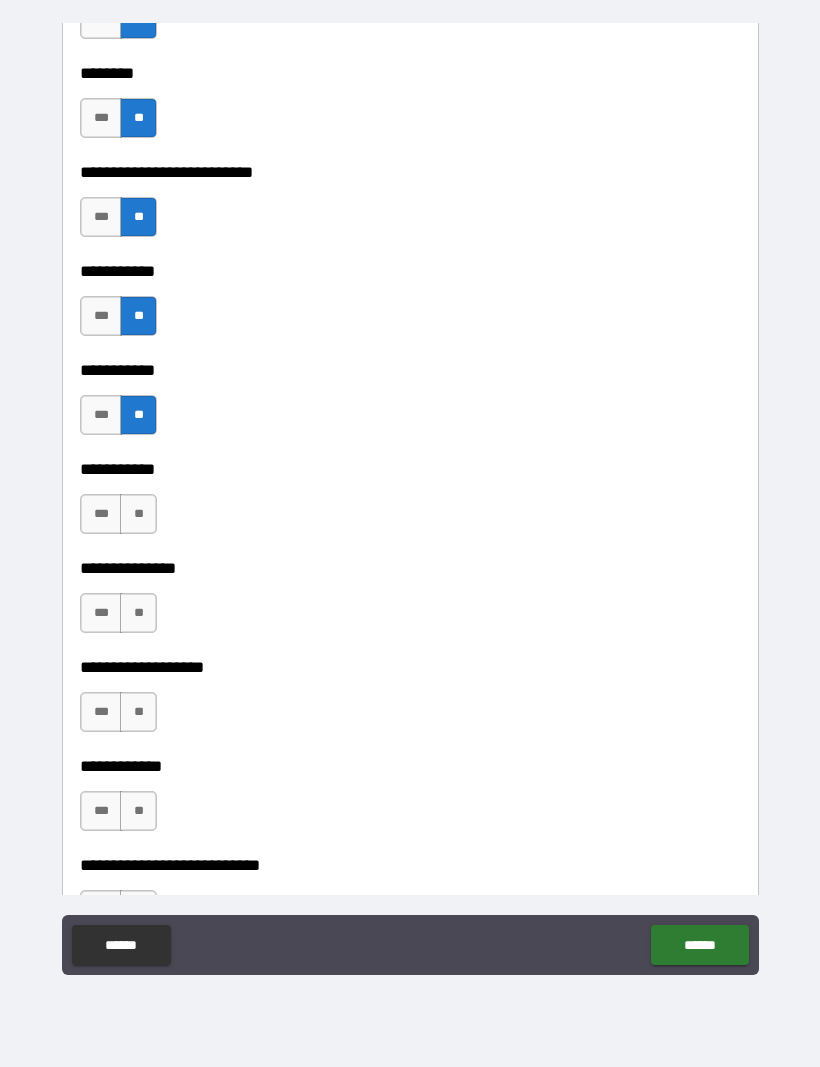 click on "**********" at bounding box center (410, 504) 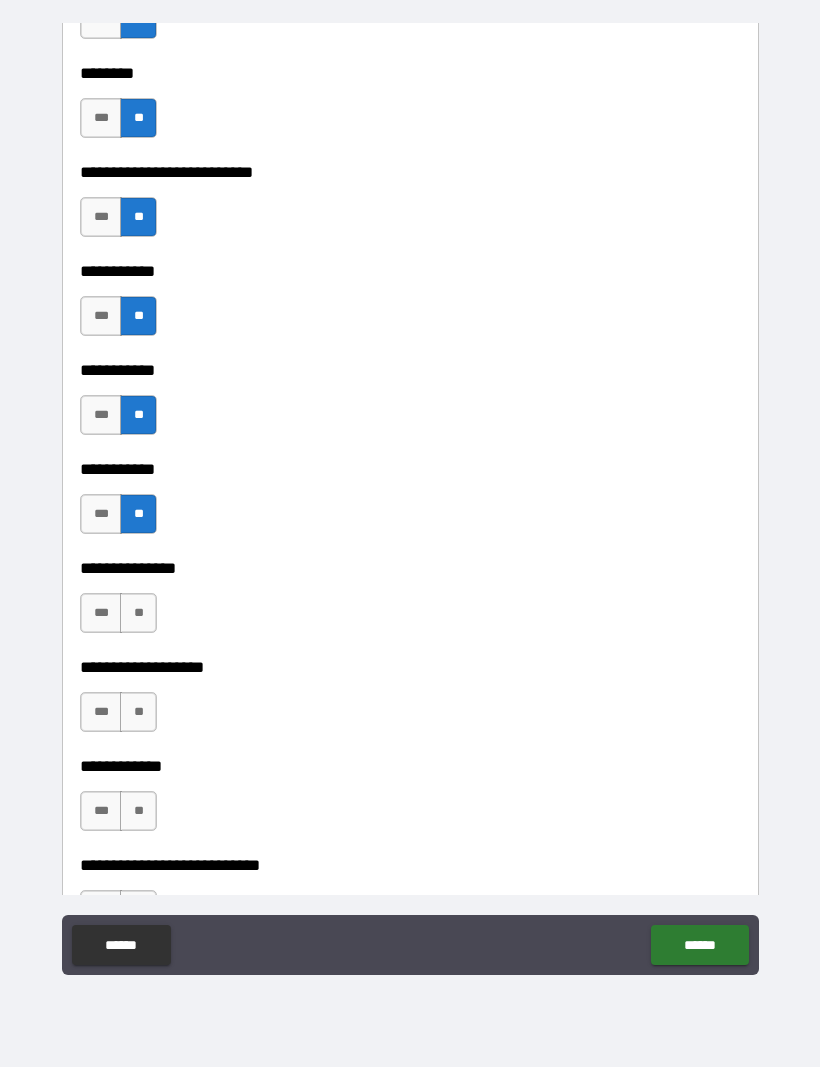 click on "**" at bounding box center (138, 613) 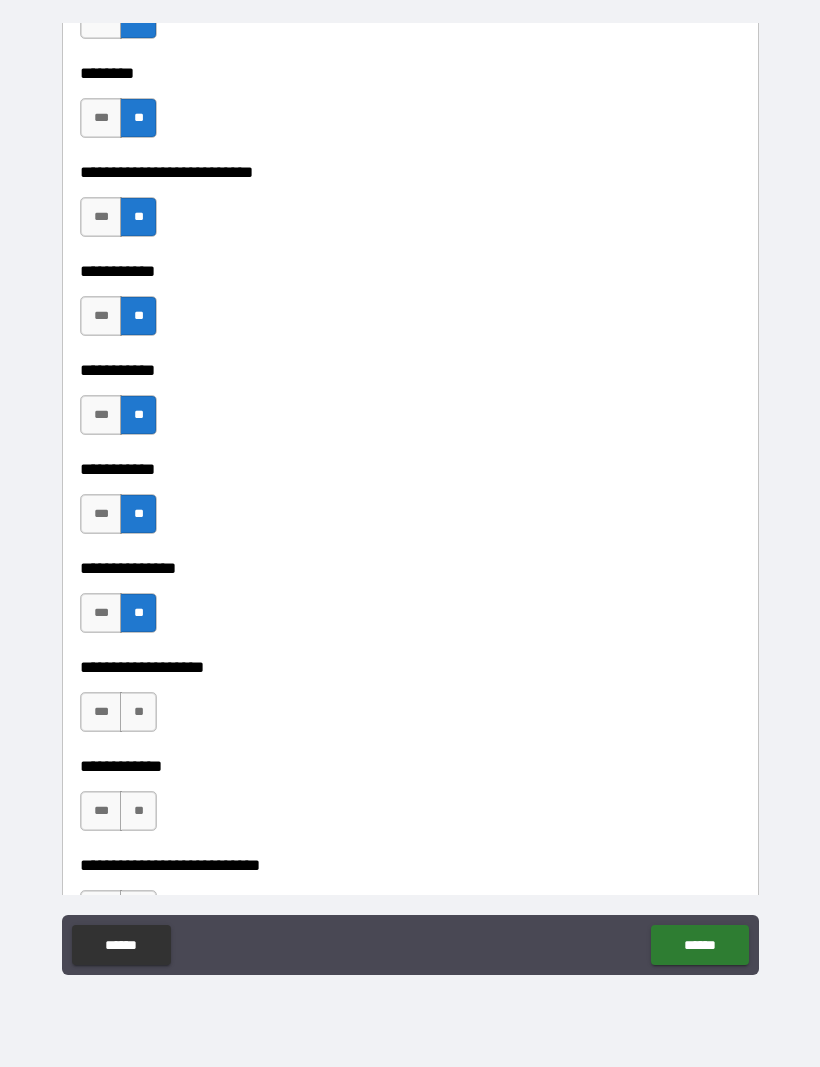 click on "**" at bounding box center (138, 712) 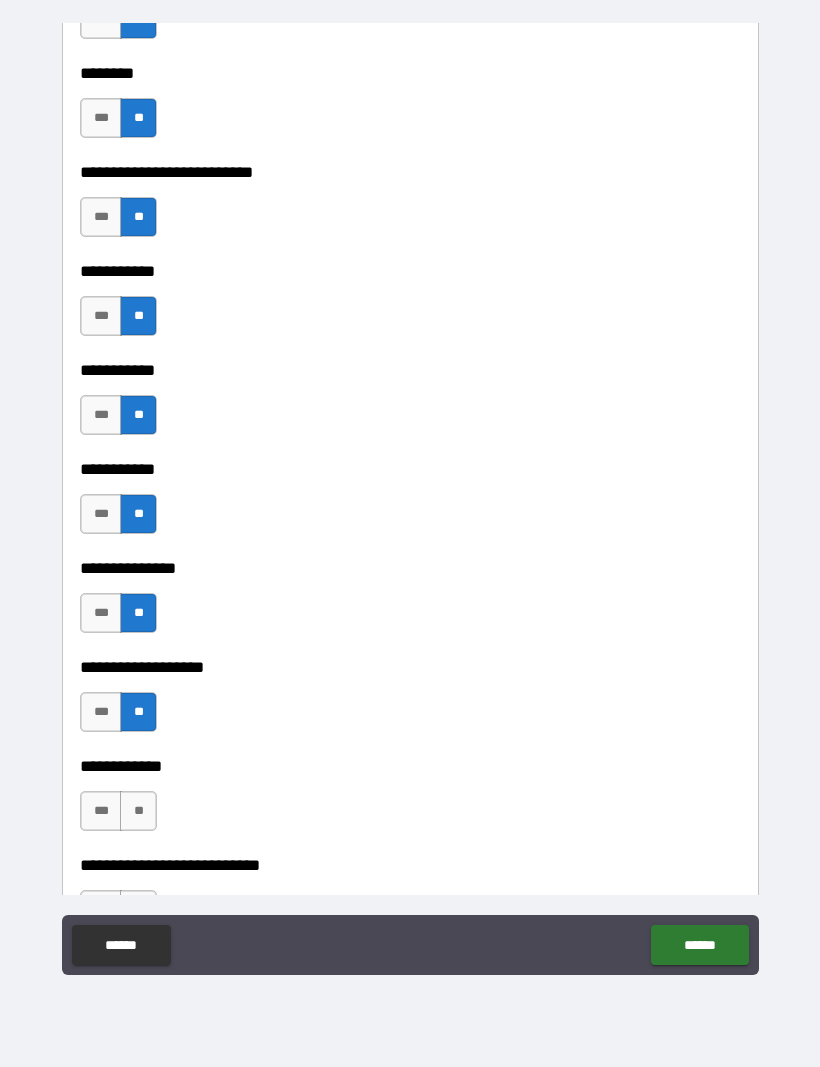 click on "**" at bounding box center (138, 811) 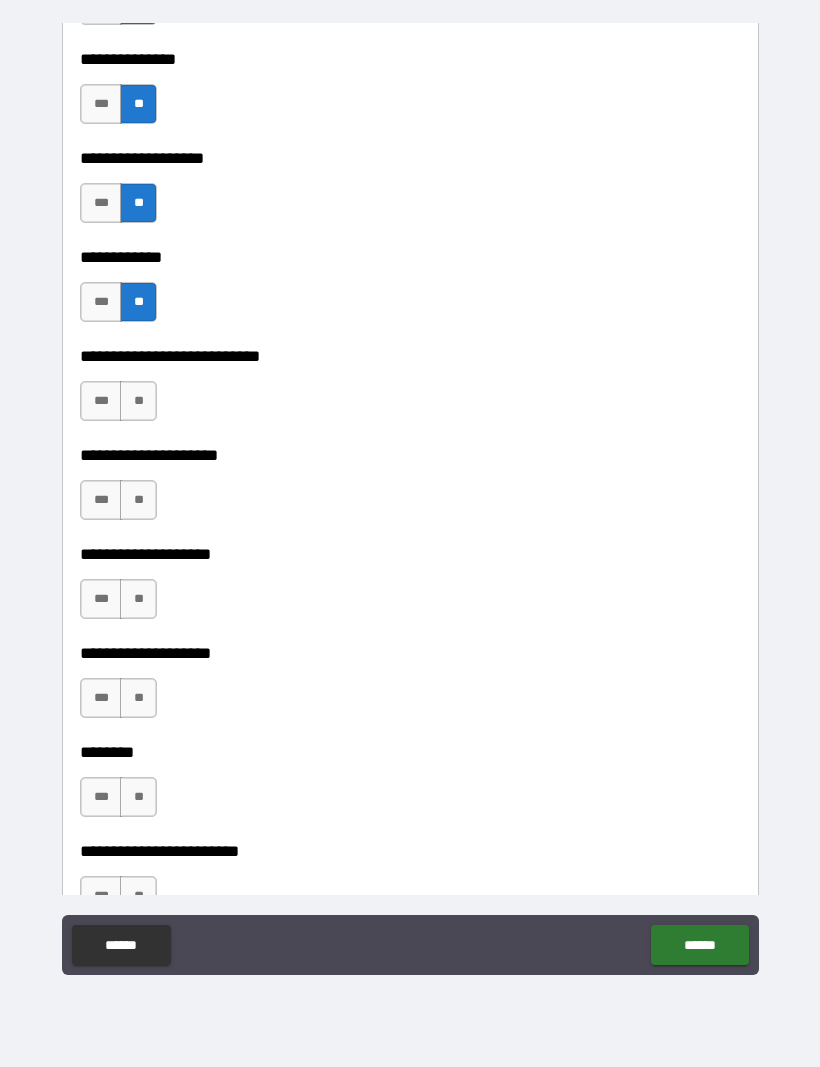 scroll, scrollTop: 4873, scrollLeft: 0, axis: vertical 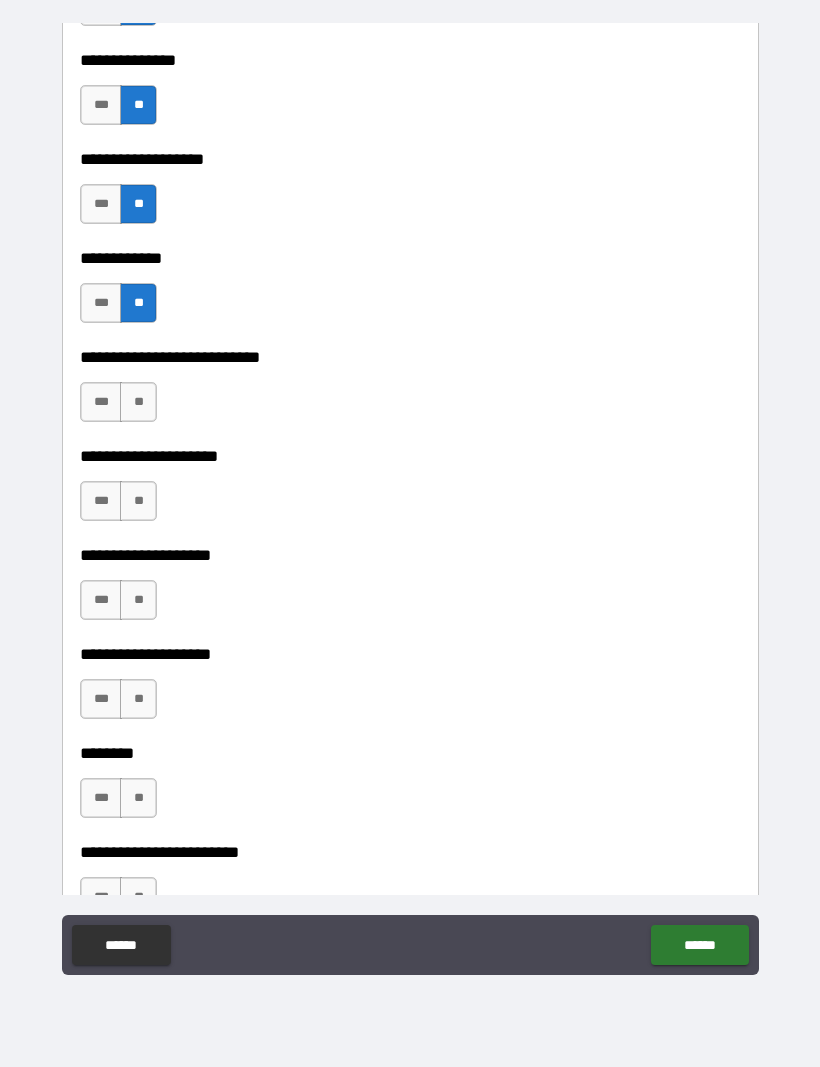 click on "**********" at bounding box center (410, 392) 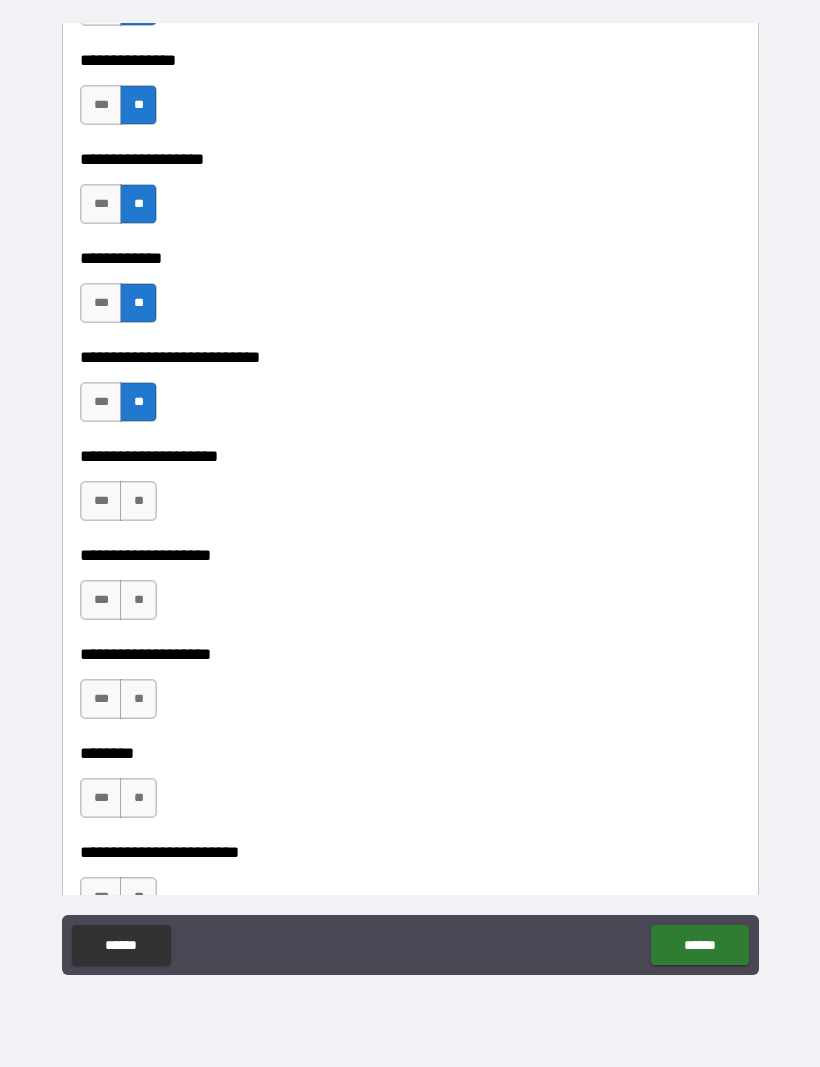 click on "**" at bounding box center [138, 501] 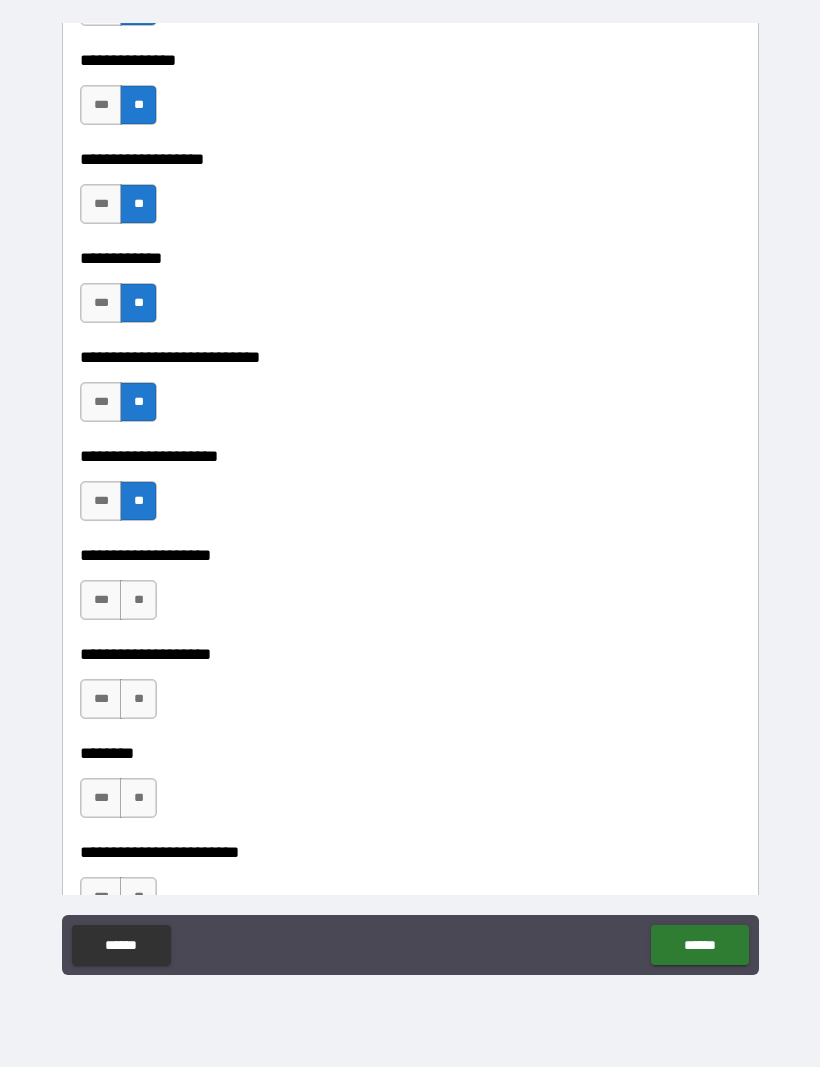 click on "**" at bounding box center [138, 600] 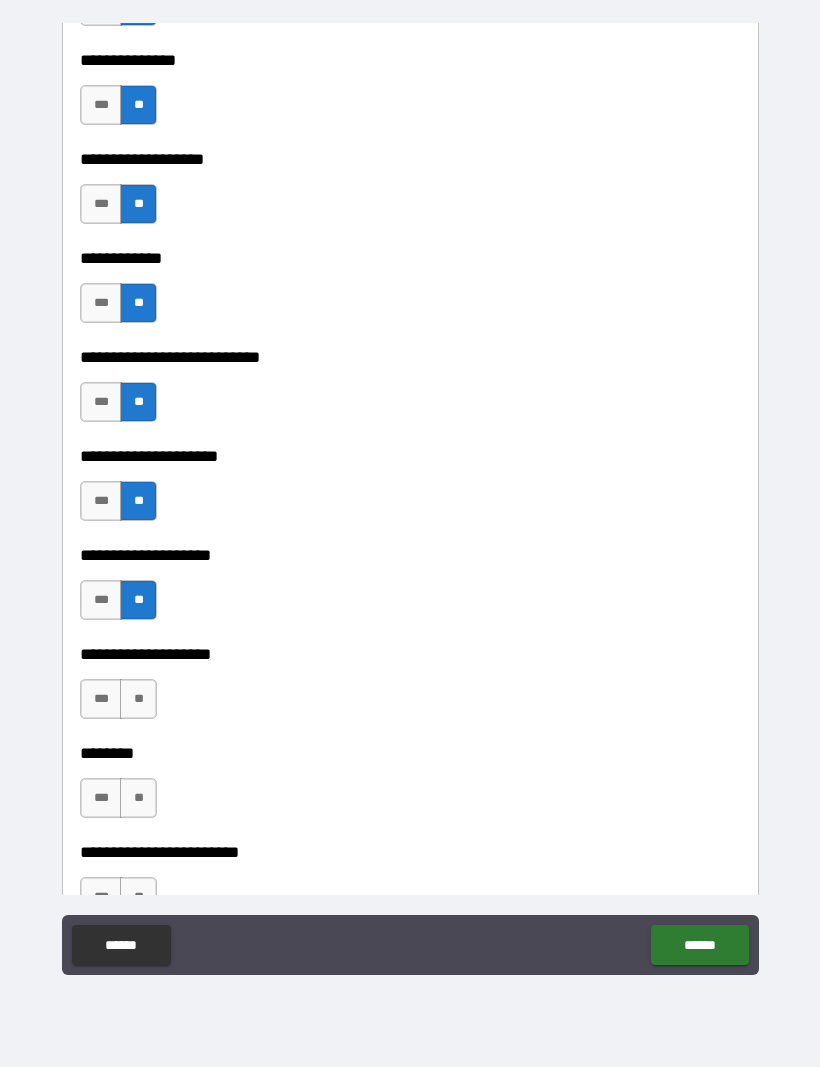 click on "**" at bounding box center (138, 699) 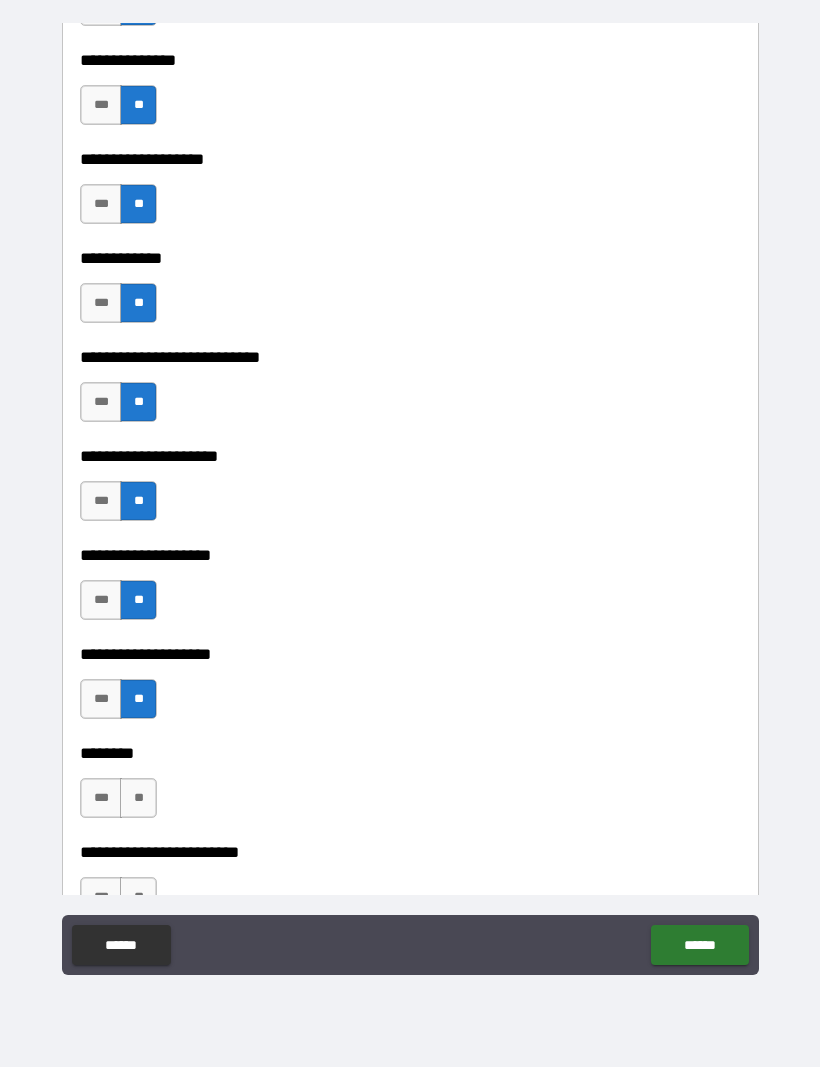 click on "**" at bounding box center [138, 798] 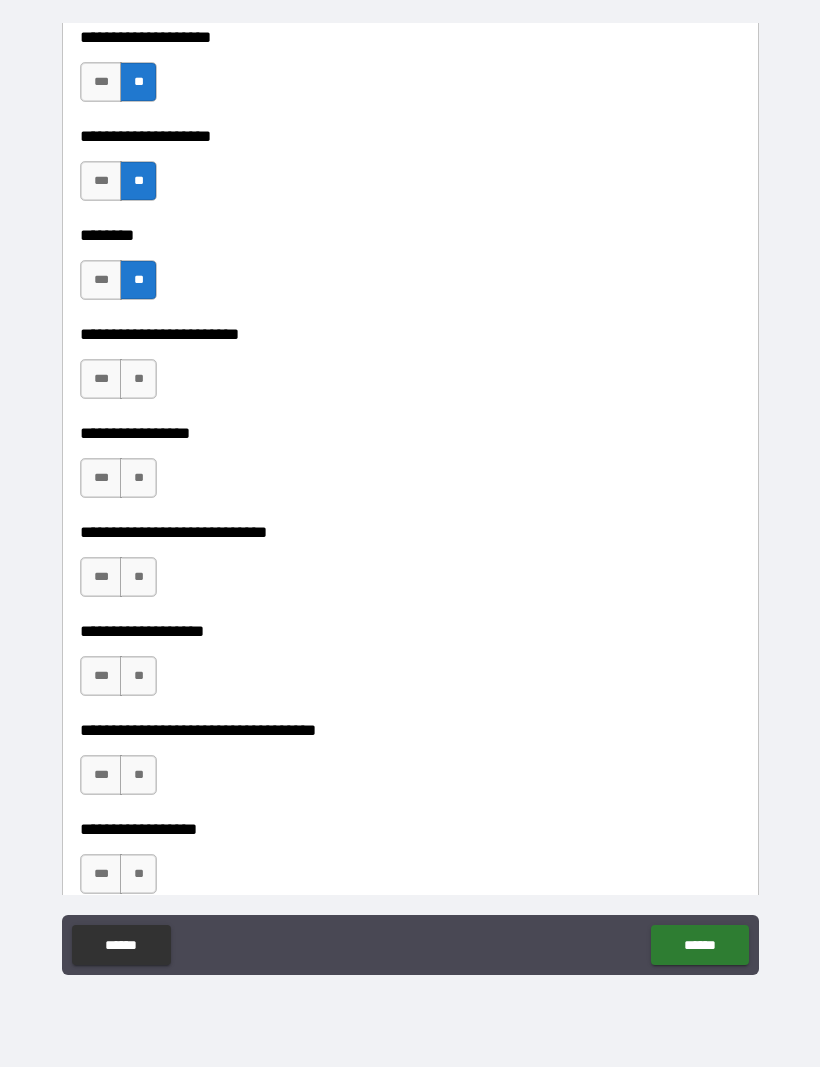 scroll, scrollTop: 5421, scrollLeft: 0, axis: vertical 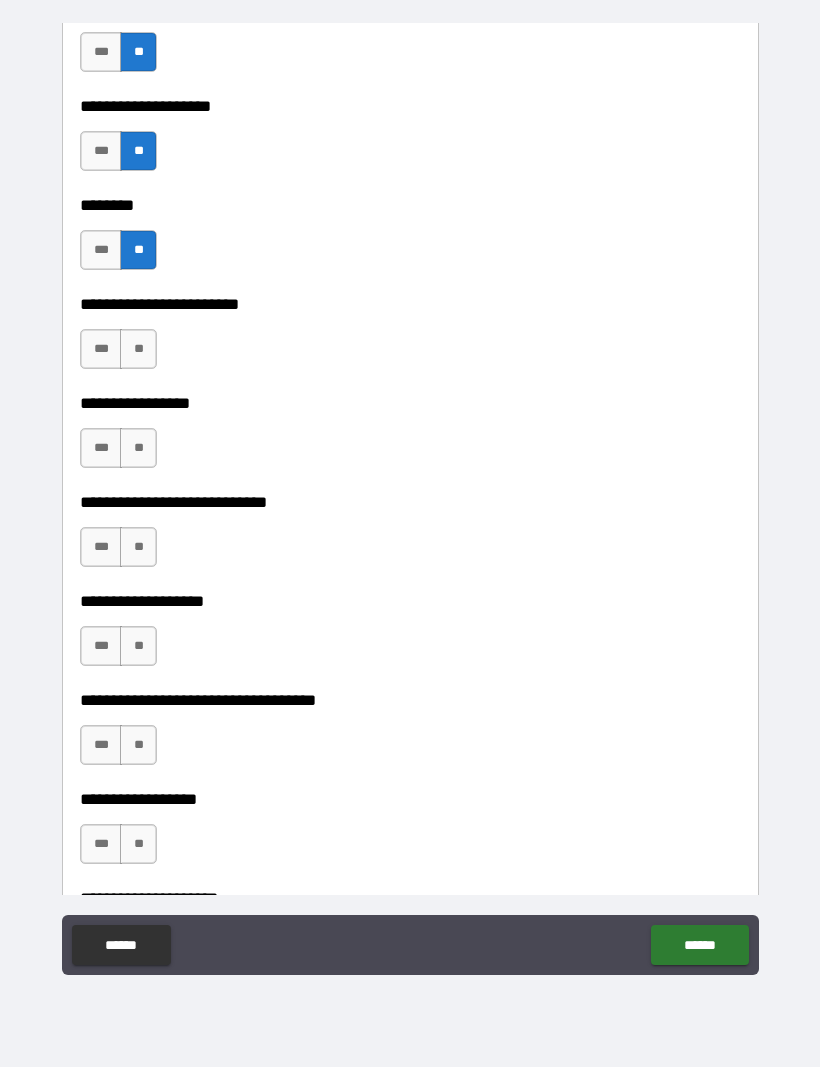 click on "**" at bounding box center [138, 349] 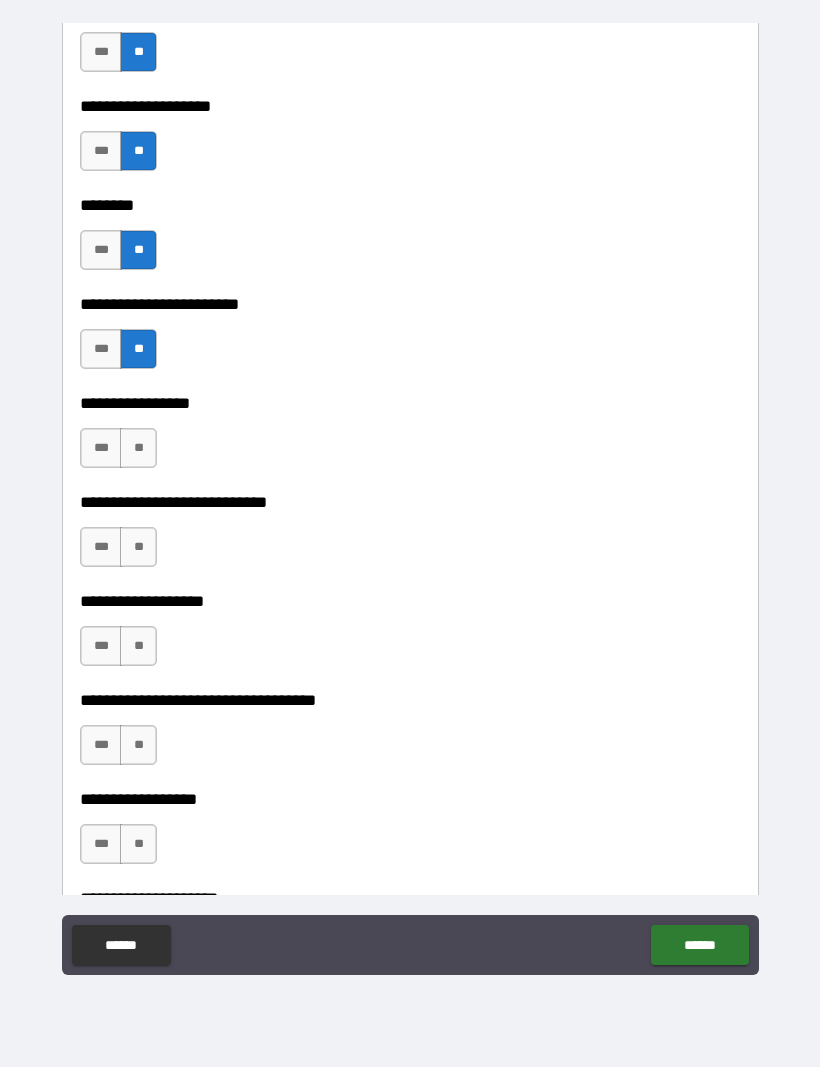 click on "**" at bounding box center (138, 448) 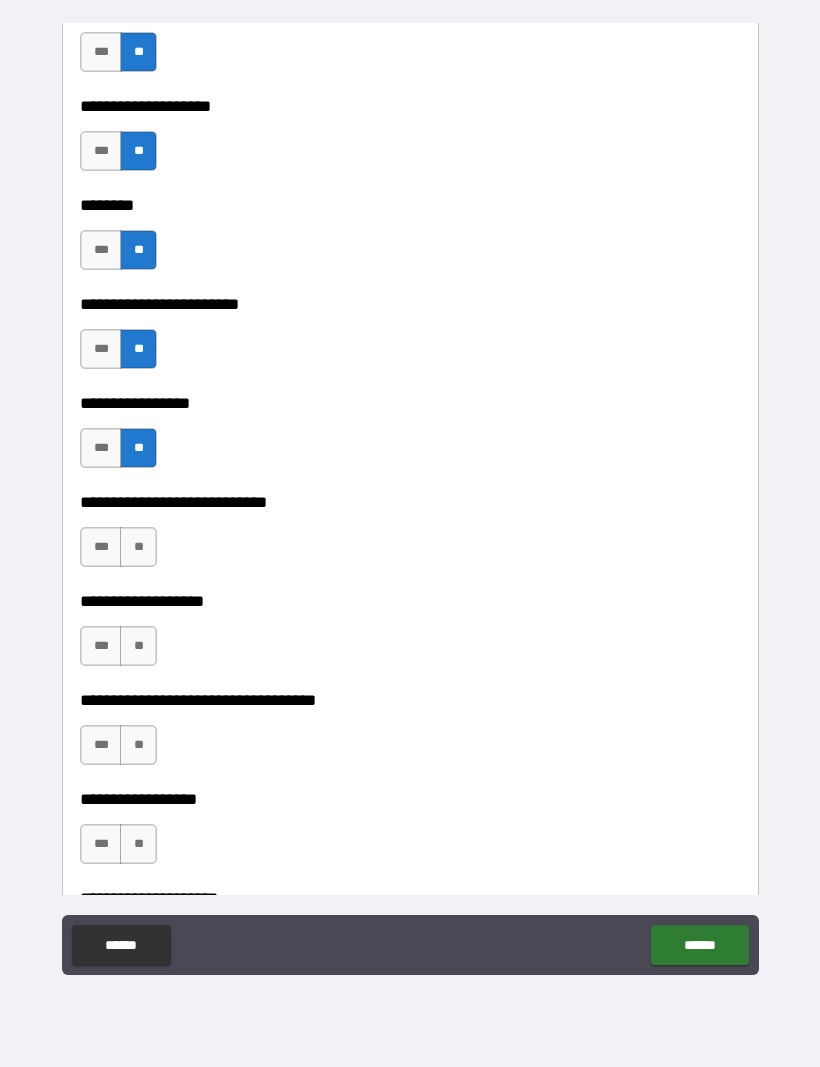 click on "**" at bounding box center (138, 547) 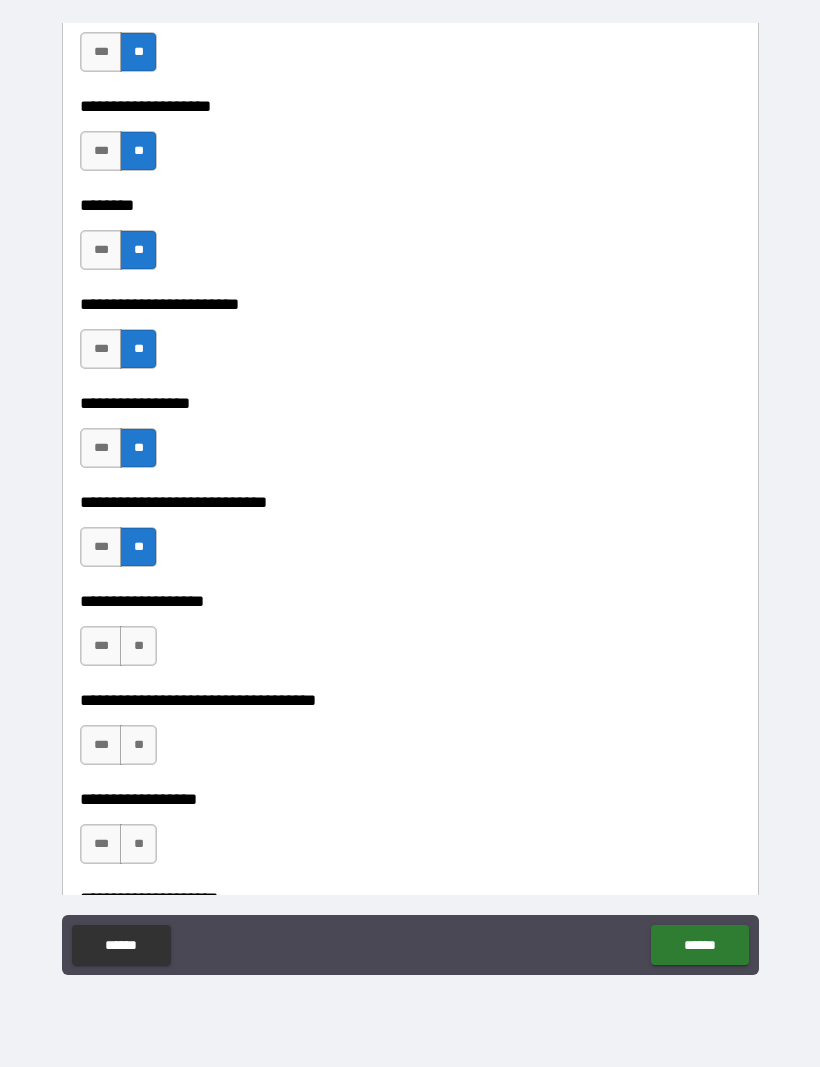 click on "**" at bounding box center [138, 646] 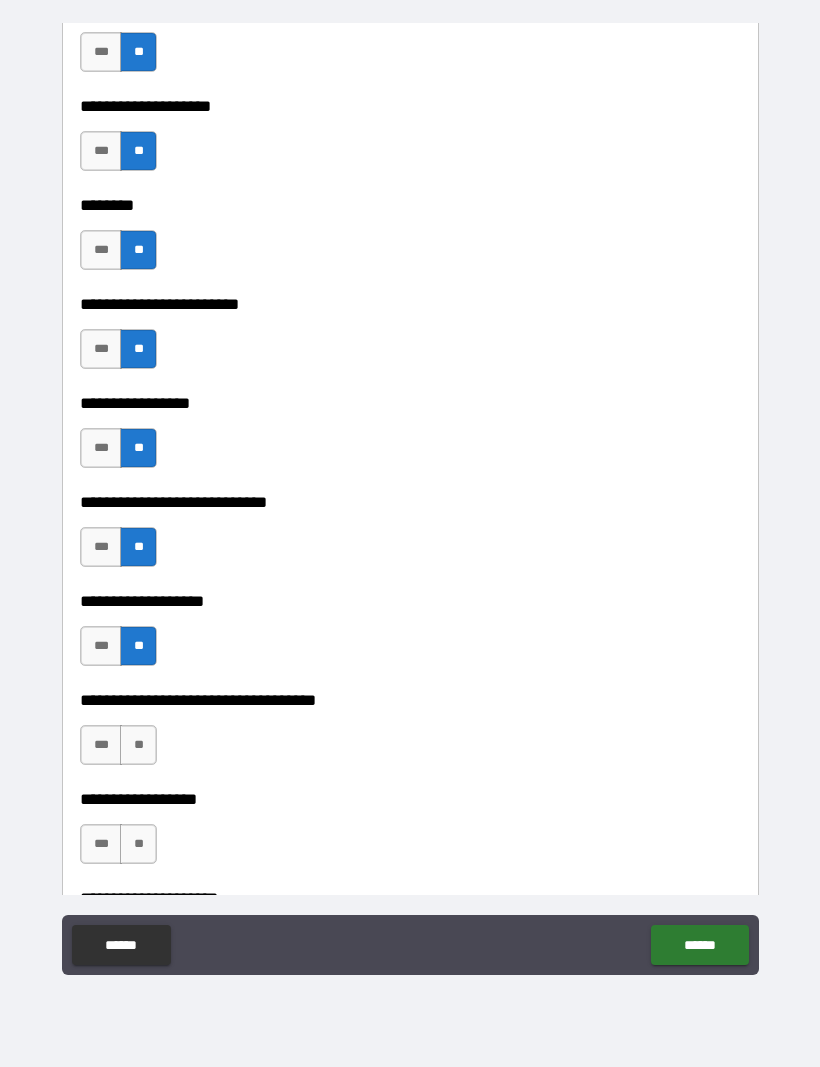 click on "***" at bounding box center [101, 745] 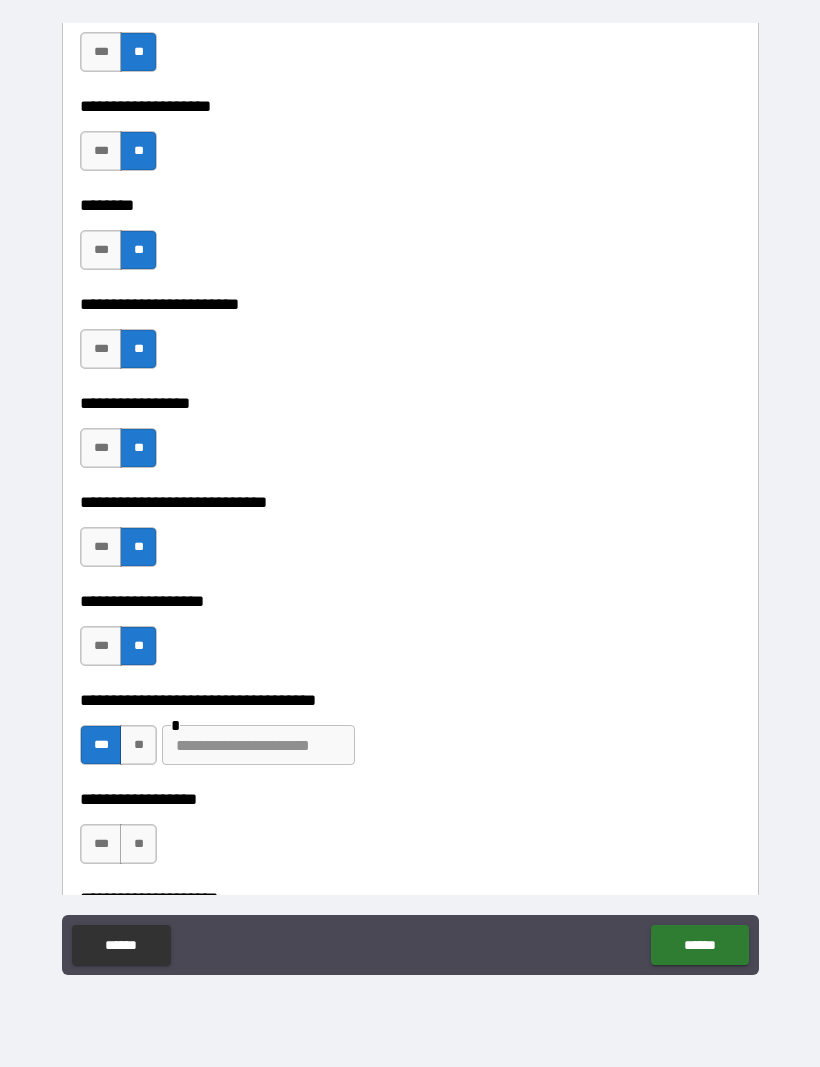 click at bounding box center [258, 745] 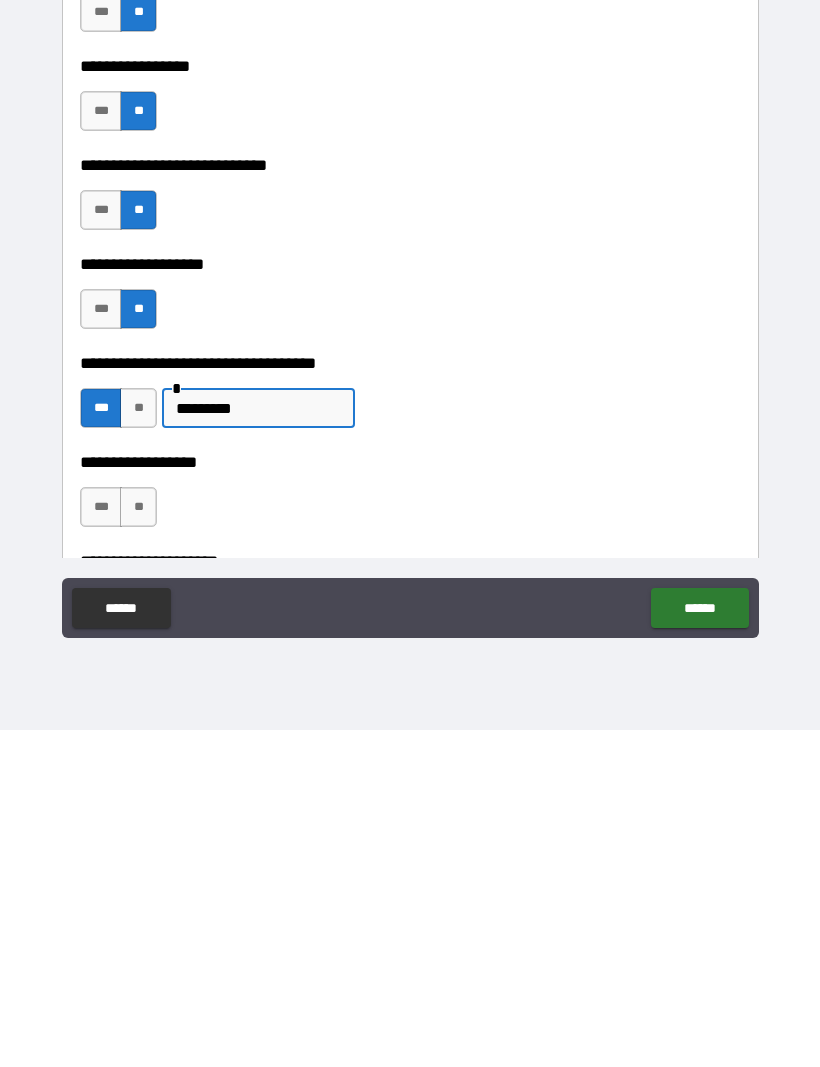type on "*********" 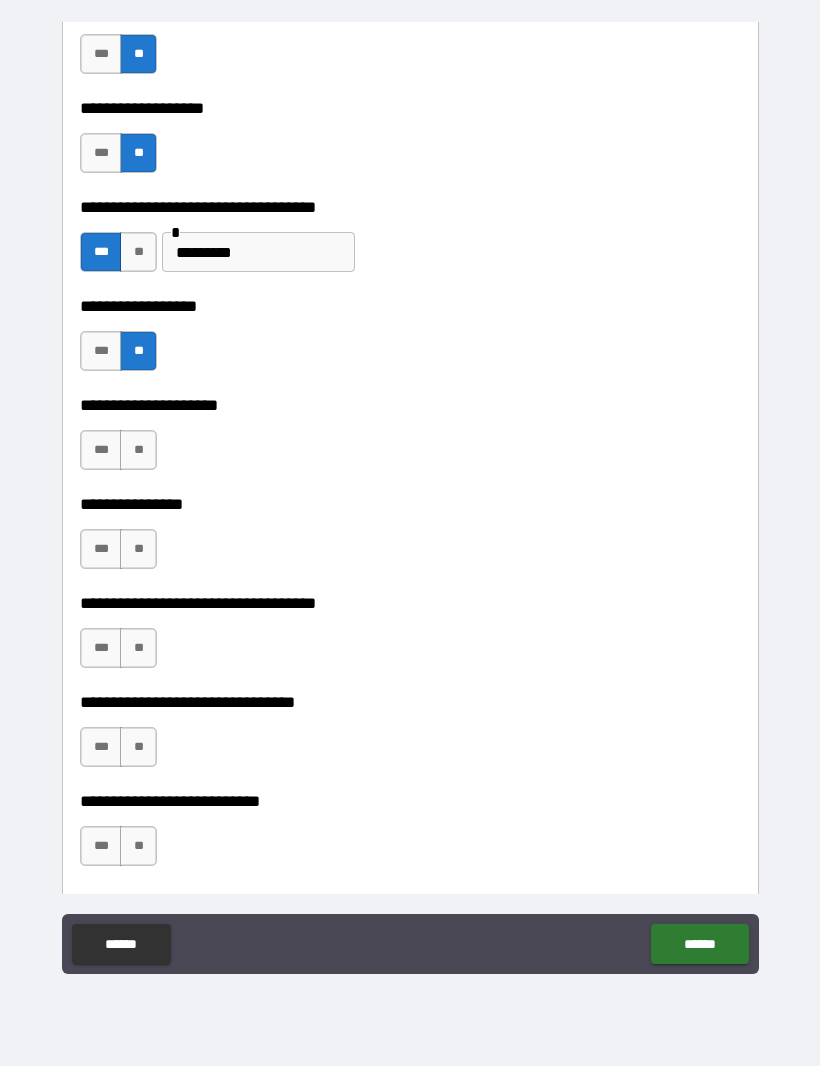 scroll, scrollTop: 5911, scrollLeft: 0, axis: vertical 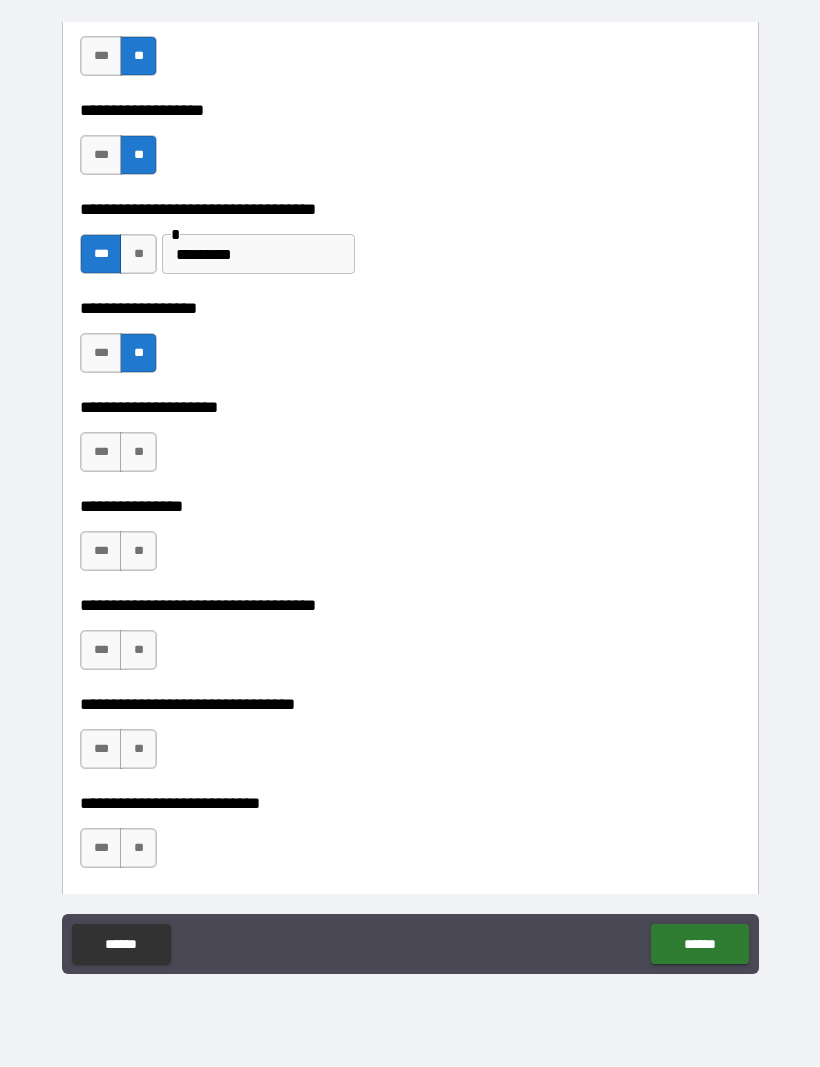 click on "**" at bounding box center [138, 453] 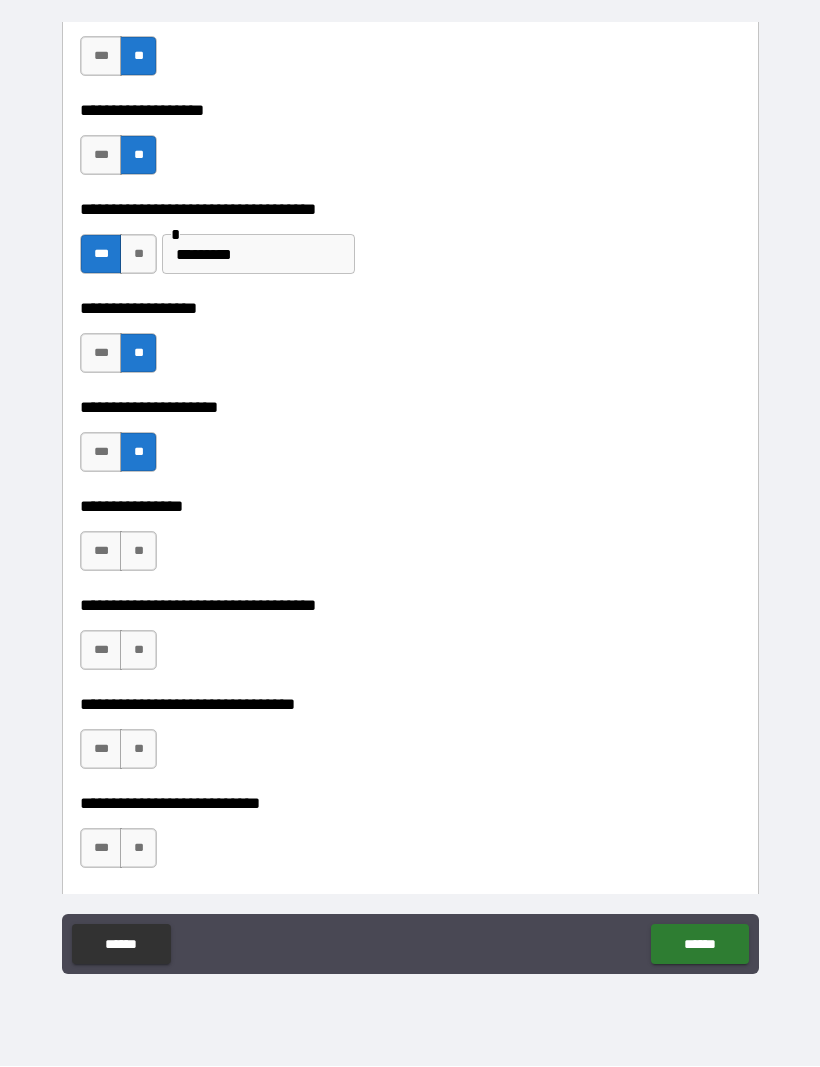click on "**" at bounding box center [138, 552] 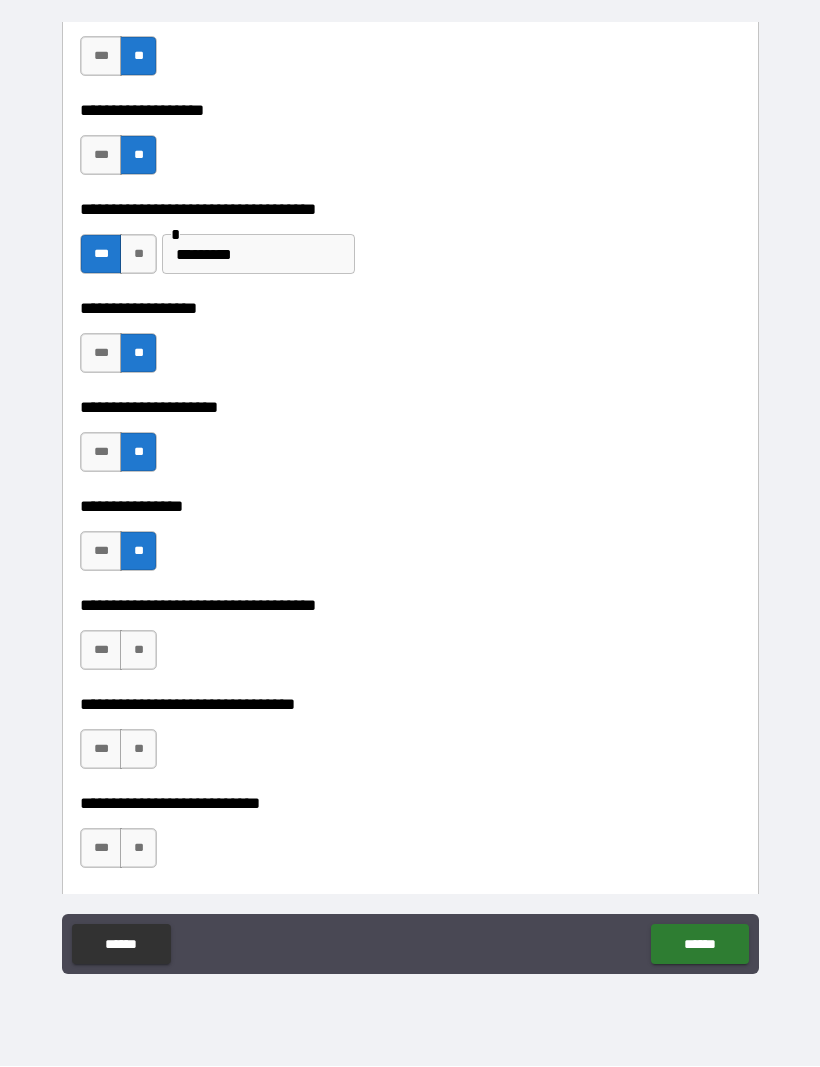 click on "**" at bounding box center [138, 651] 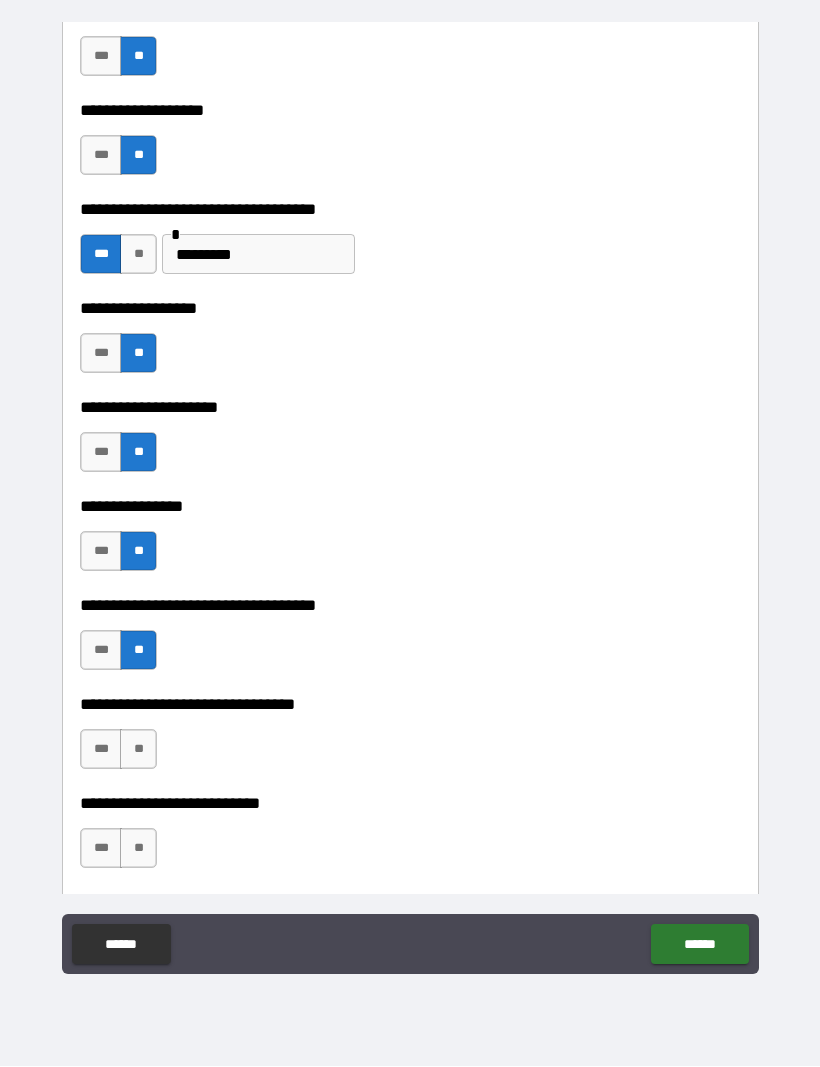 click on "**" at bounding box center (138, 750) 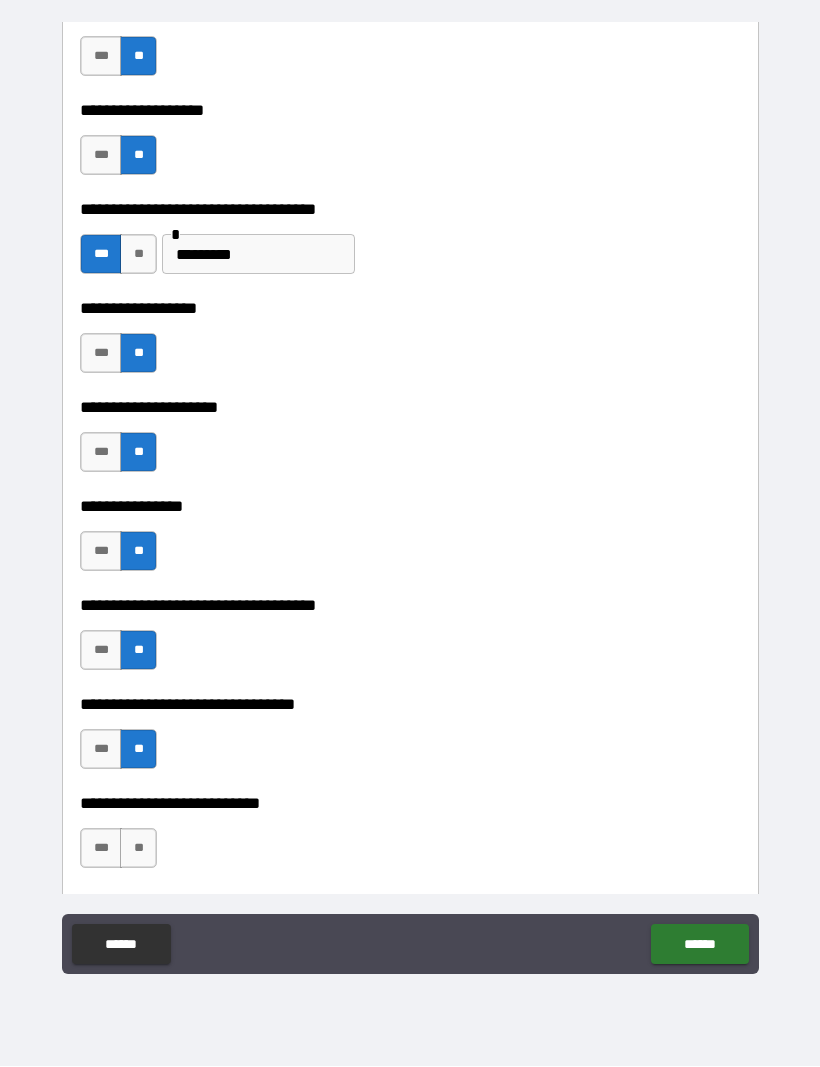 click on "**" at bounding box center (138, 849) 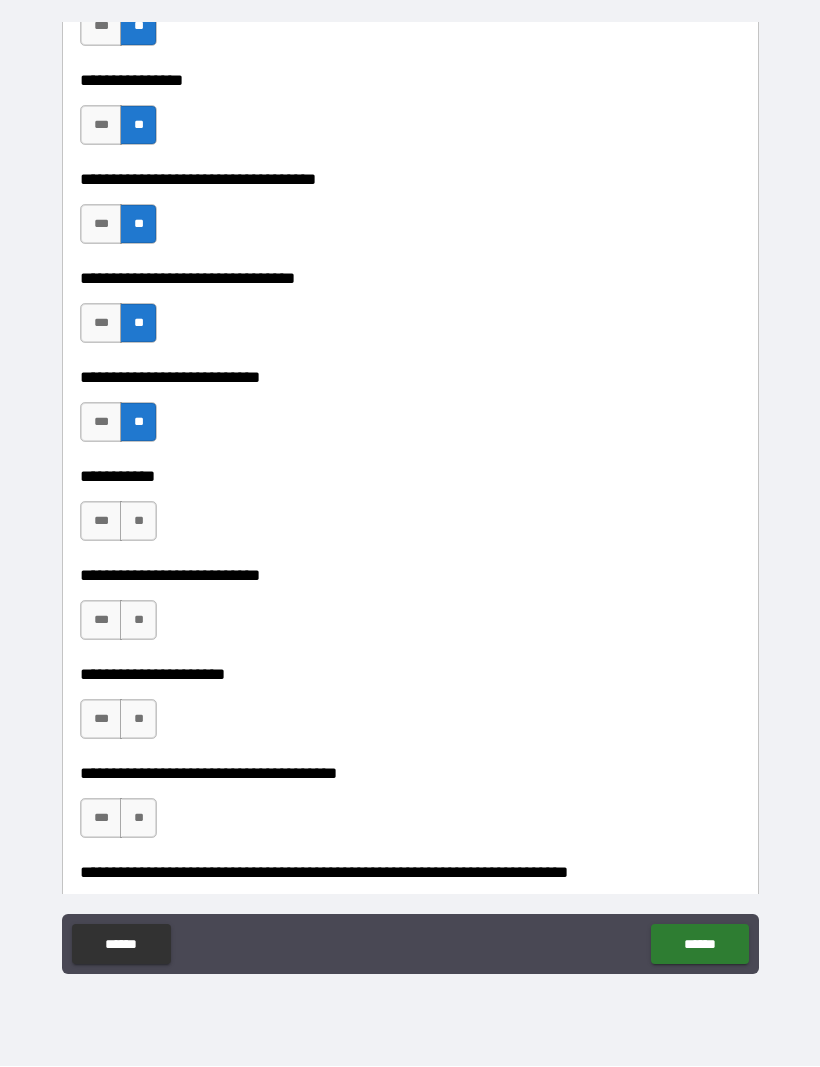 scroll, scrollTop: 6357, scrollLeft: 0, axis: vertical 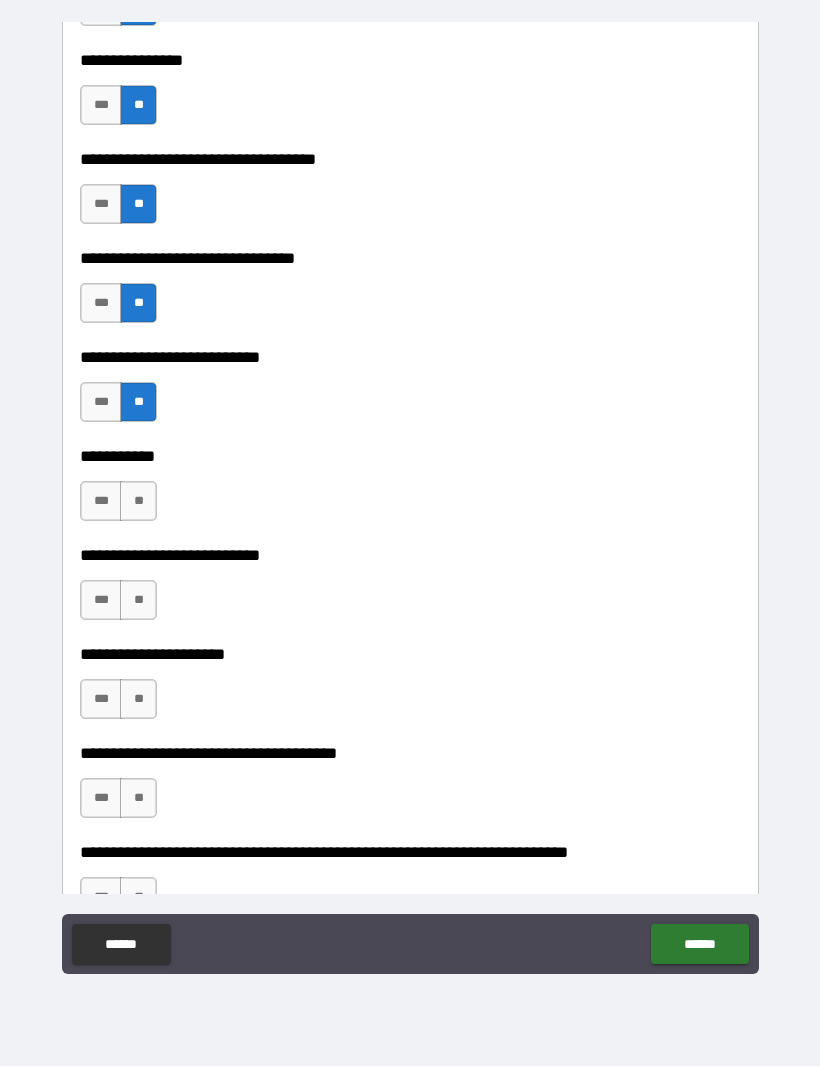 click on "**" at bounding box center (138, 502) 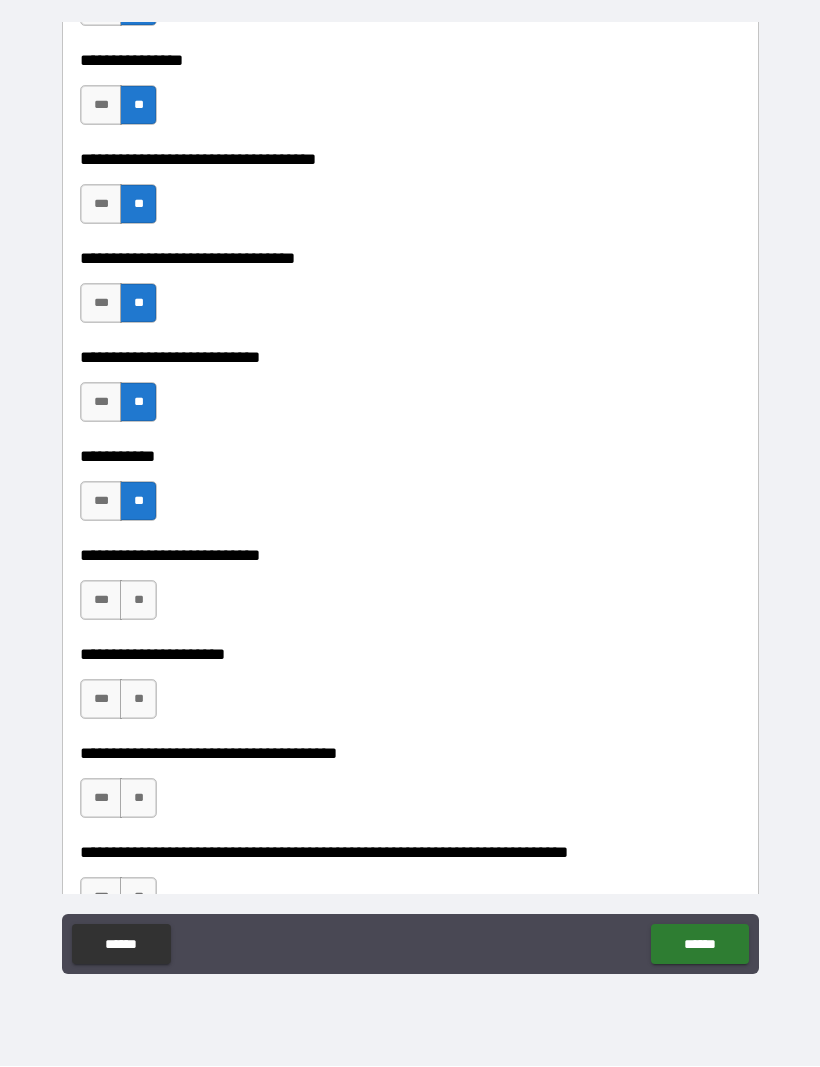 click on "**" at bounding box center (138, 601) 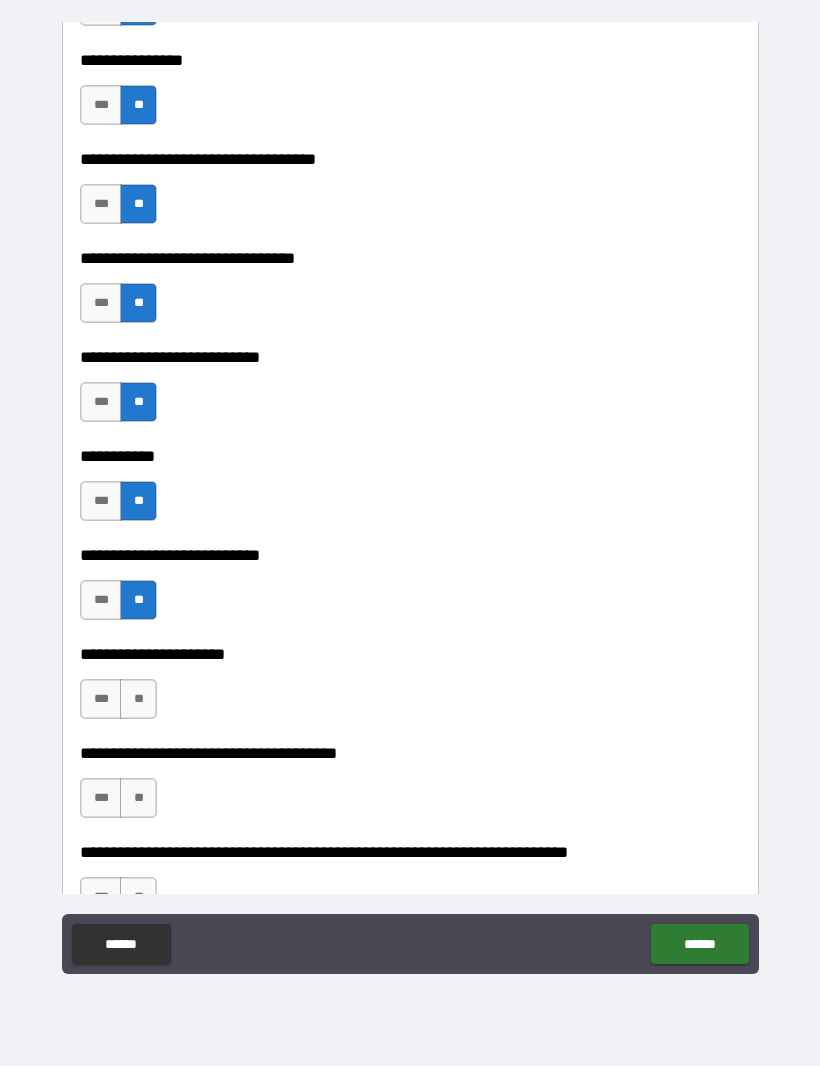 click on "**" at bounding box center [138, 700] 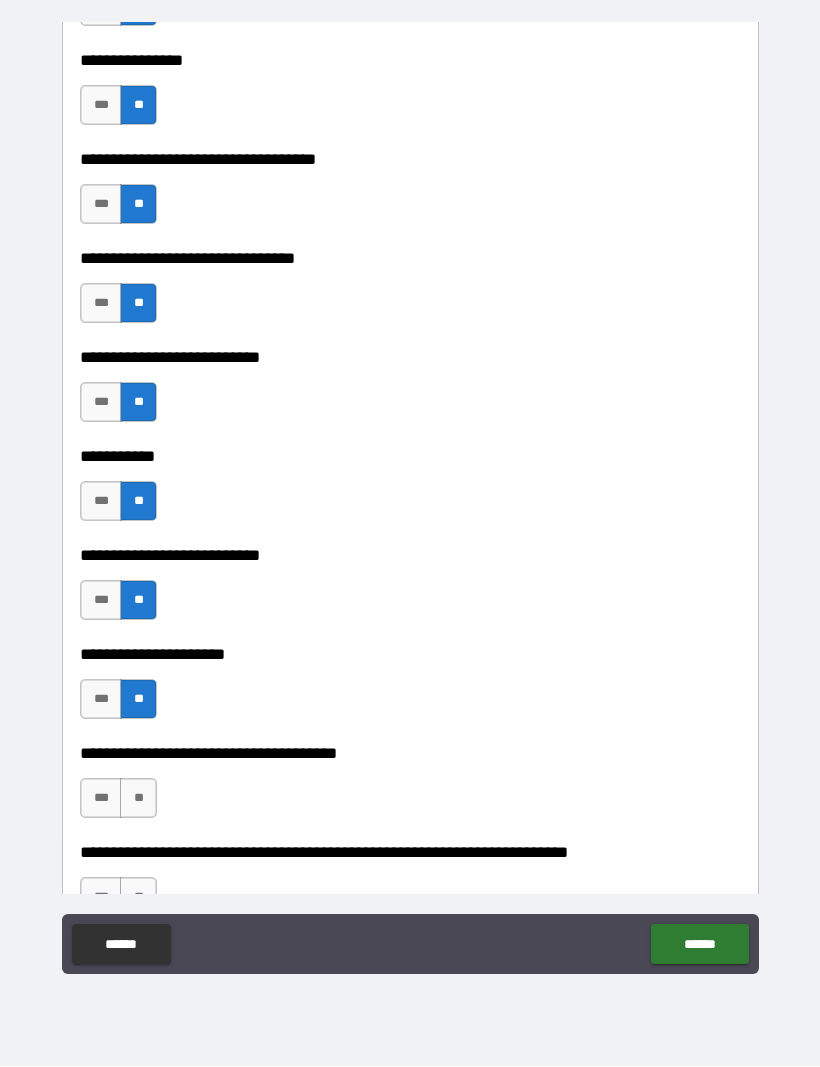 click on "**" at bounding box center (138, 799) 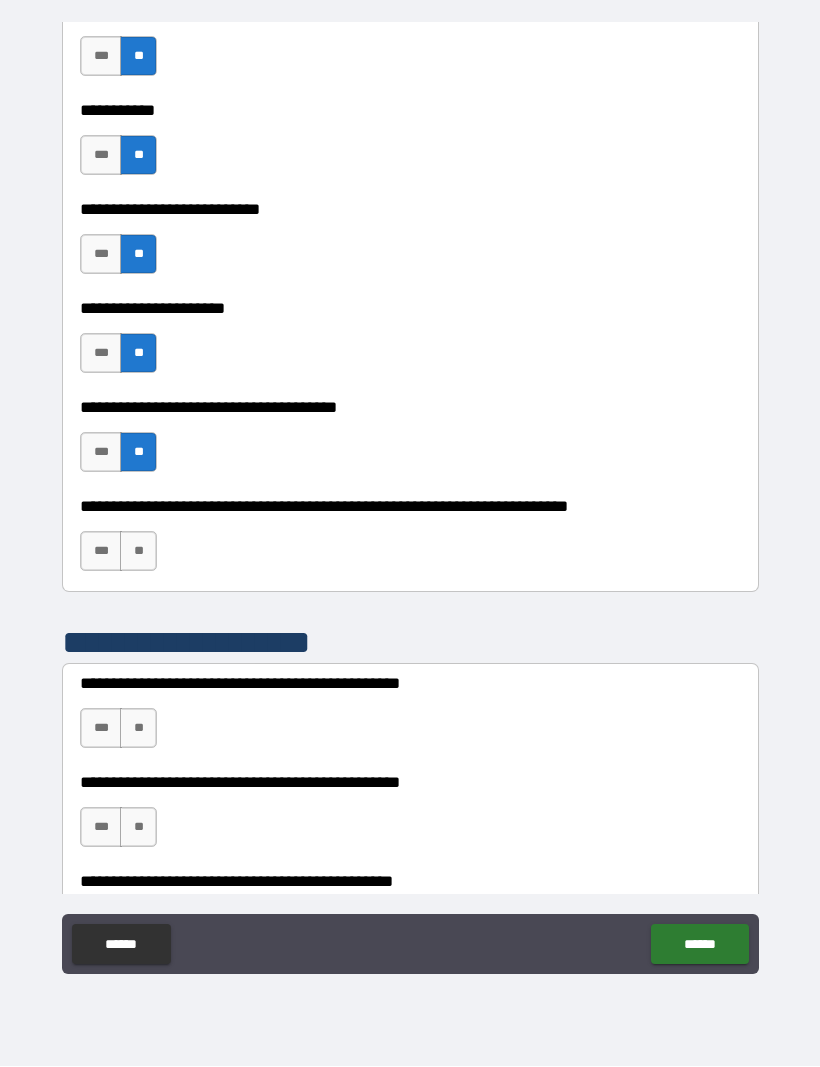 scroll, scrollTop: 6726, scrollLeft: 0, axis: vertical 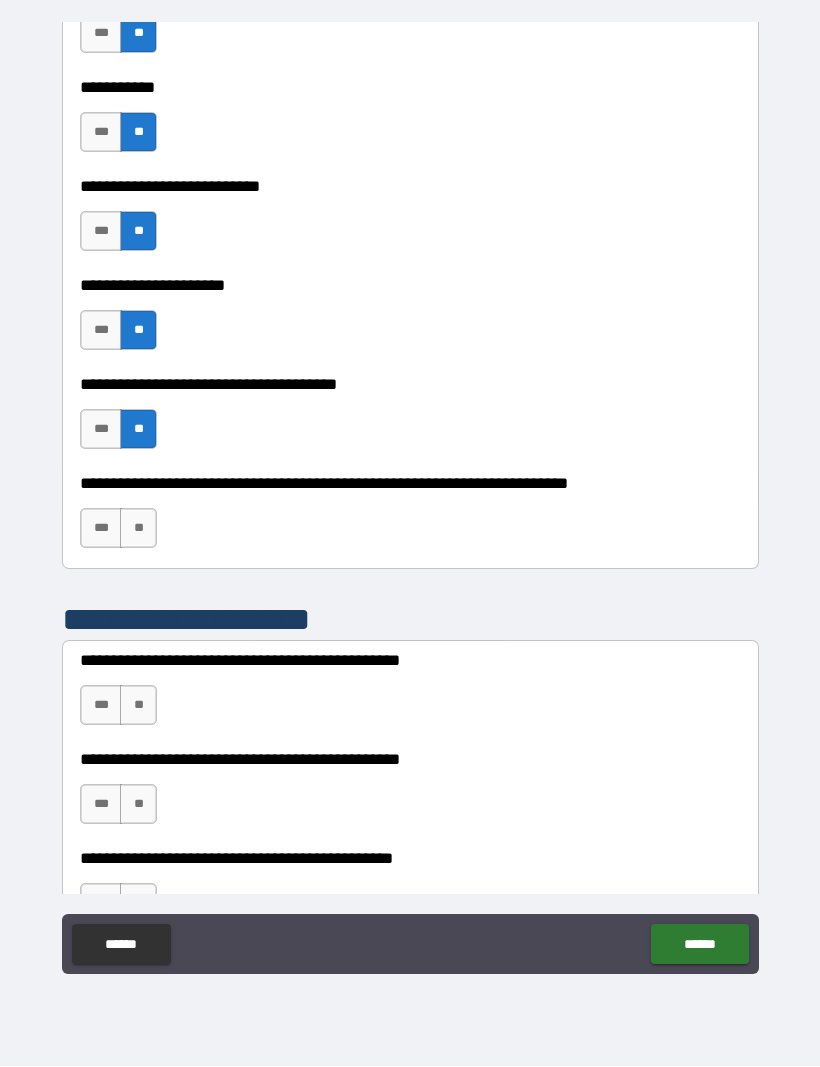 click on "**" at bounding box center [138, 529] 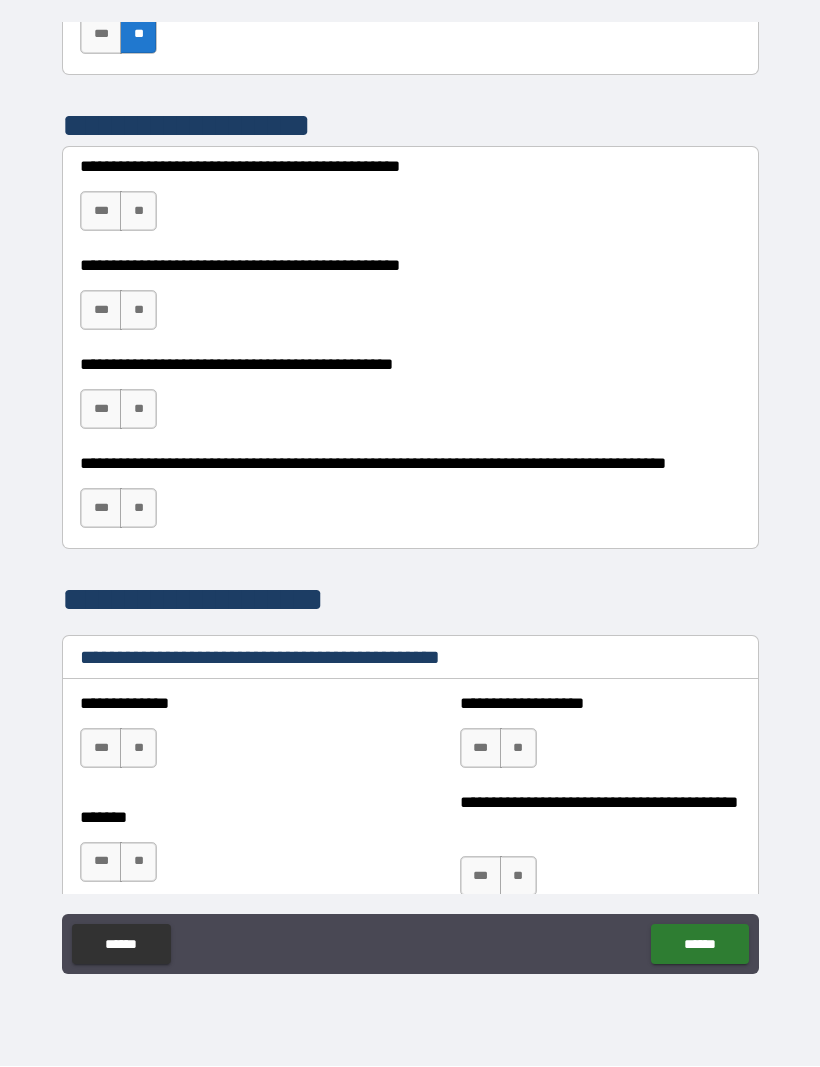 scroll, scrollTop: 7221, scrollLeft: 0, axis: vertical 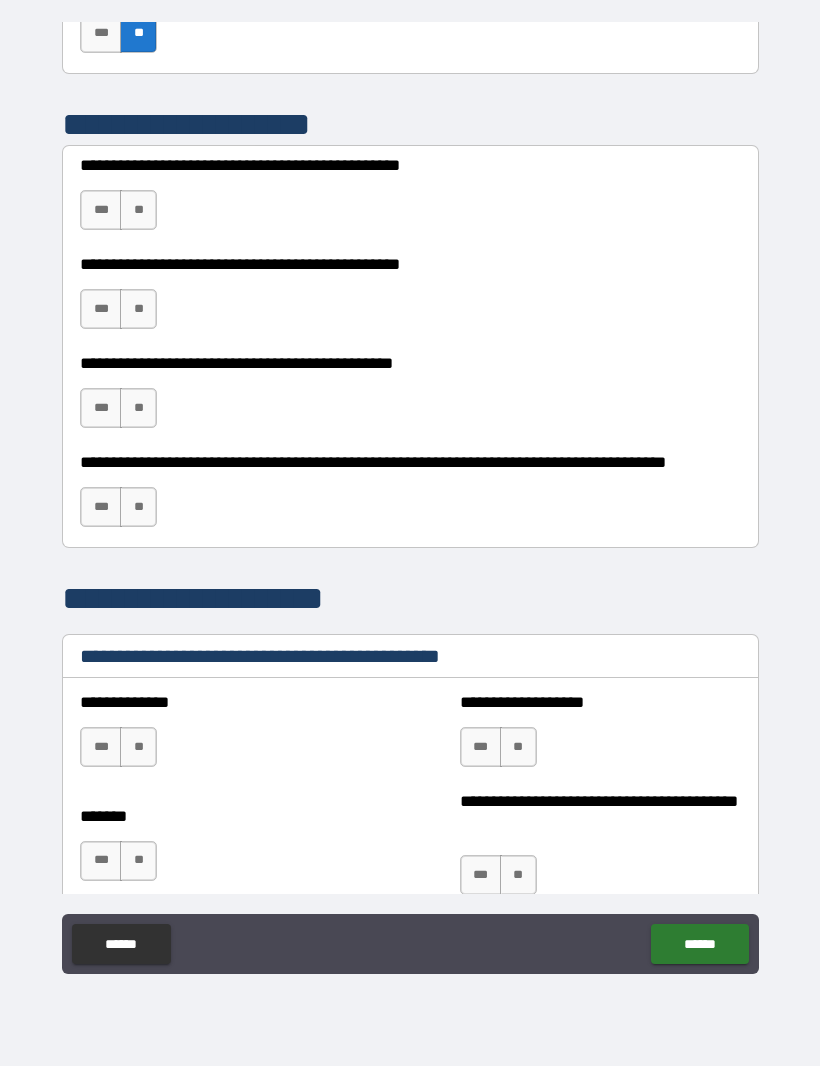 click on "**" at bounding box center (138, 211) 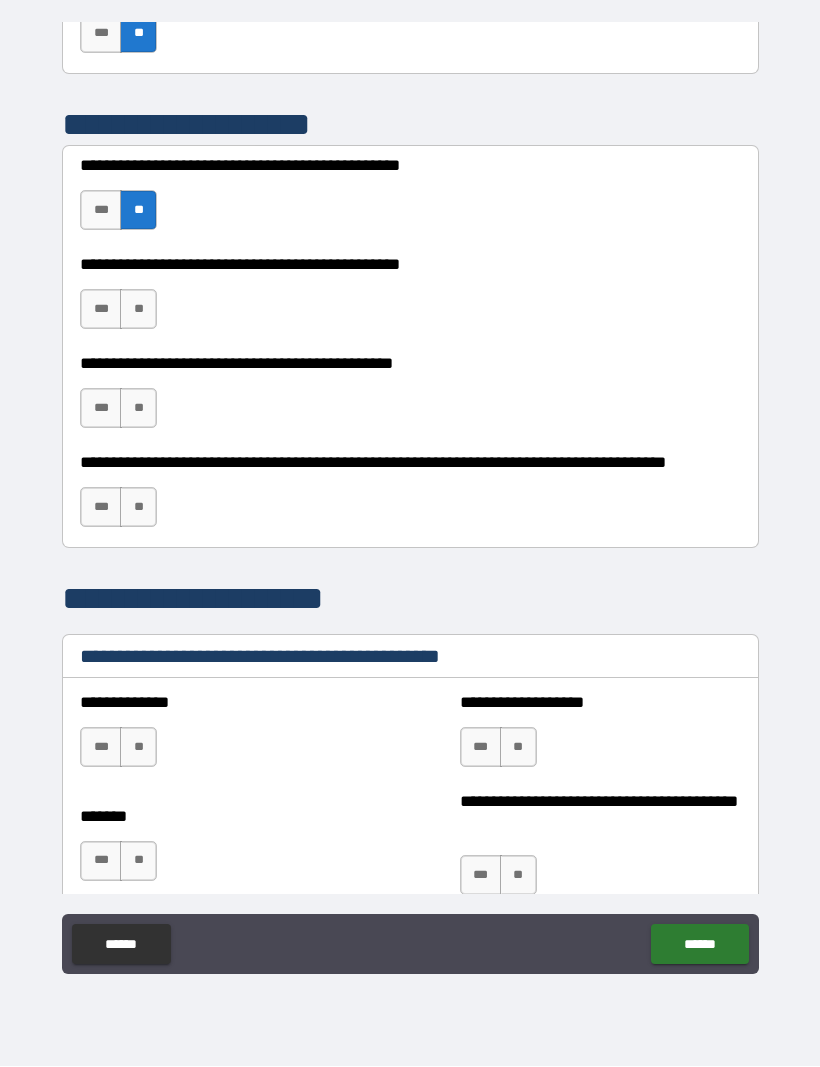click on "**" at bounding box center [138, 310] 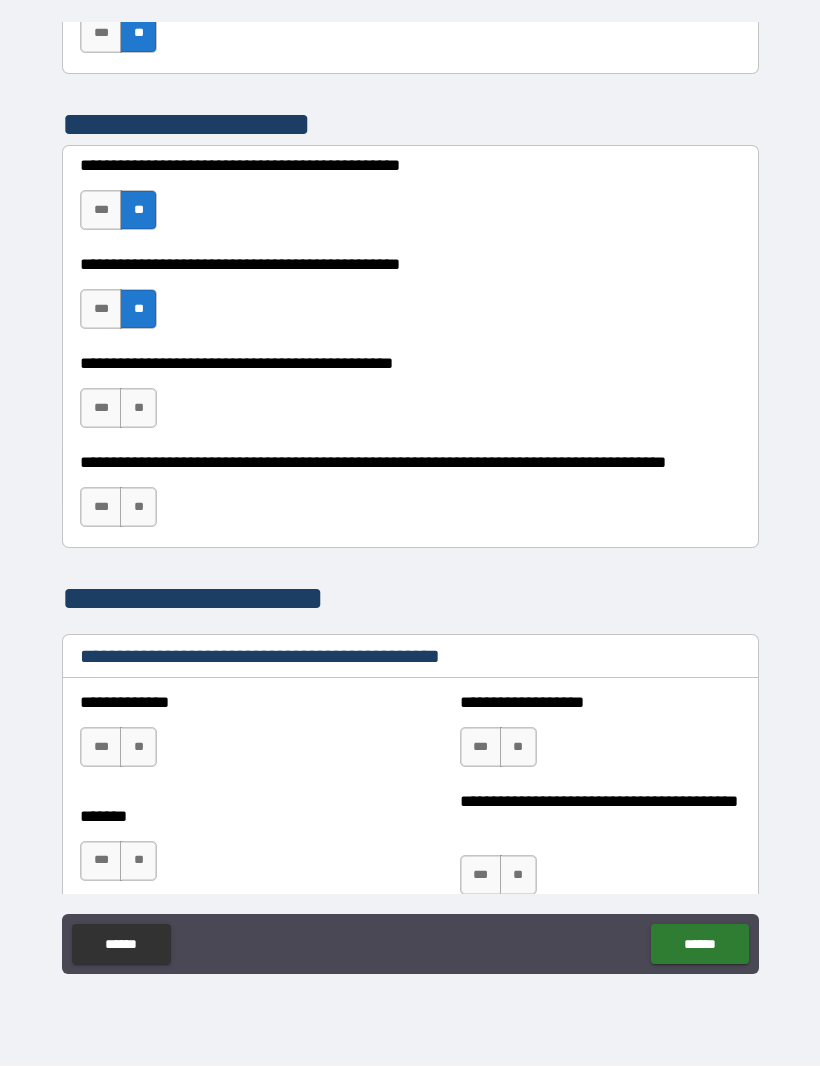 click on "**" at bounding box center [138, 409] 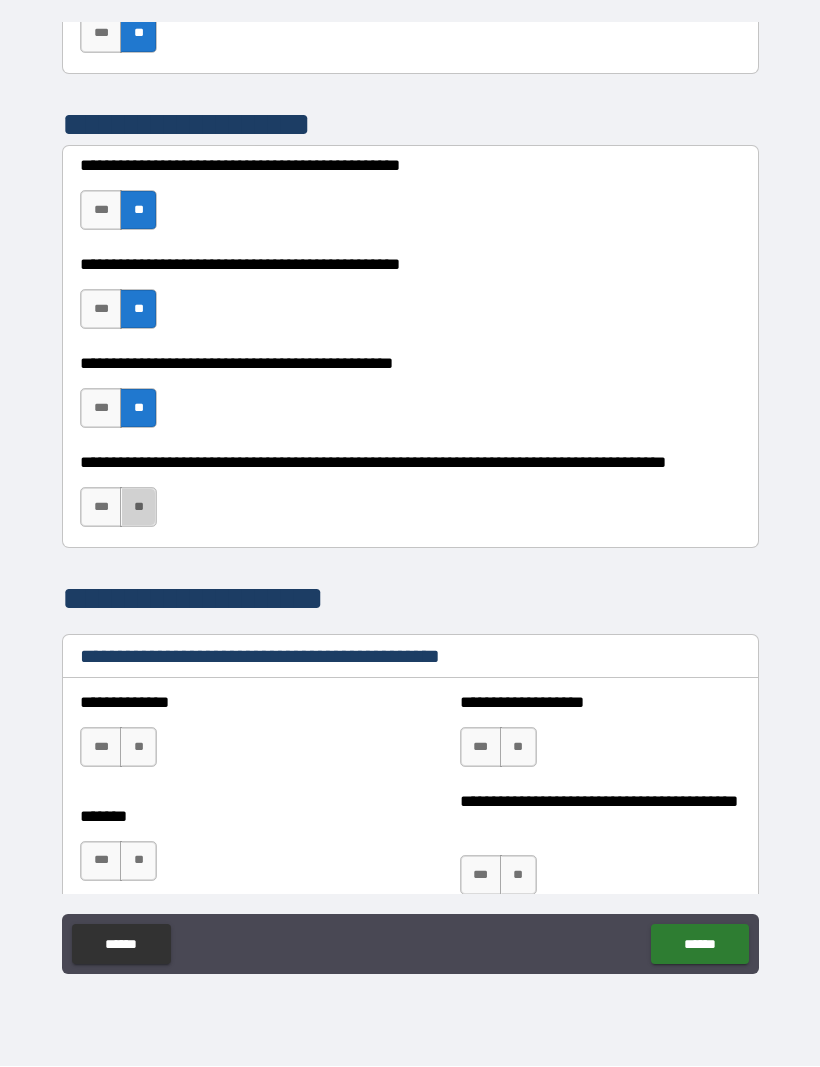 click on "**" at bounding box center (138, 508) 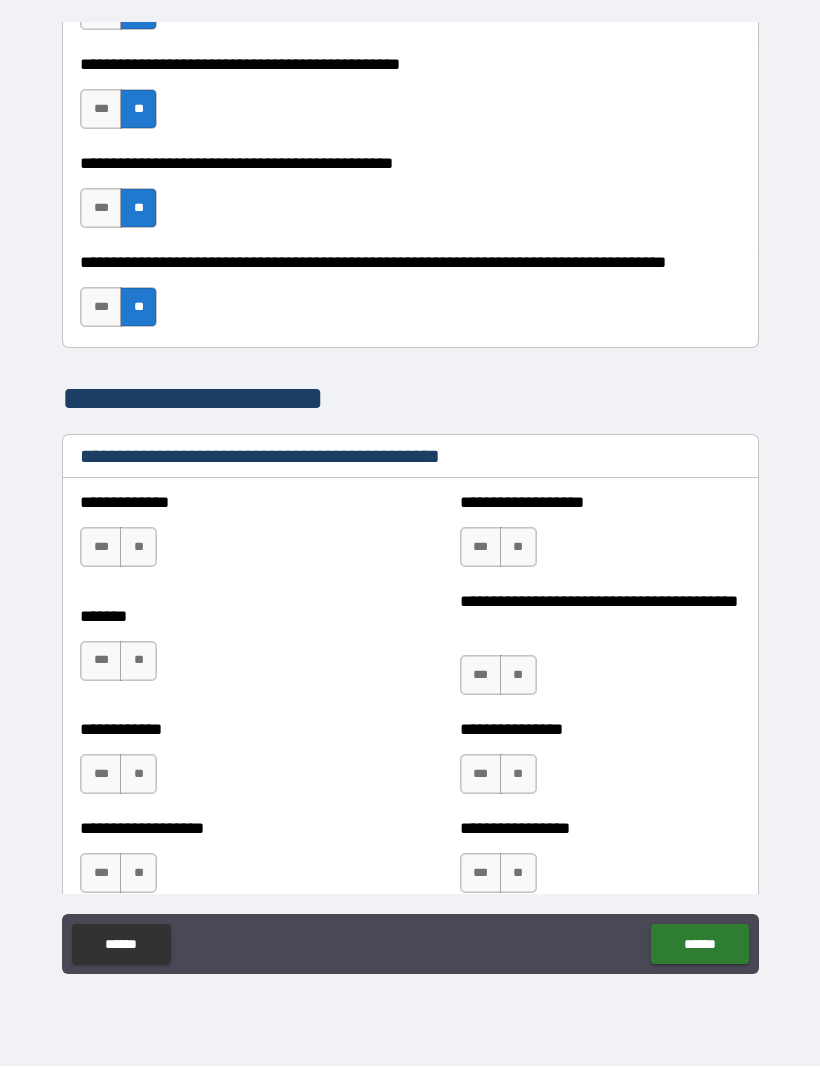 scroll, scrollTop: 7429, scrollLeft: 0, axis: vertical 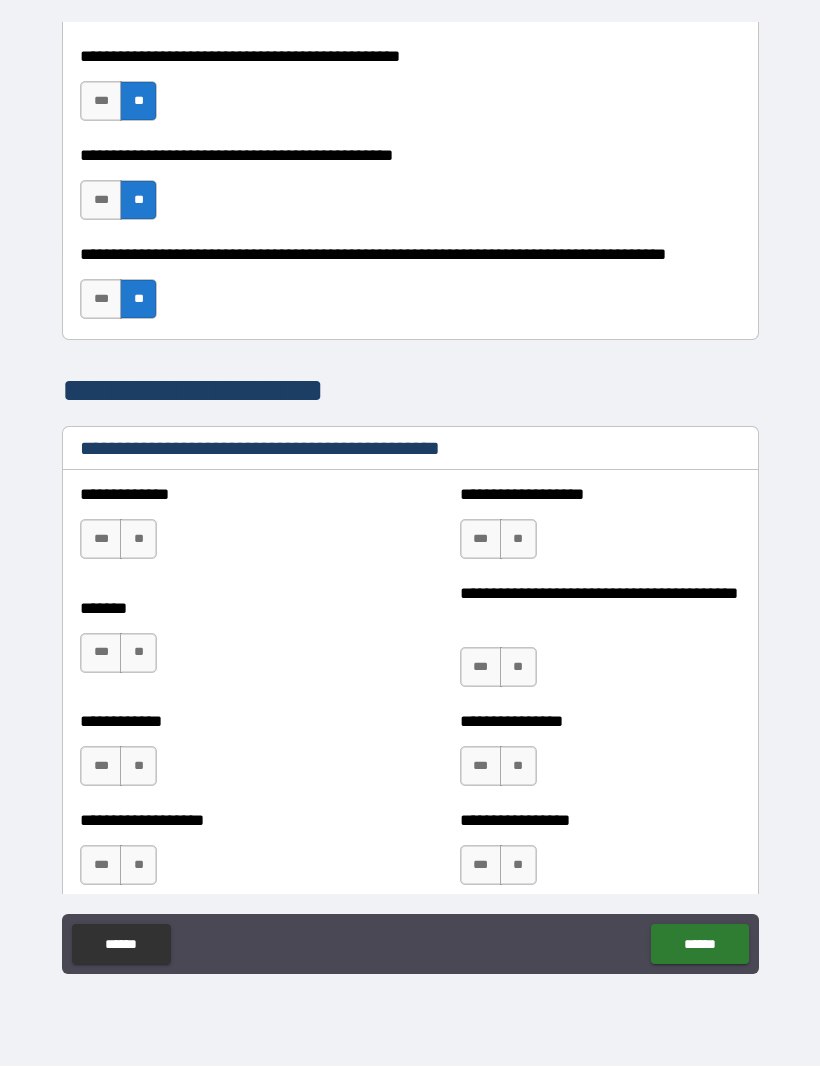 click on "***" at bounding box center [101, 540] 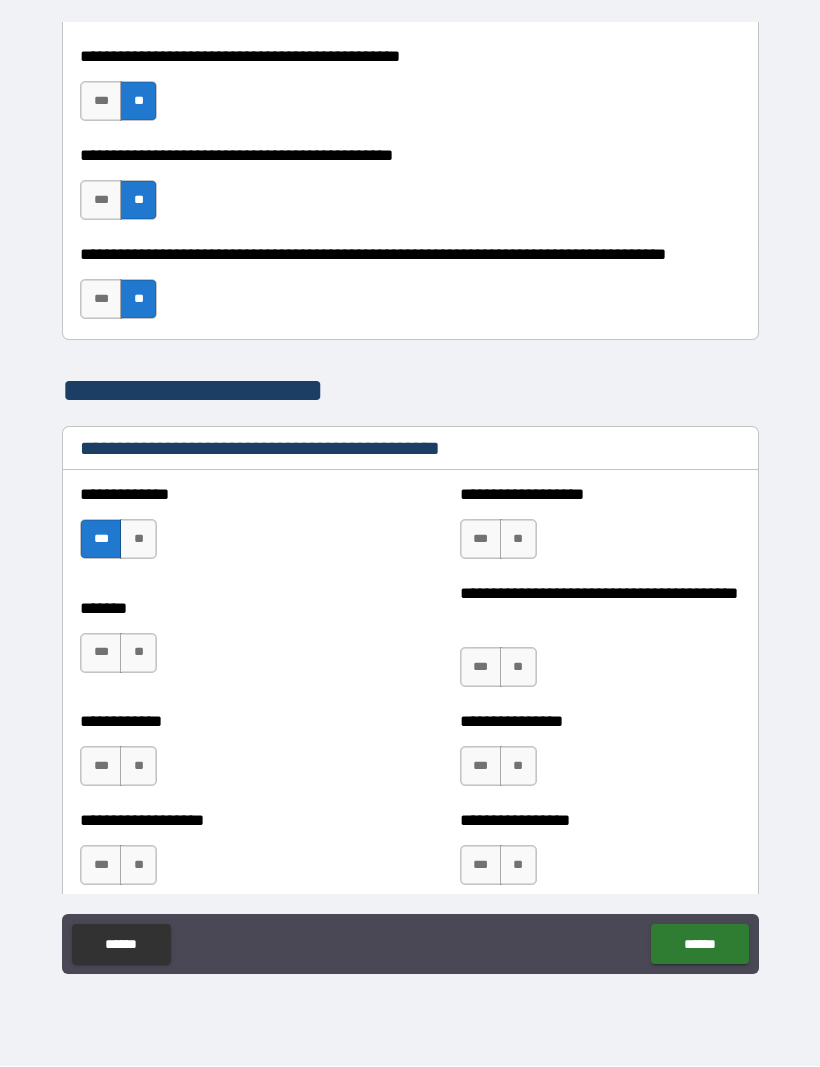 click on "**" at bounding box center [138, 654] 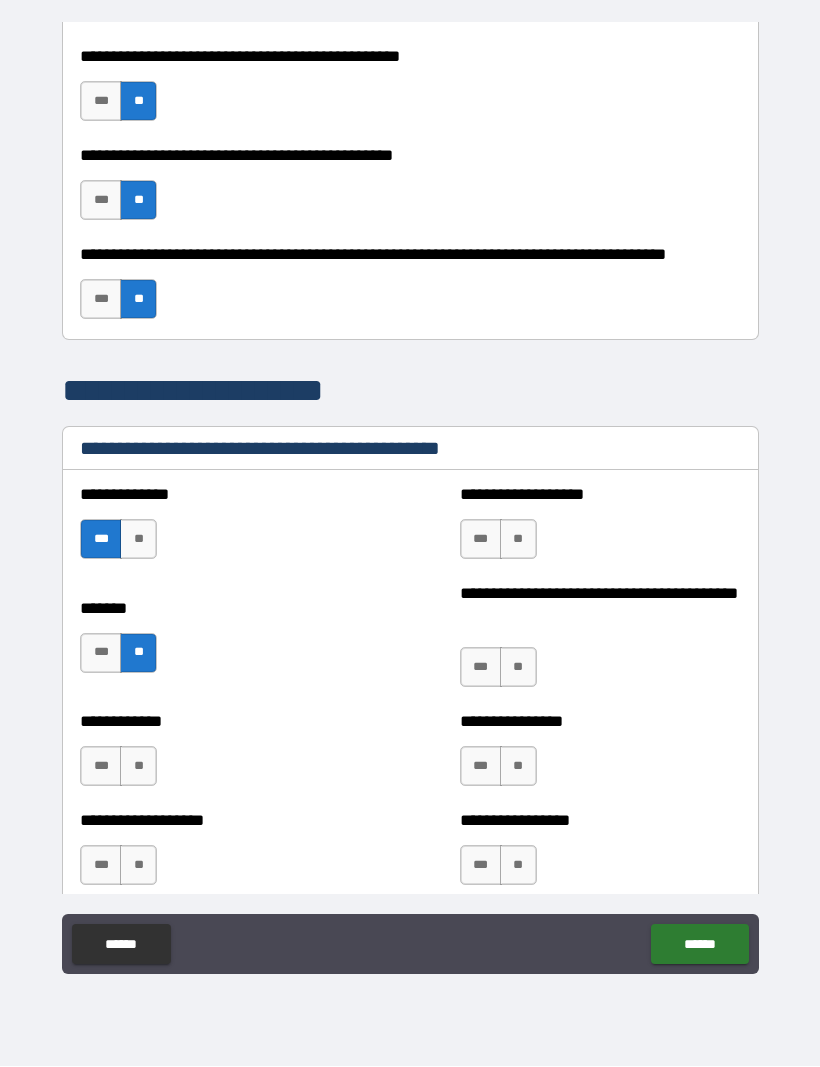 click on "*** **" at bounding box center (121, 772) 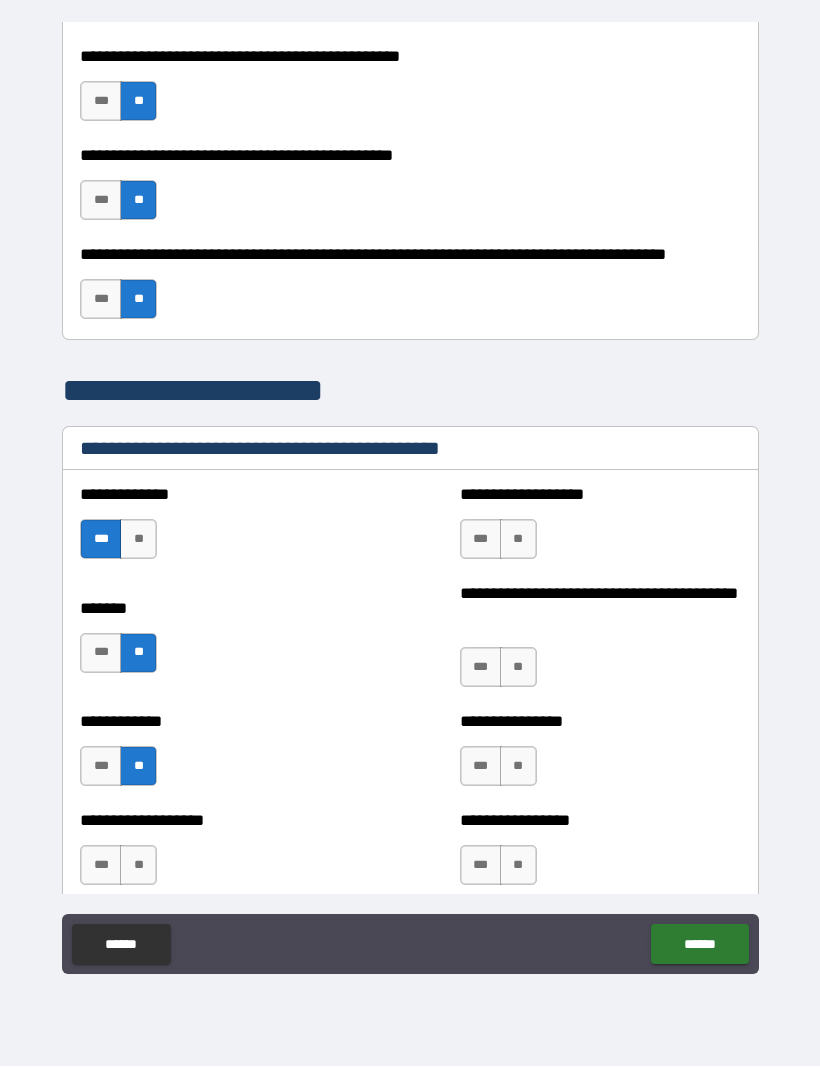 click on "**" at bounding box center (518, 540) 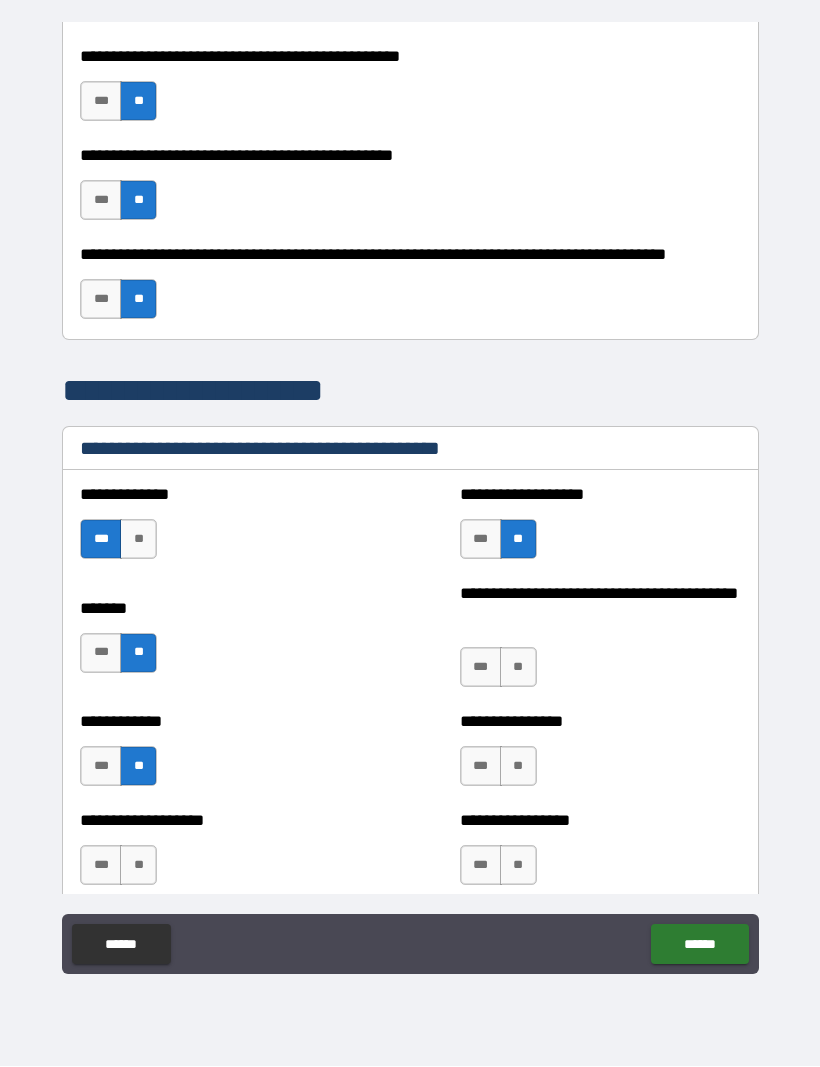 click on "**" at bounding box center [518, 668] 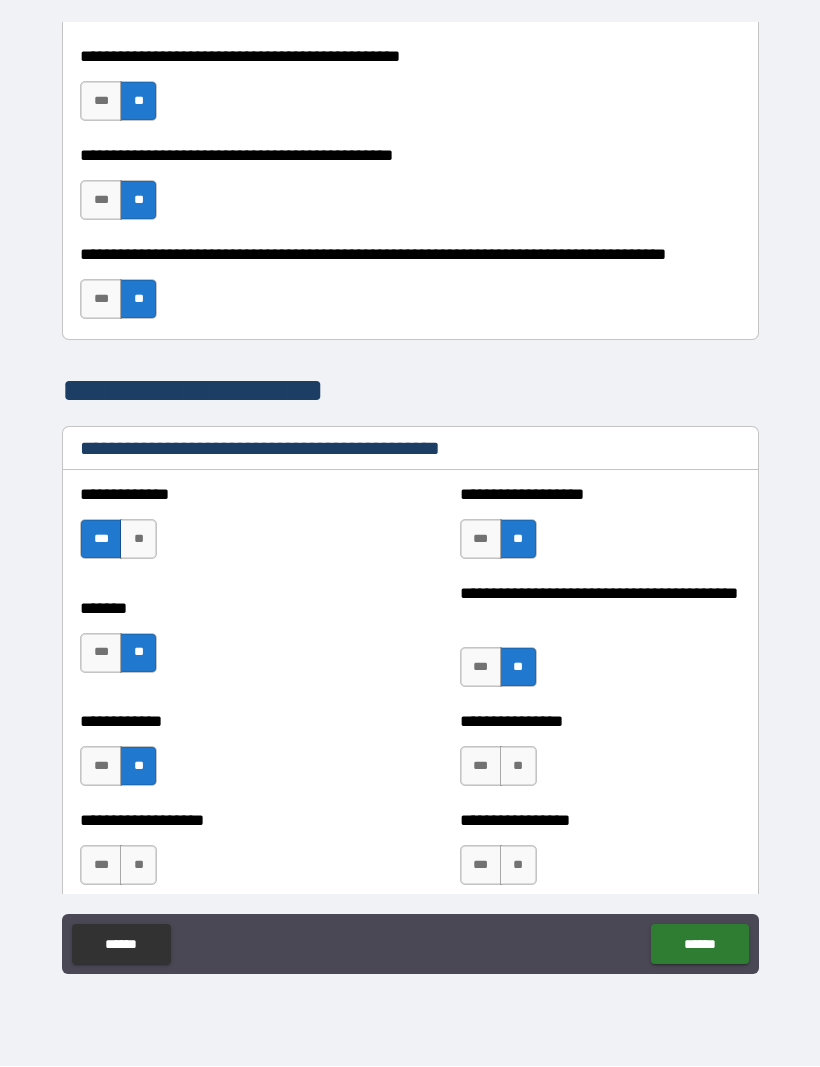 click on "**" at bounding box center (518, 767) 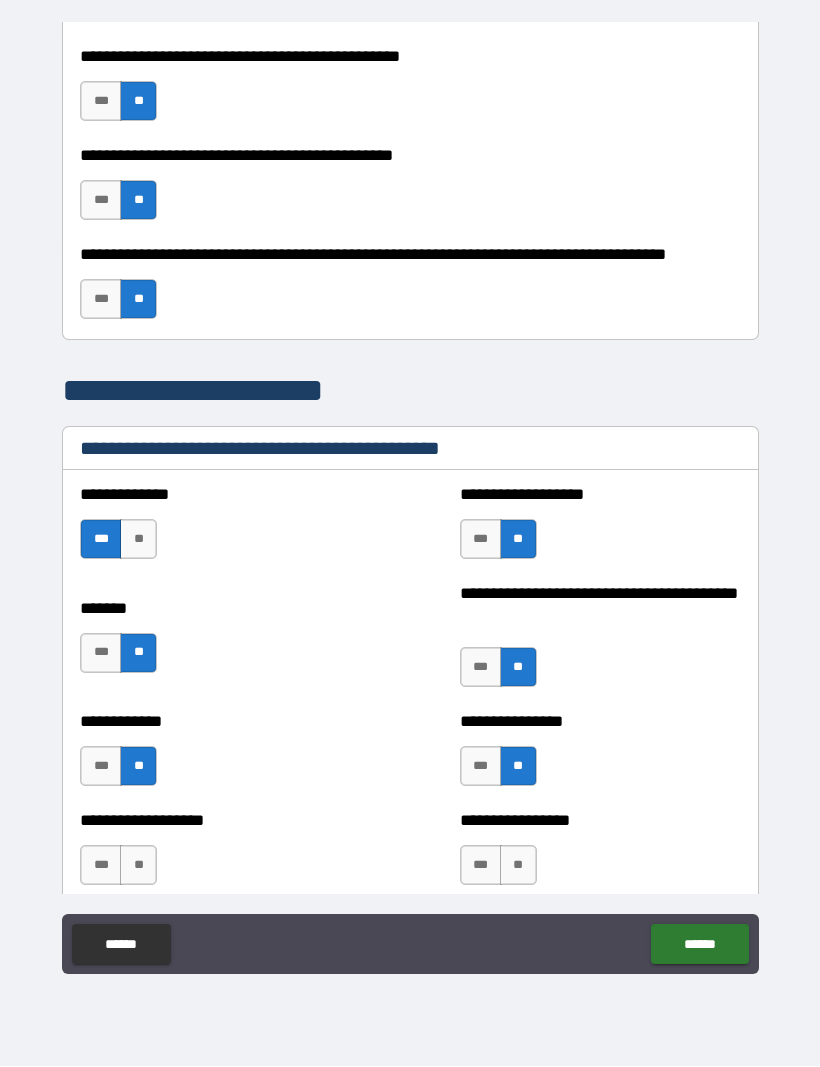 click on "**" at bounding box center [518, 866] 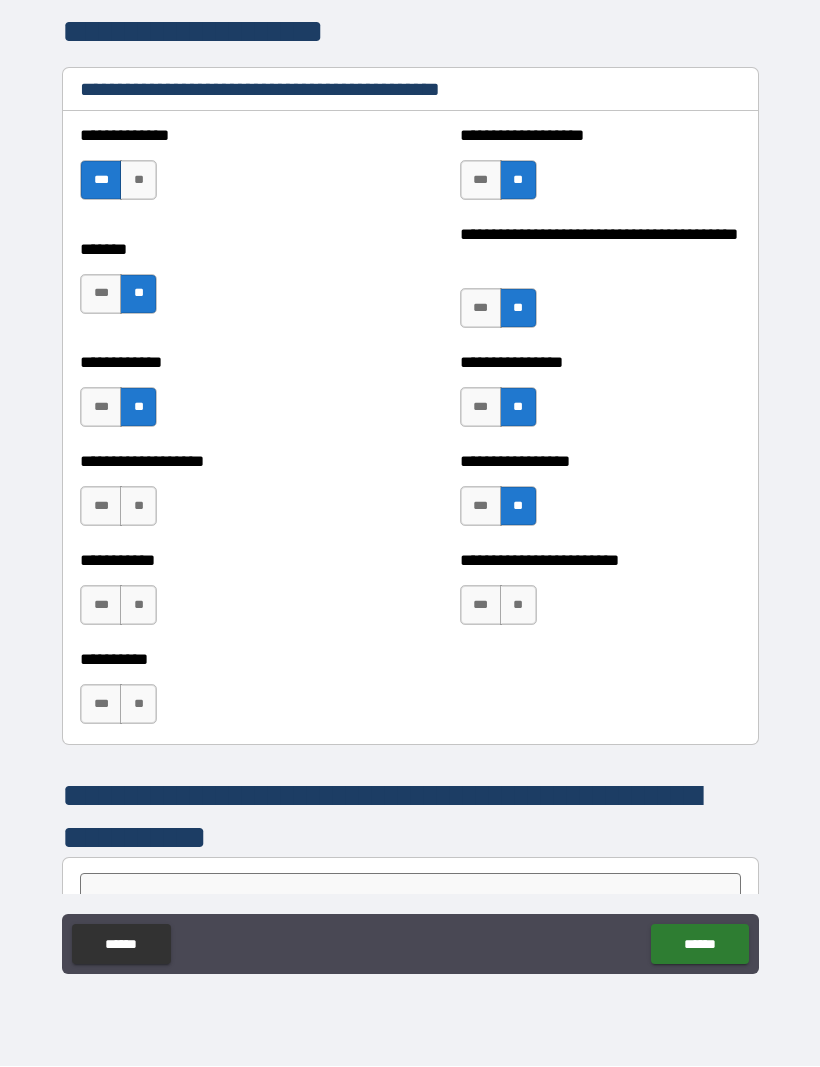 scroll, scrollTop: 7789, scrollLeft: 0, axis: vertical 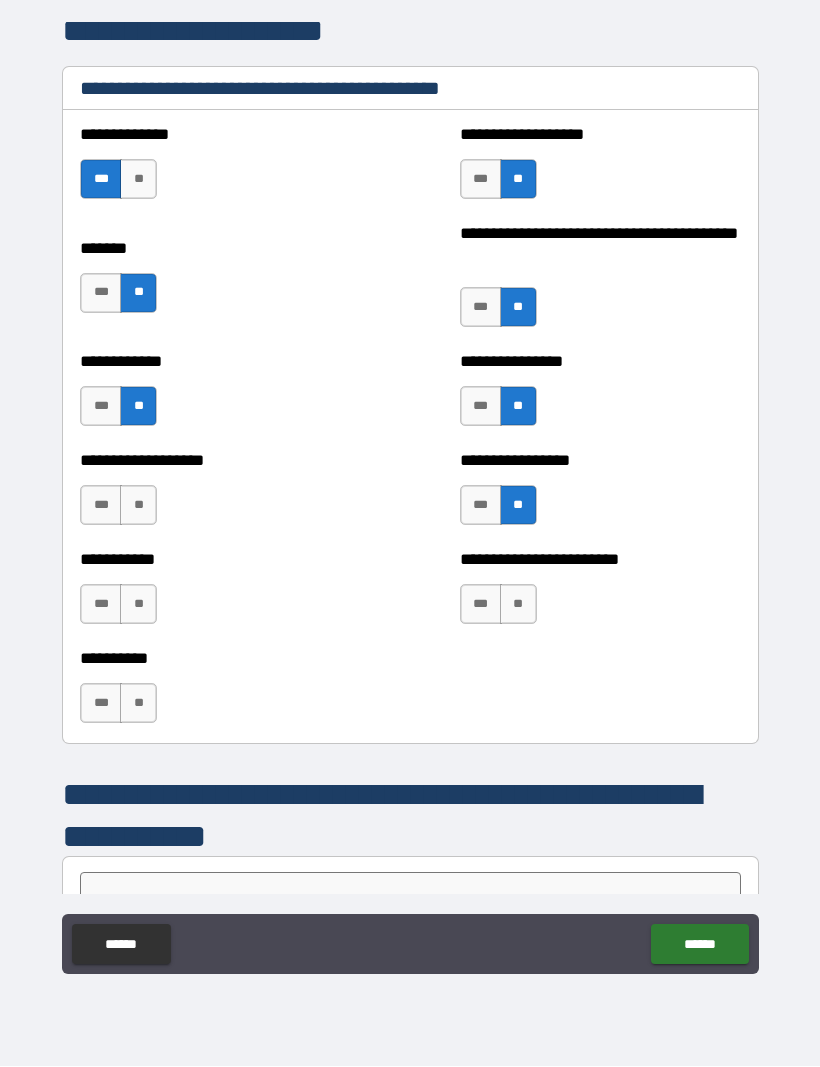 click on "**" at bounding box center (138, 605) 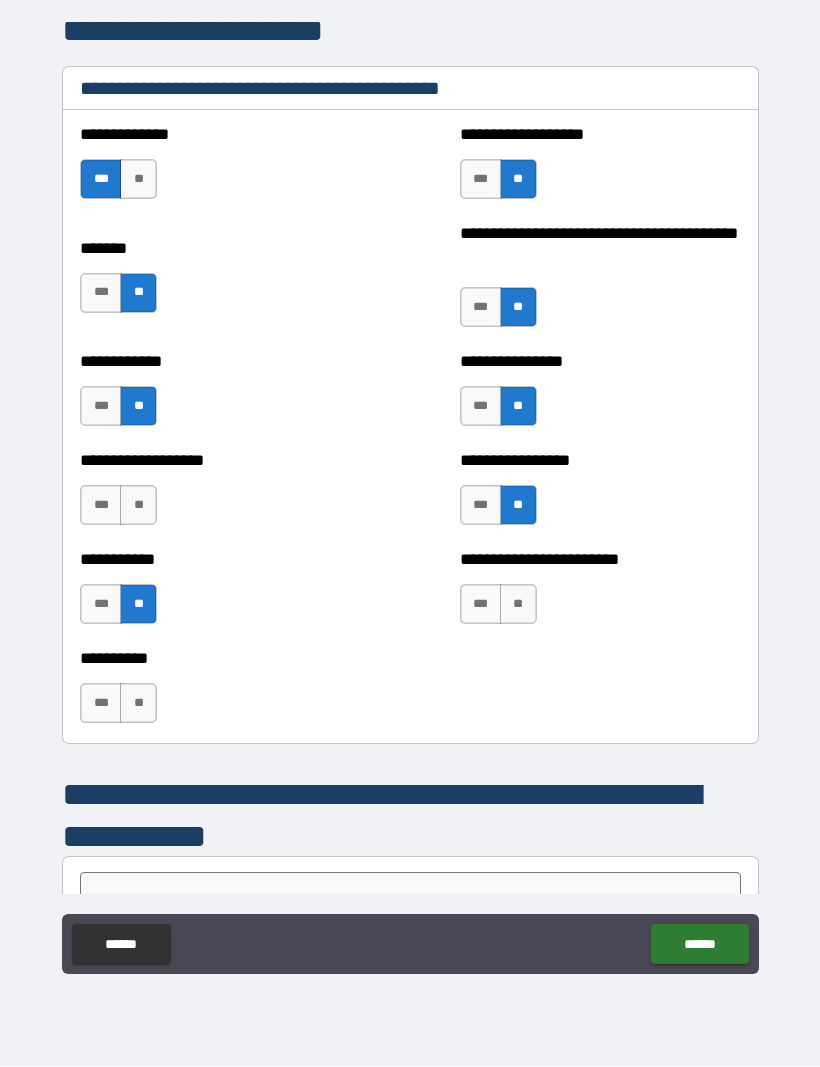 click on "**" at bounding box center [138, 704] 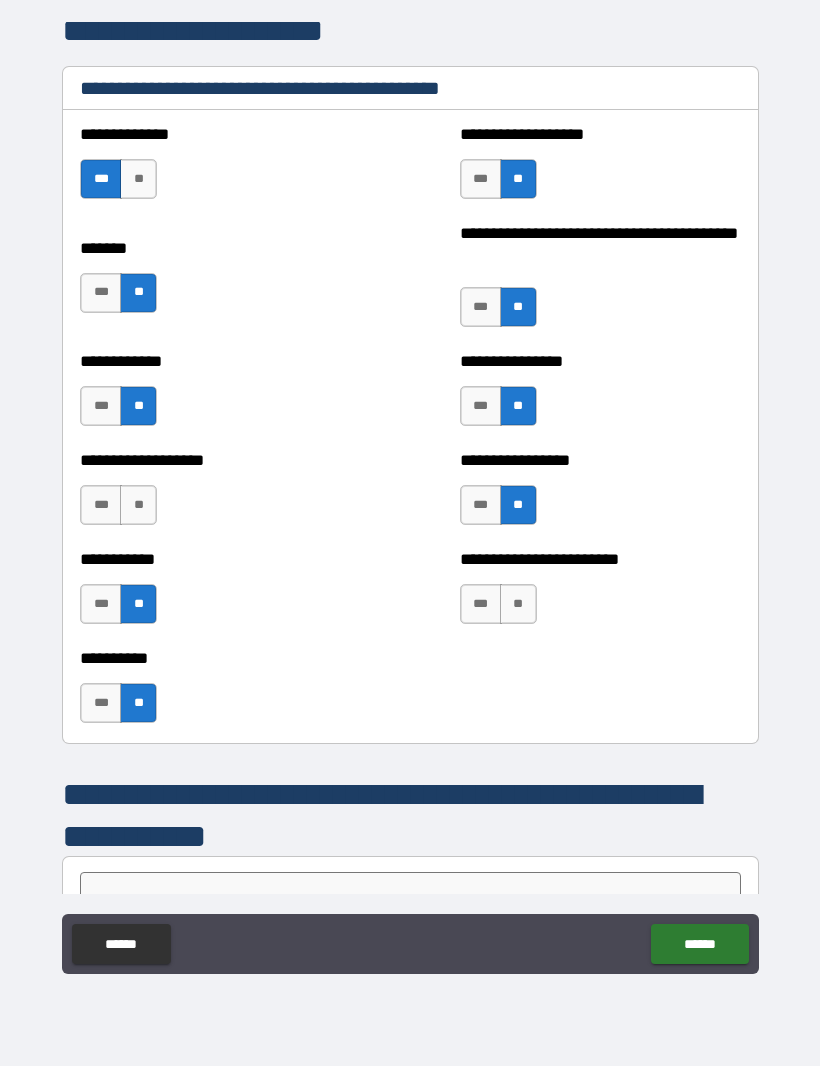 click on "**" at bounding box center (518, 605) 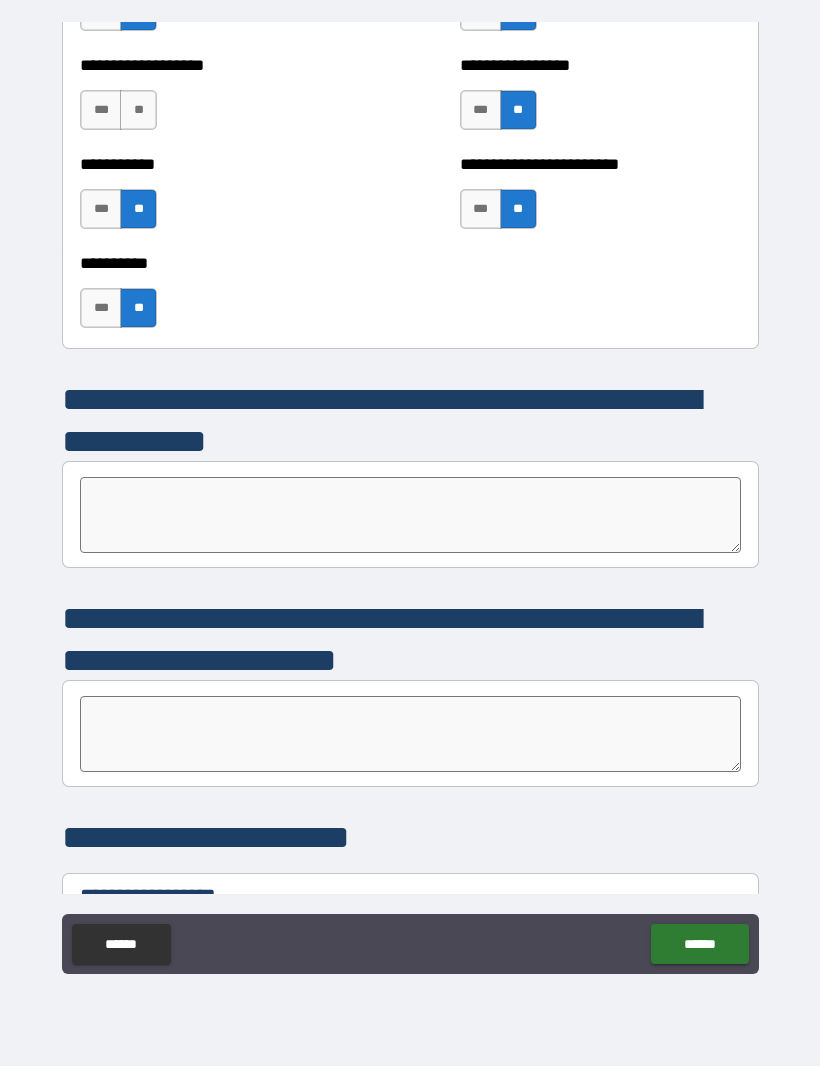 scroll, scrollTop: 8182, scrollLeft: 0, axis: vertical 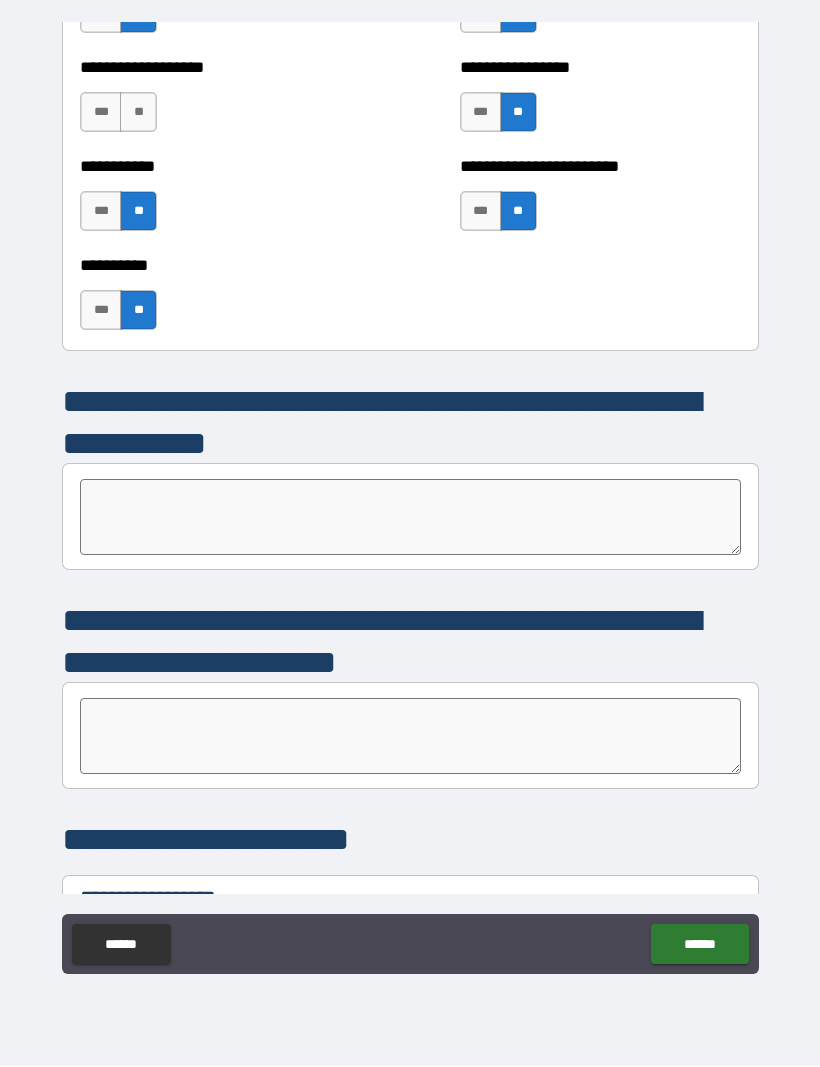 click at bounding box center [410, 737] 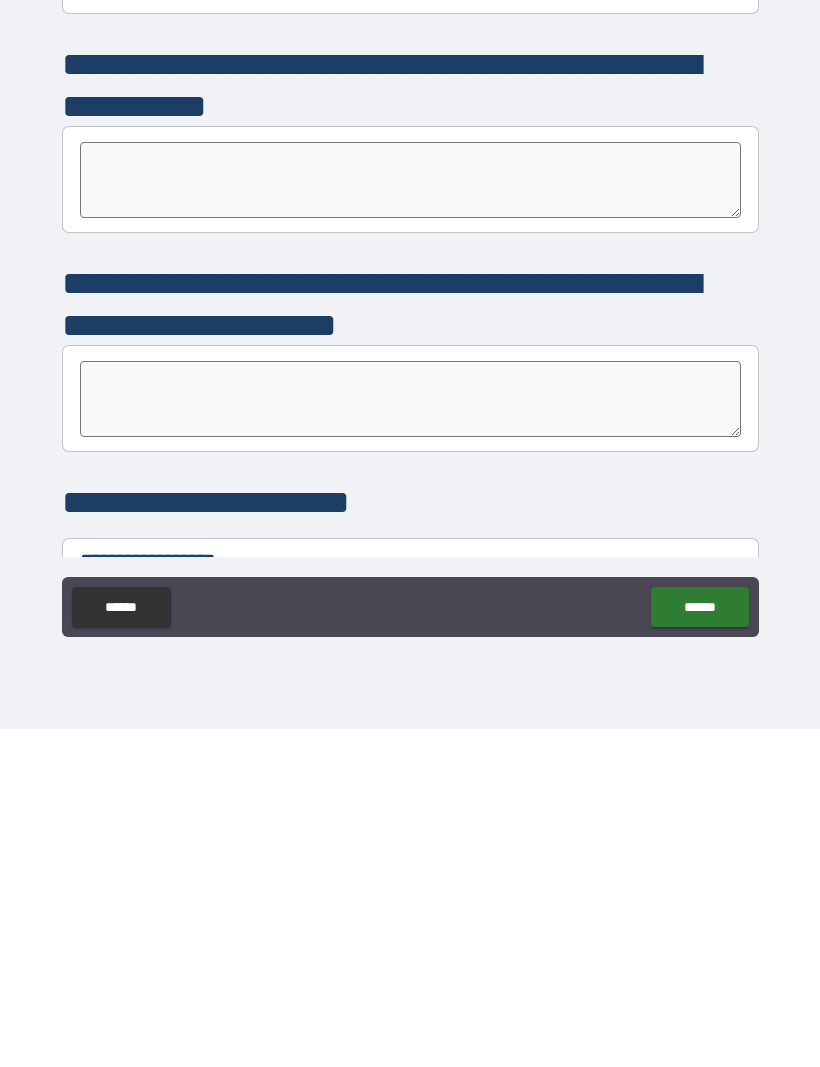 type on "*" 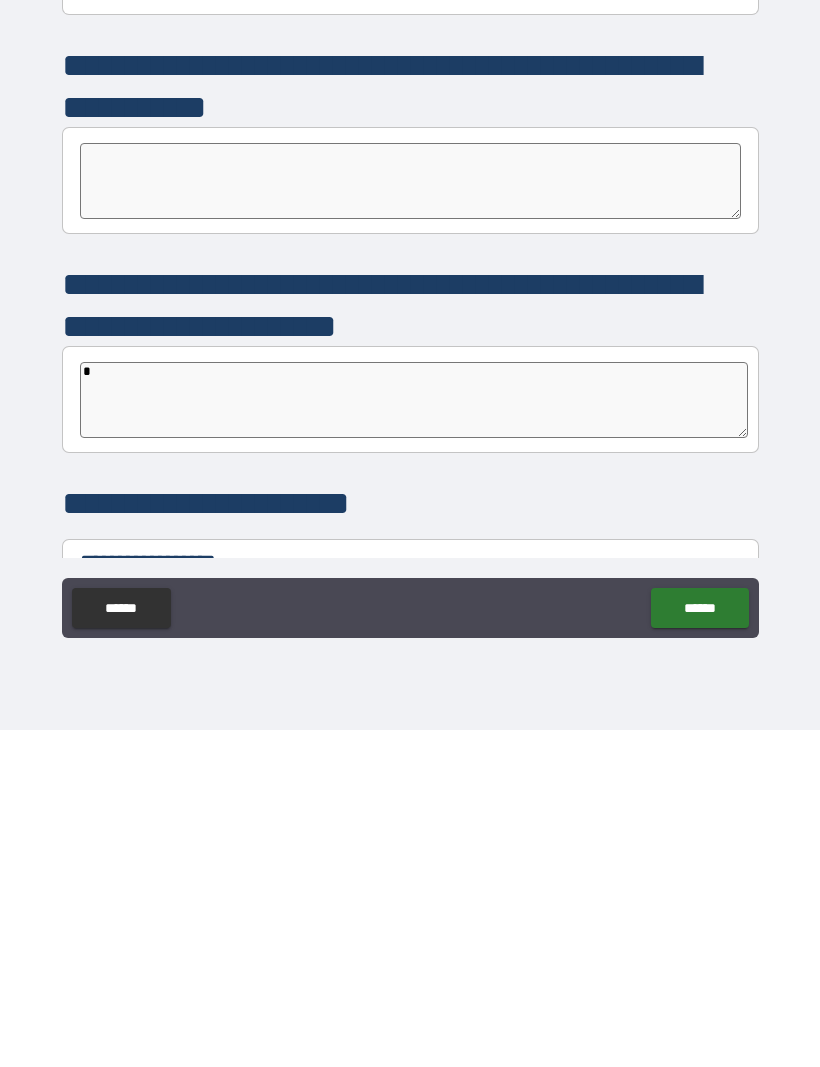 type on "*" 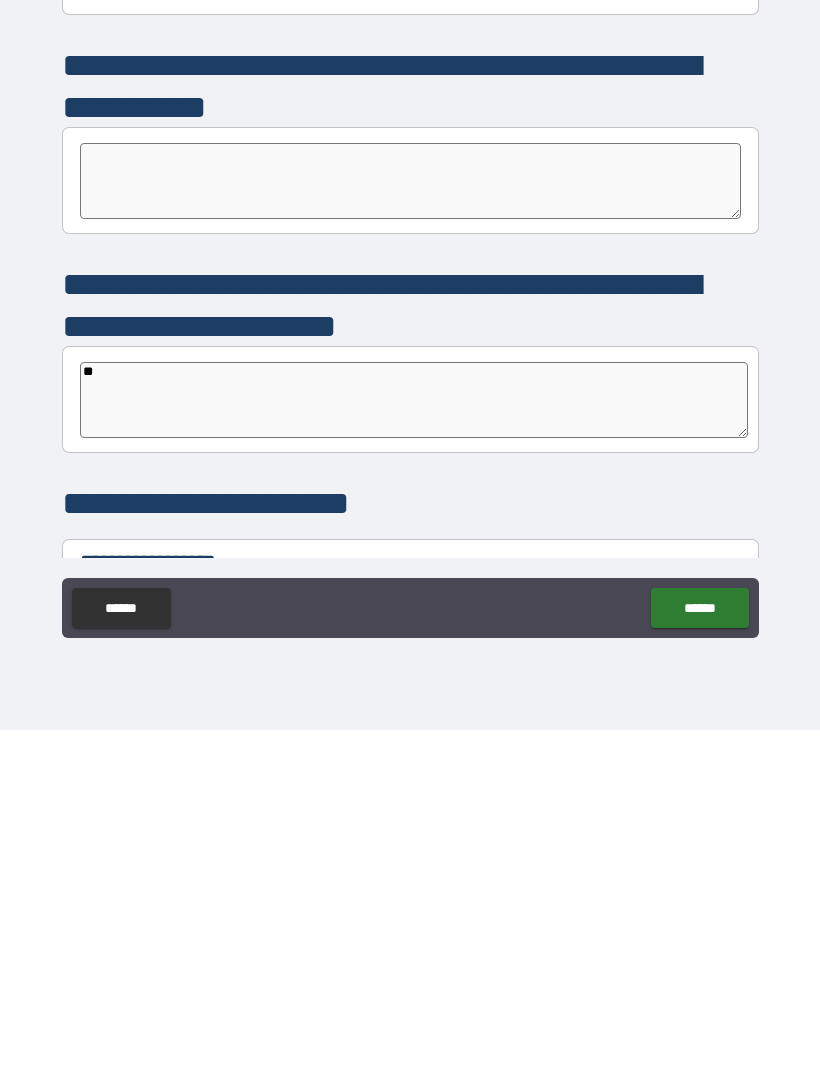 type on "*" 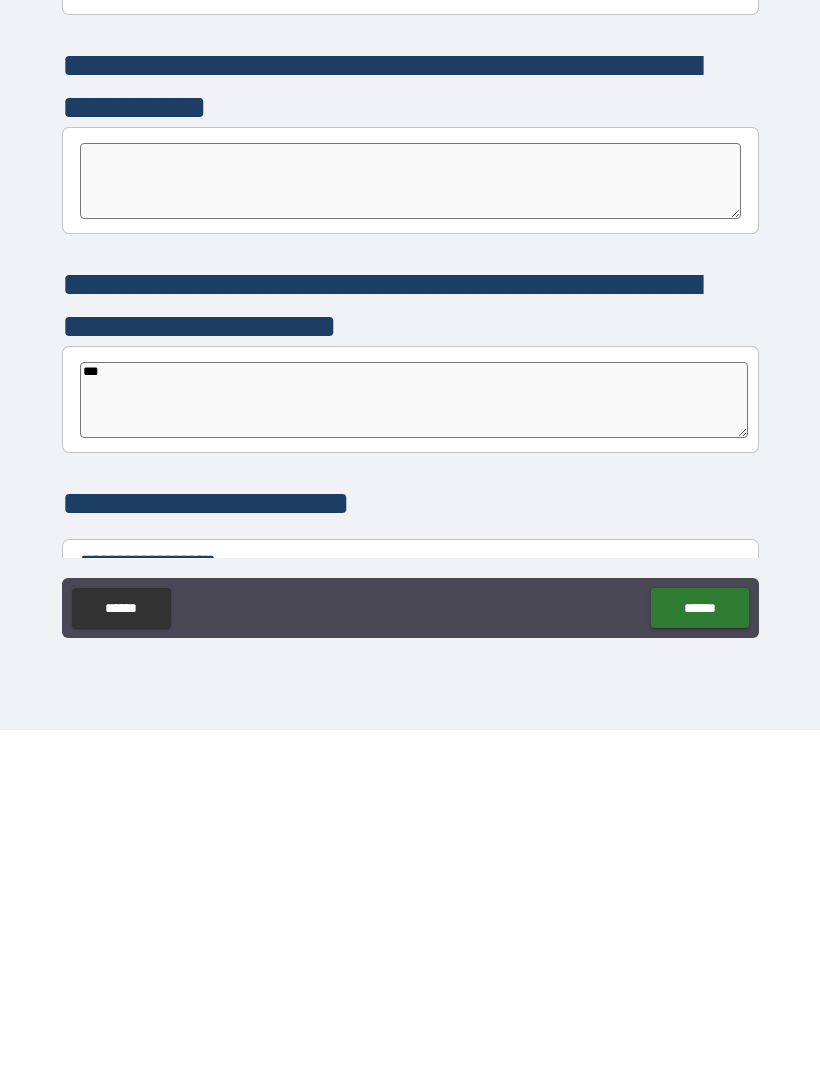 type on "*" 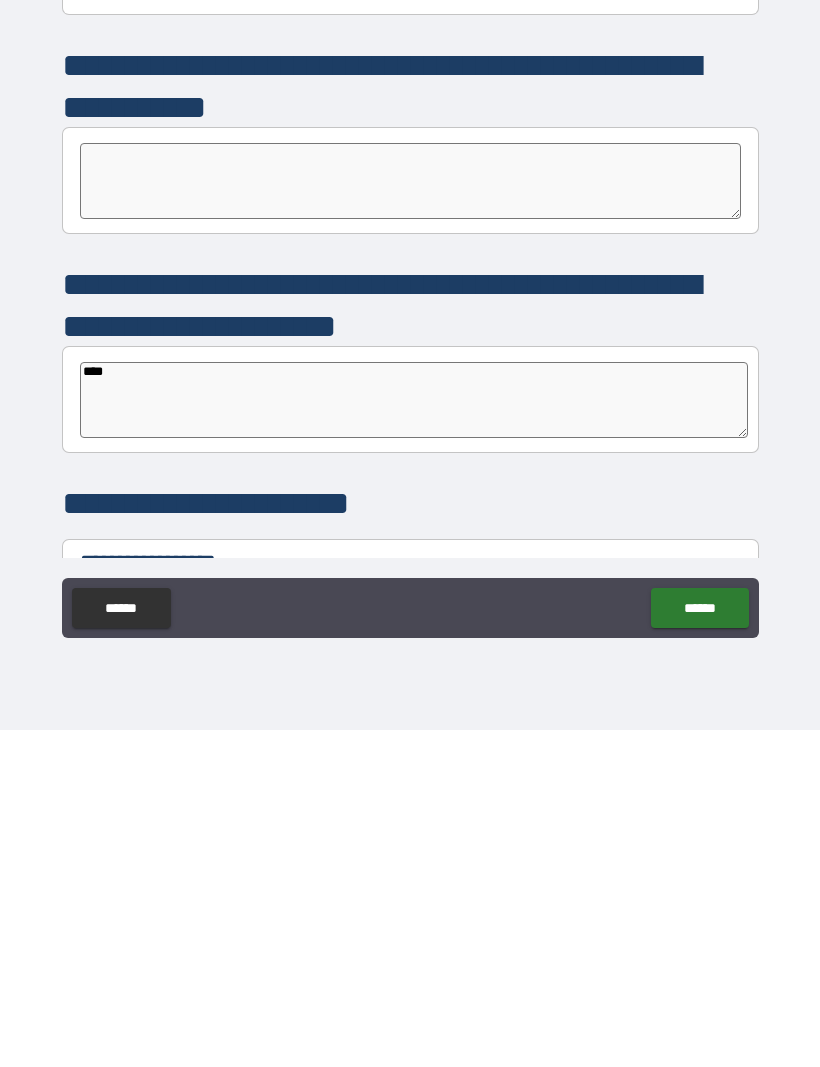 type on "*" 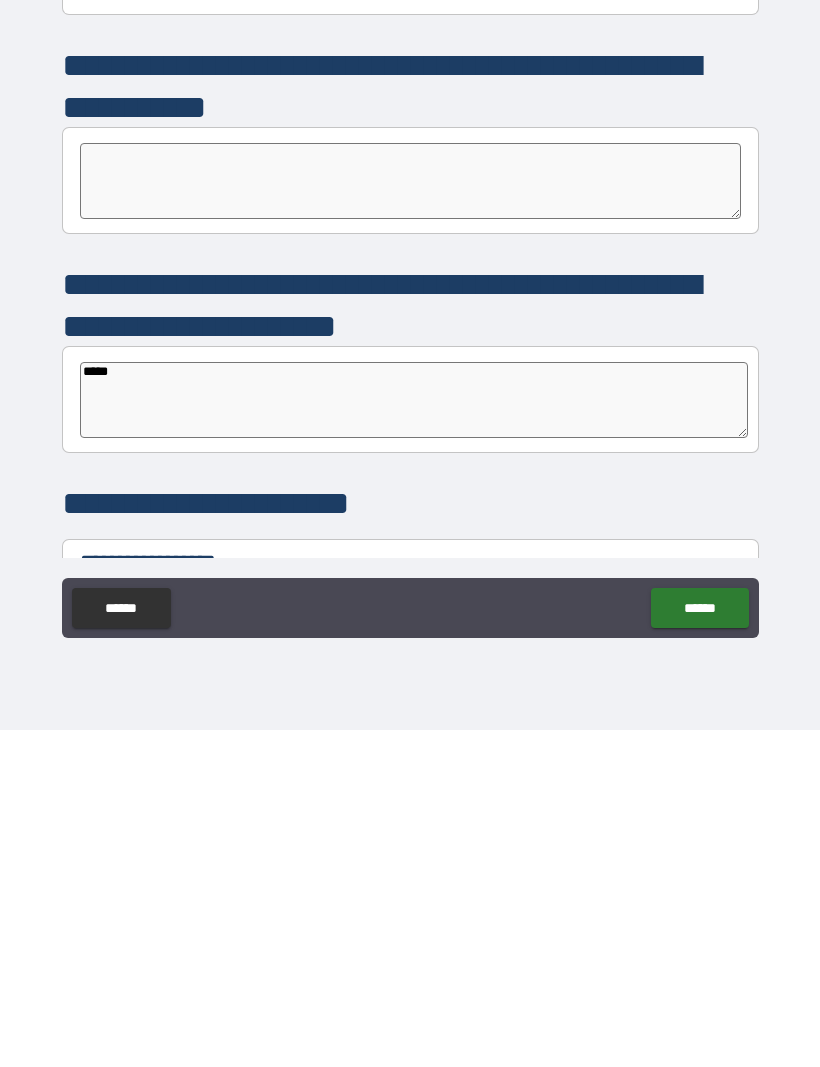 type on "*" 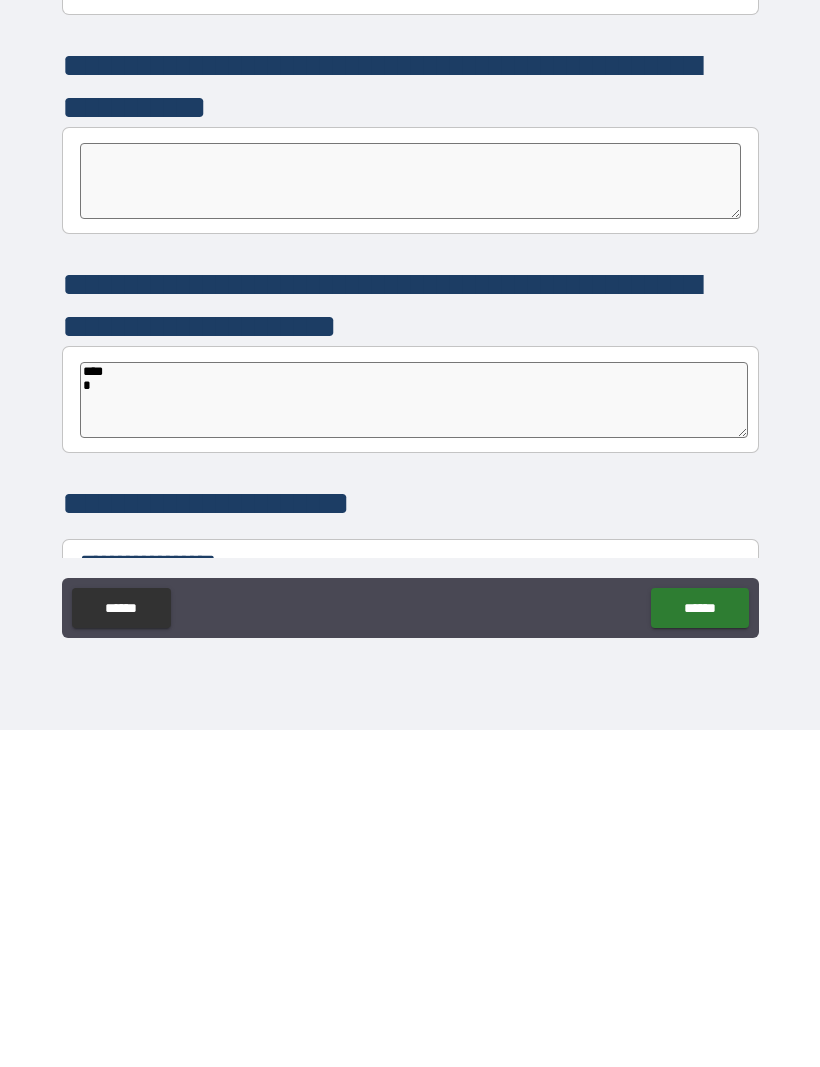 type on "*" 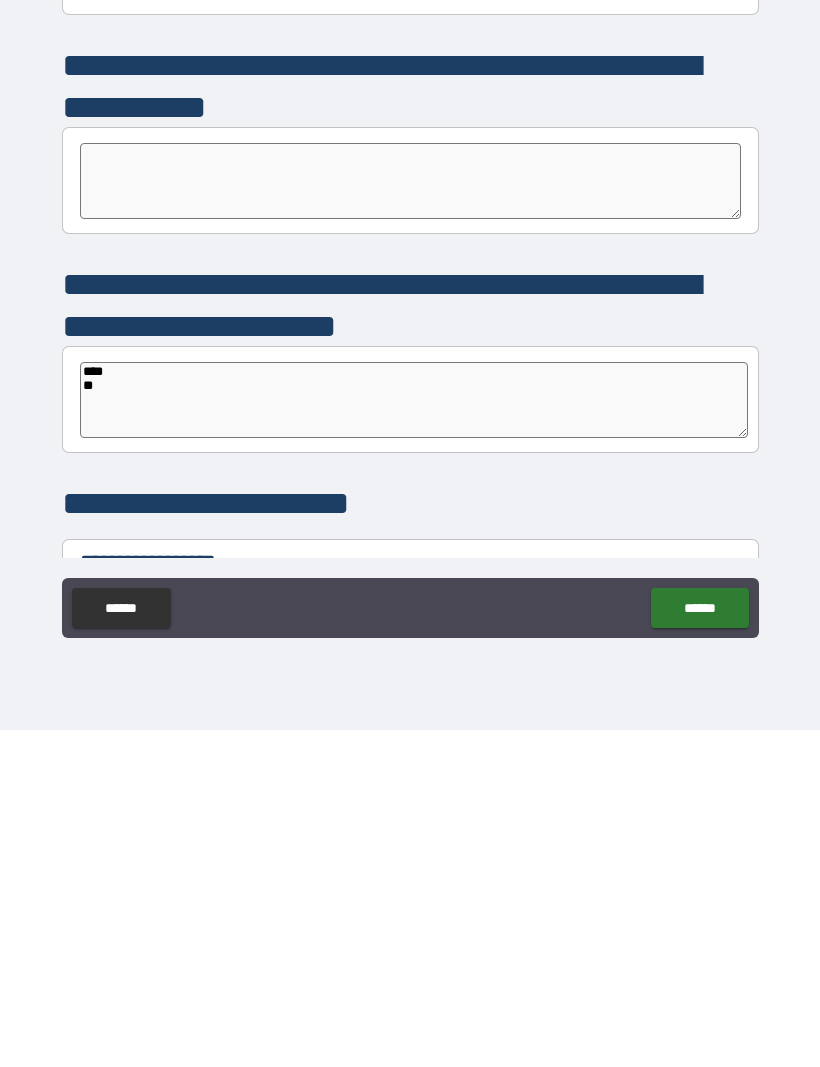 type on "*" 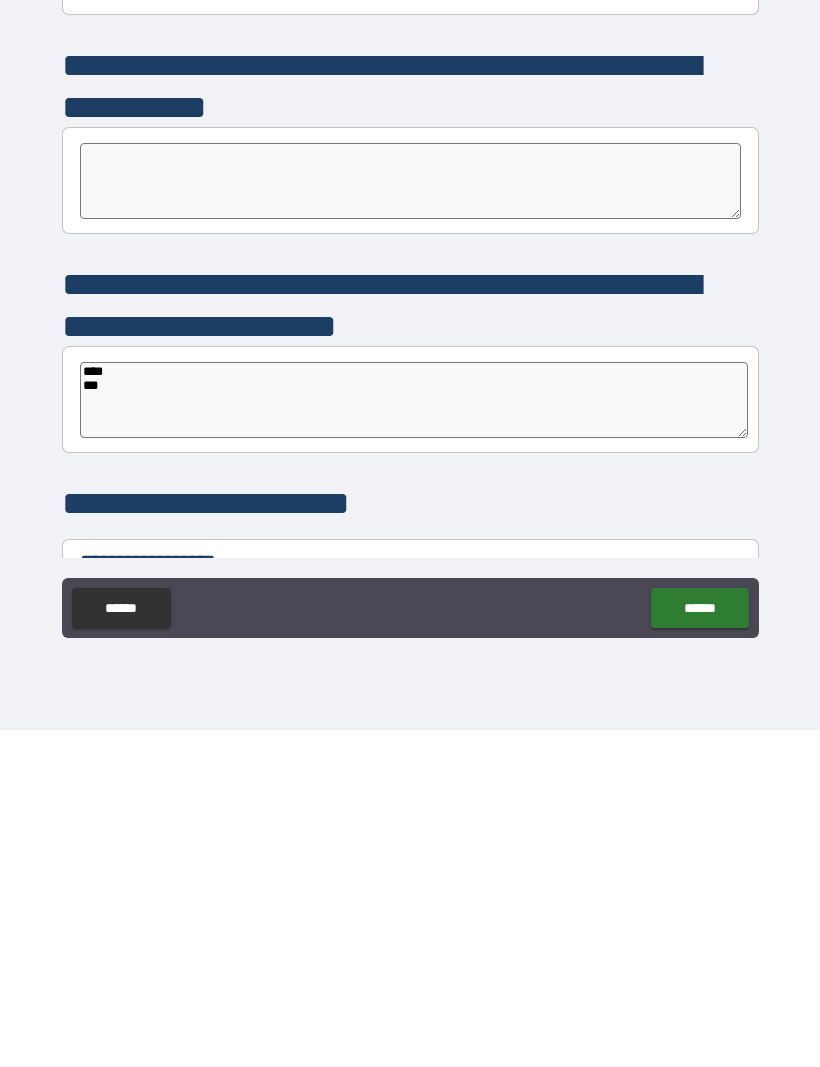 type on "*" 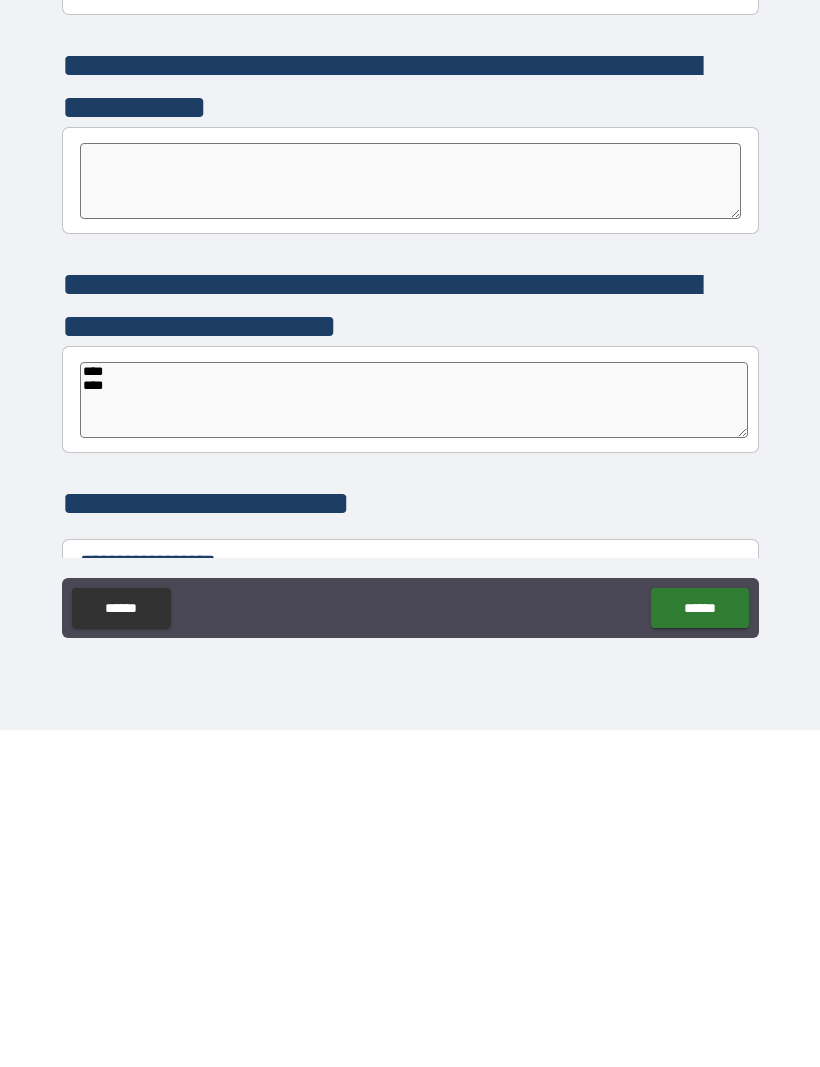 type on "*" 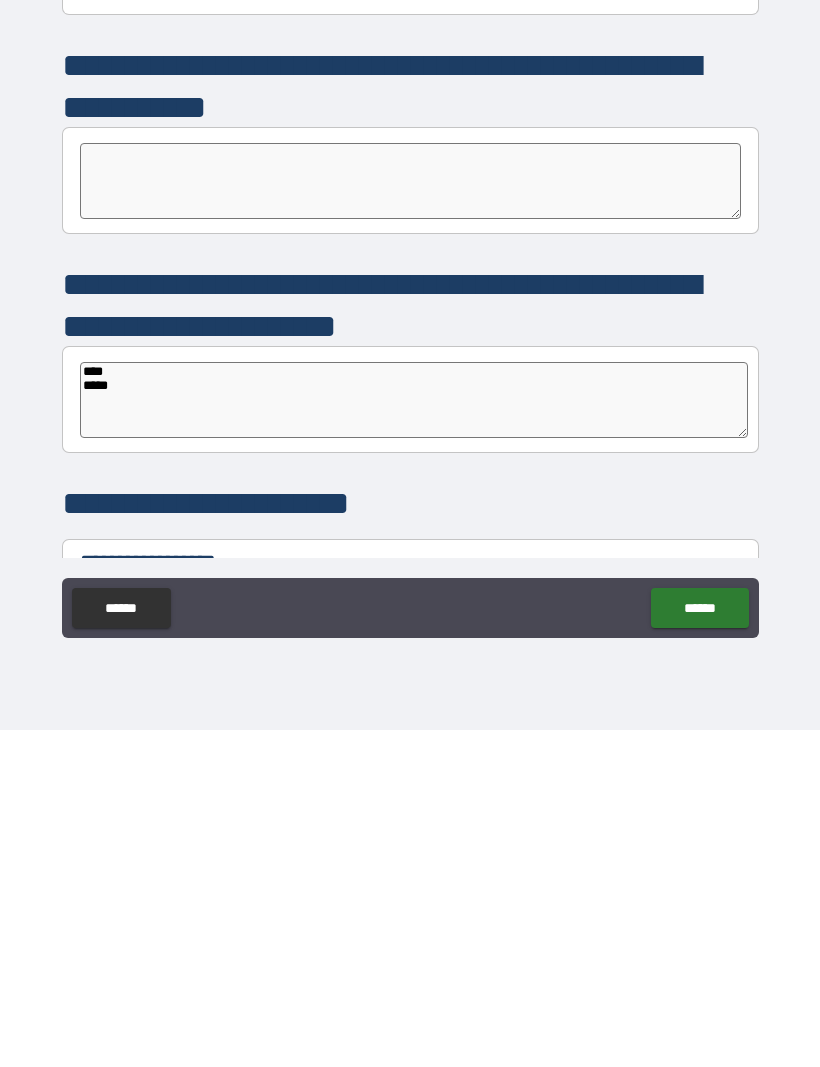 type on "*" 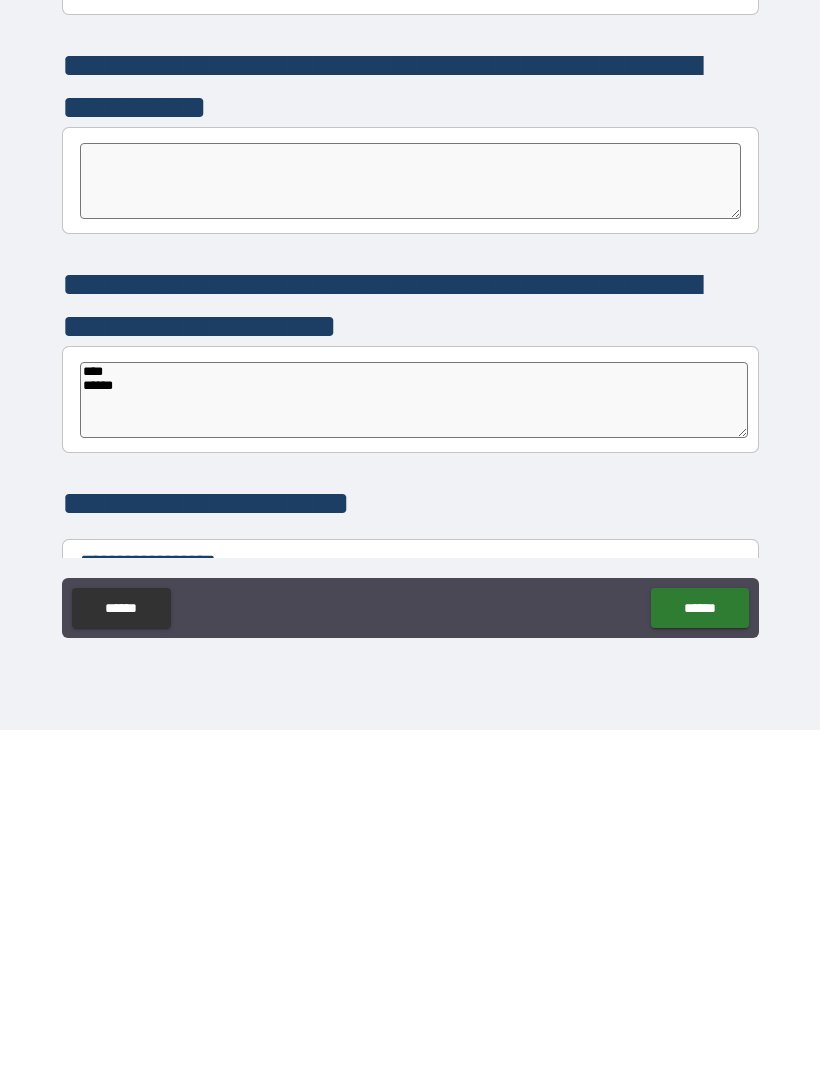 type on "*" 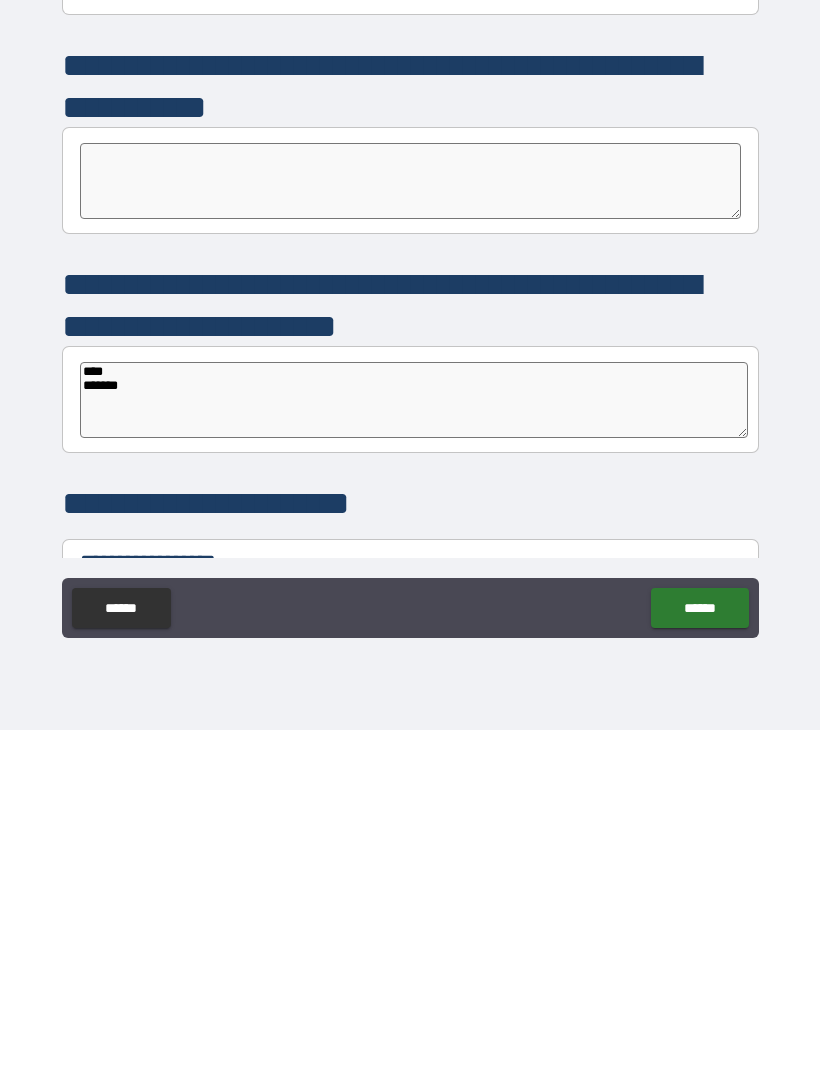type on "*" 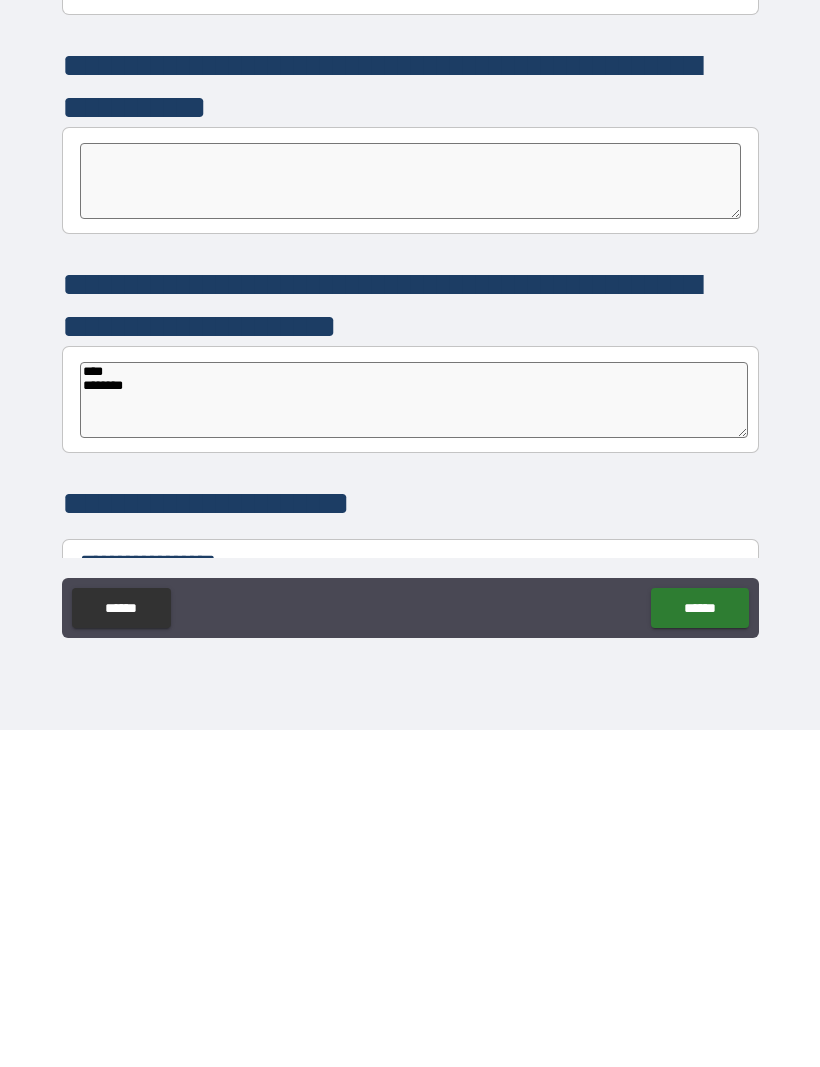 type on "*" 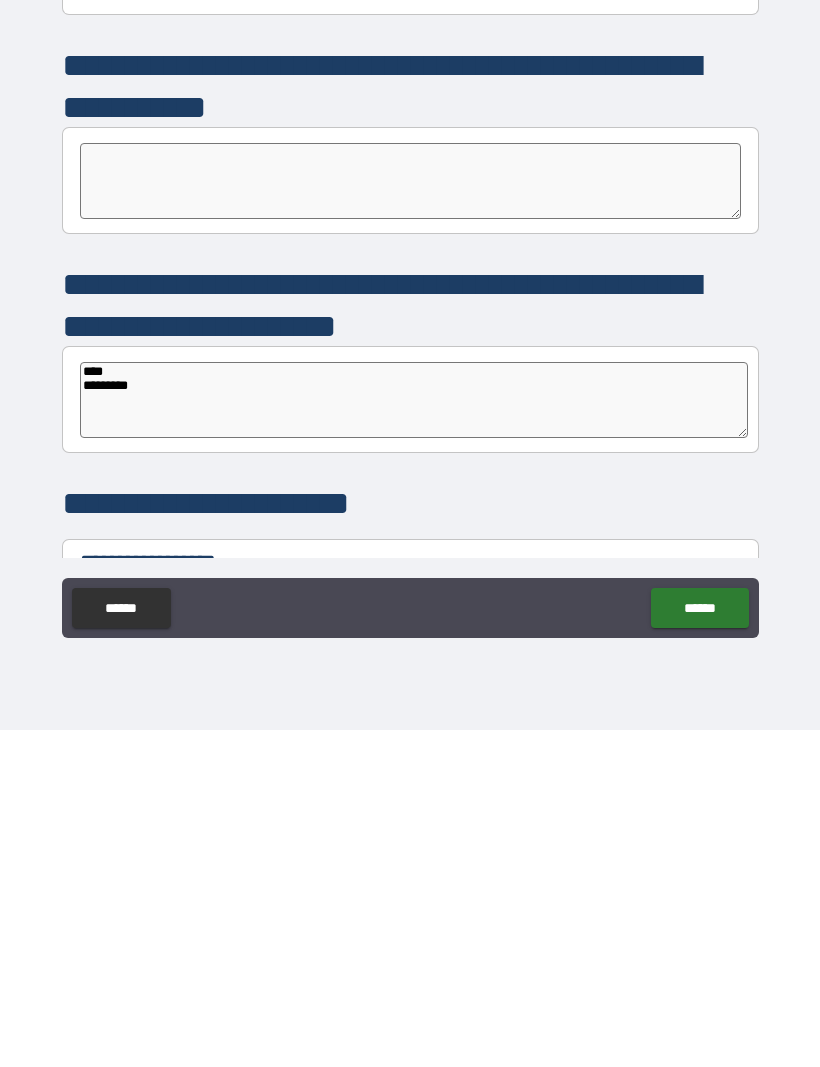 type on "*" 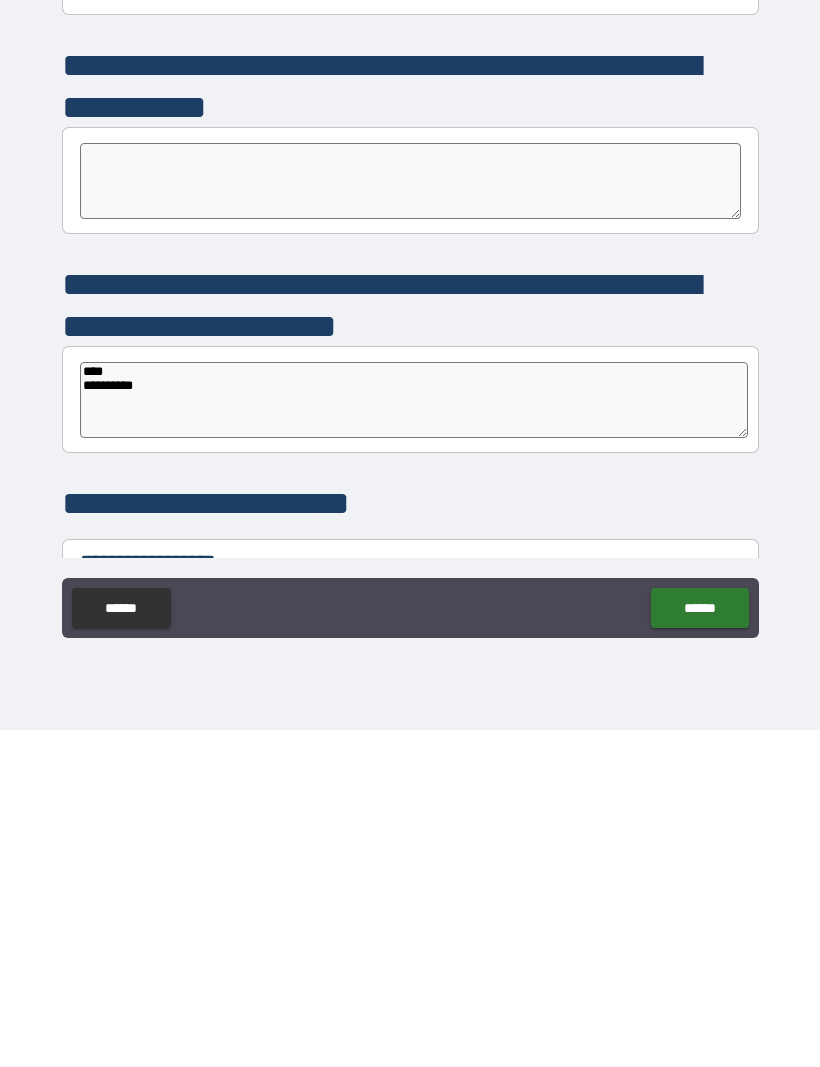 type on "*" 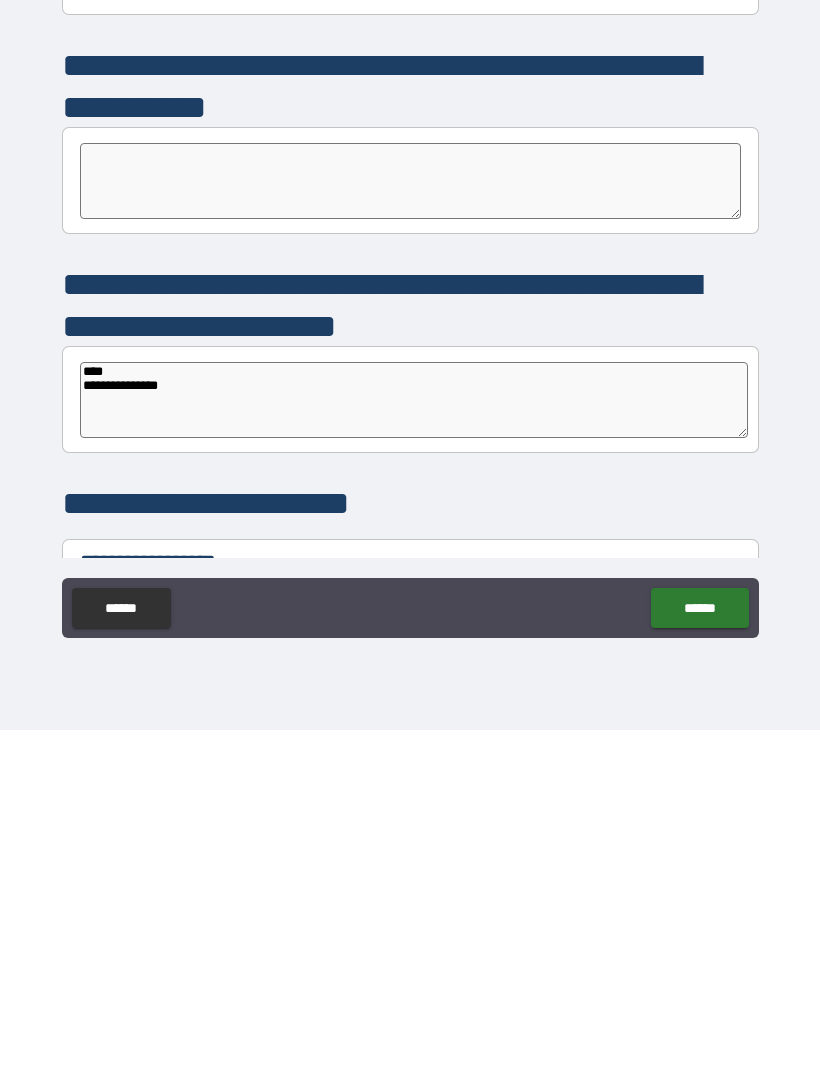 type on "**********" 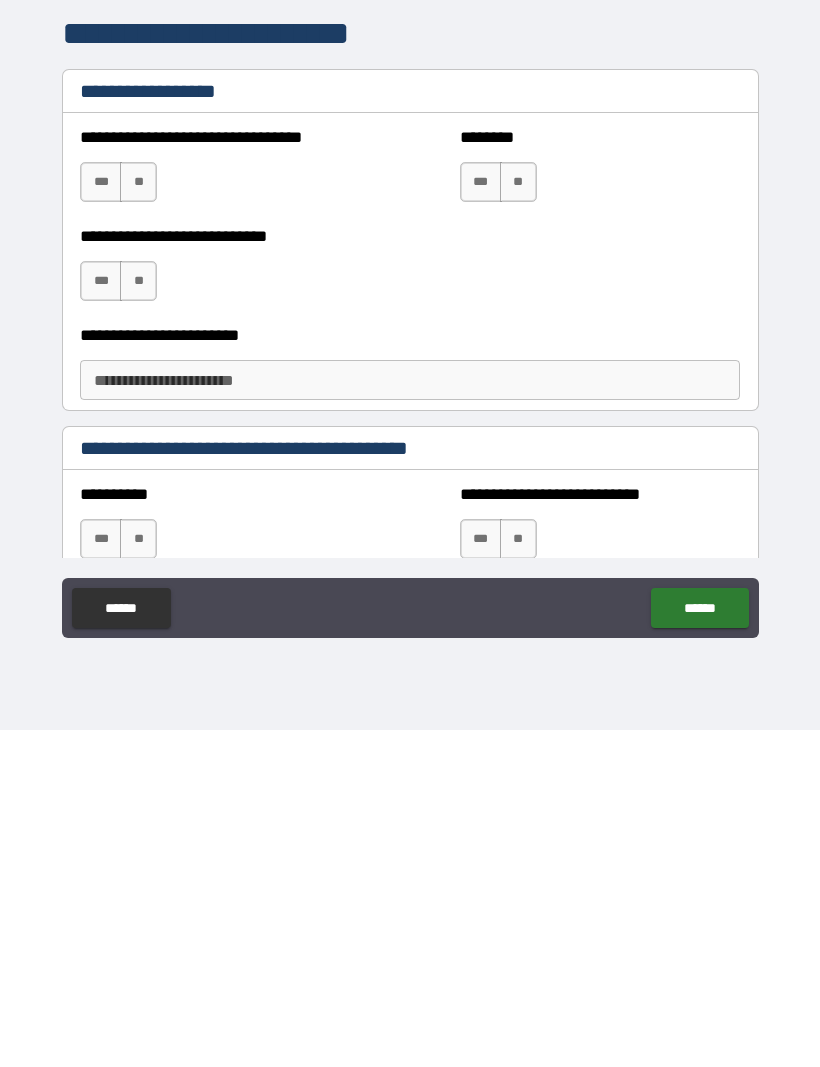 scroll, scrollTop: 8658, scrollLeft: 0, axis: vertical 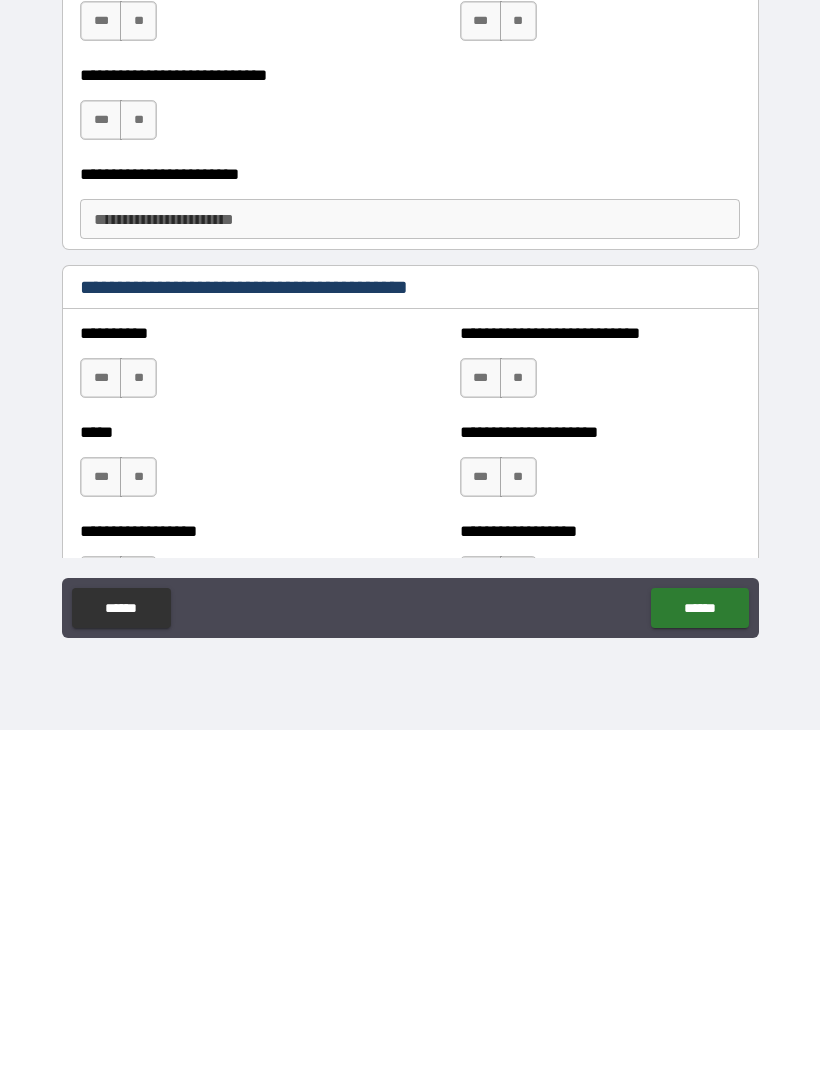 type on "*" 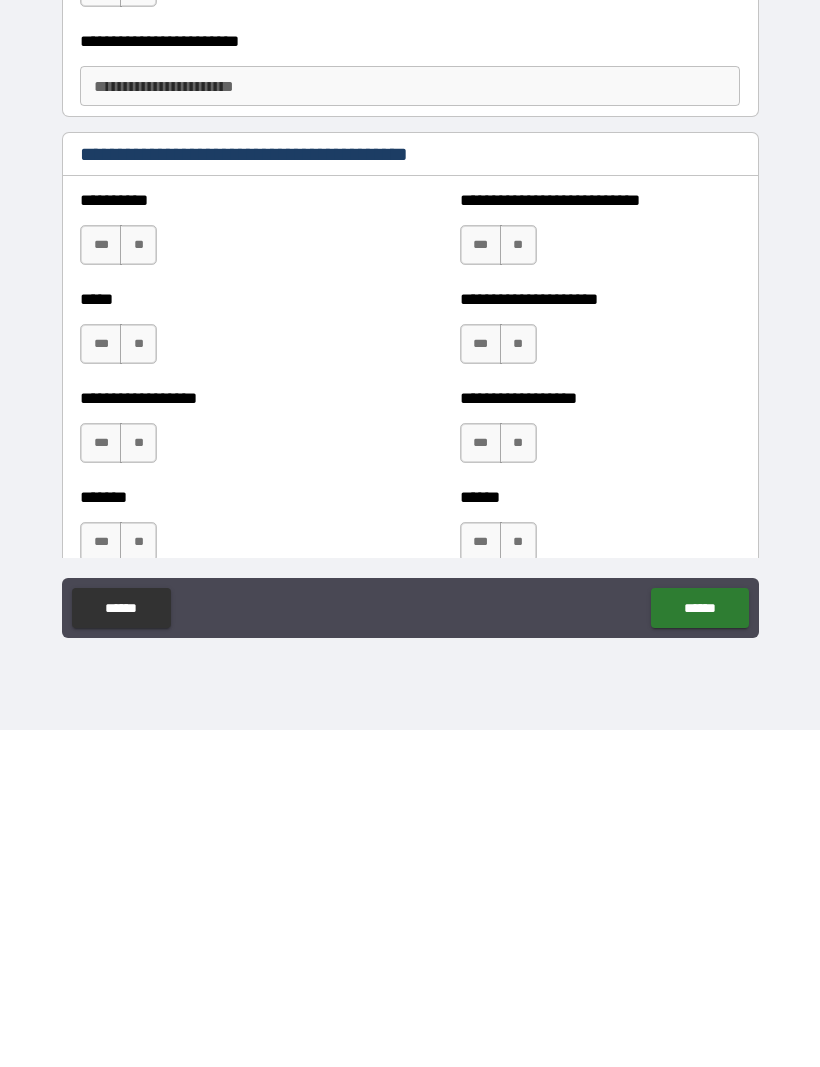 scroll, scrollTop: 8947, scrollLeft: 0, axis: vertical 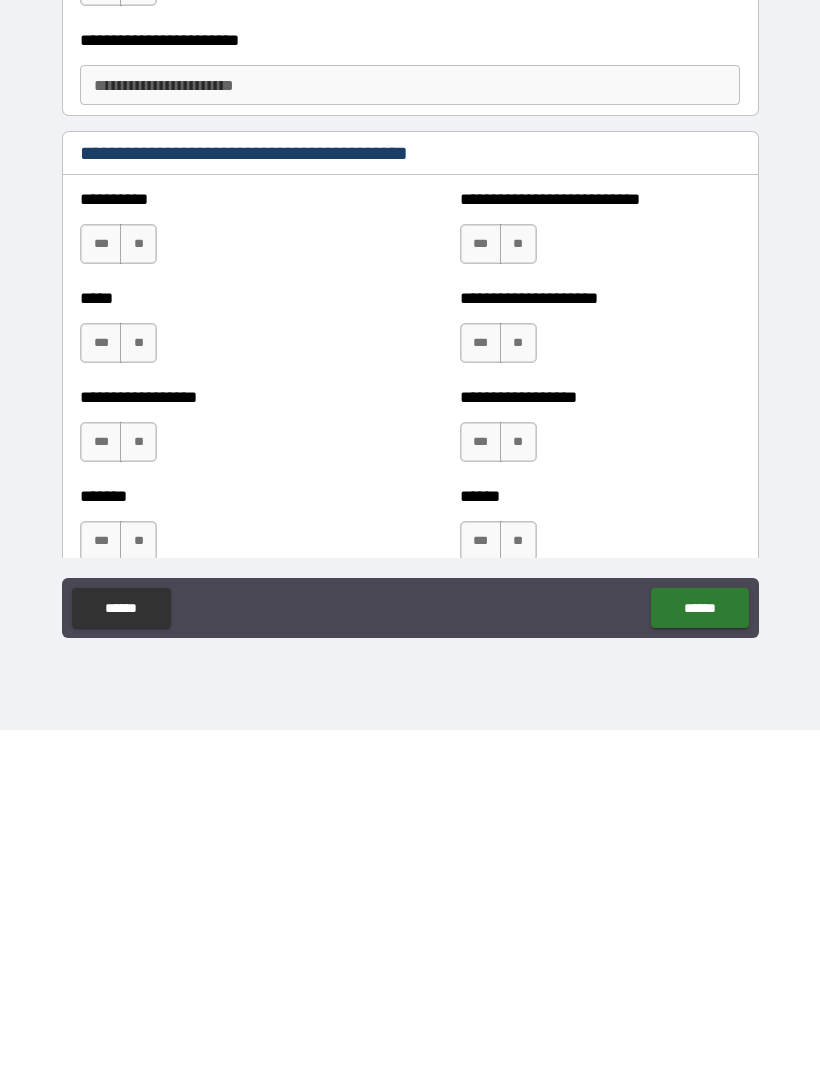 type on "**********" 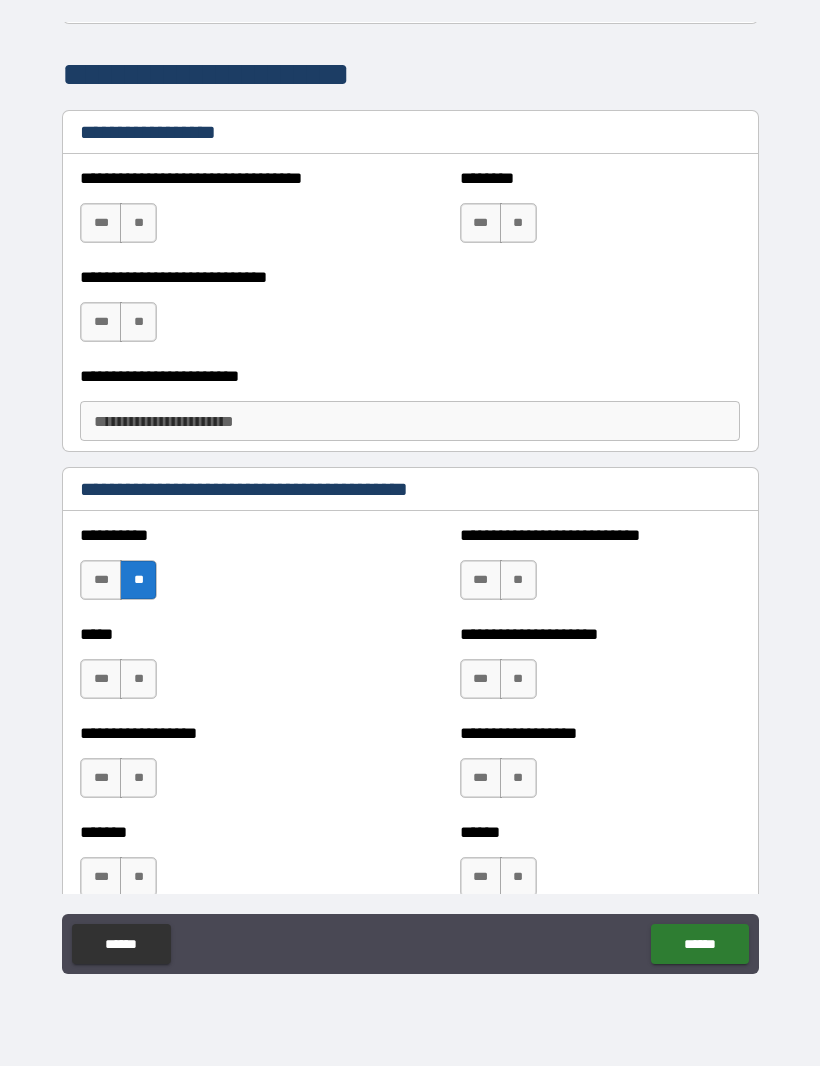 click on "**" at bounding box center [138, 680] 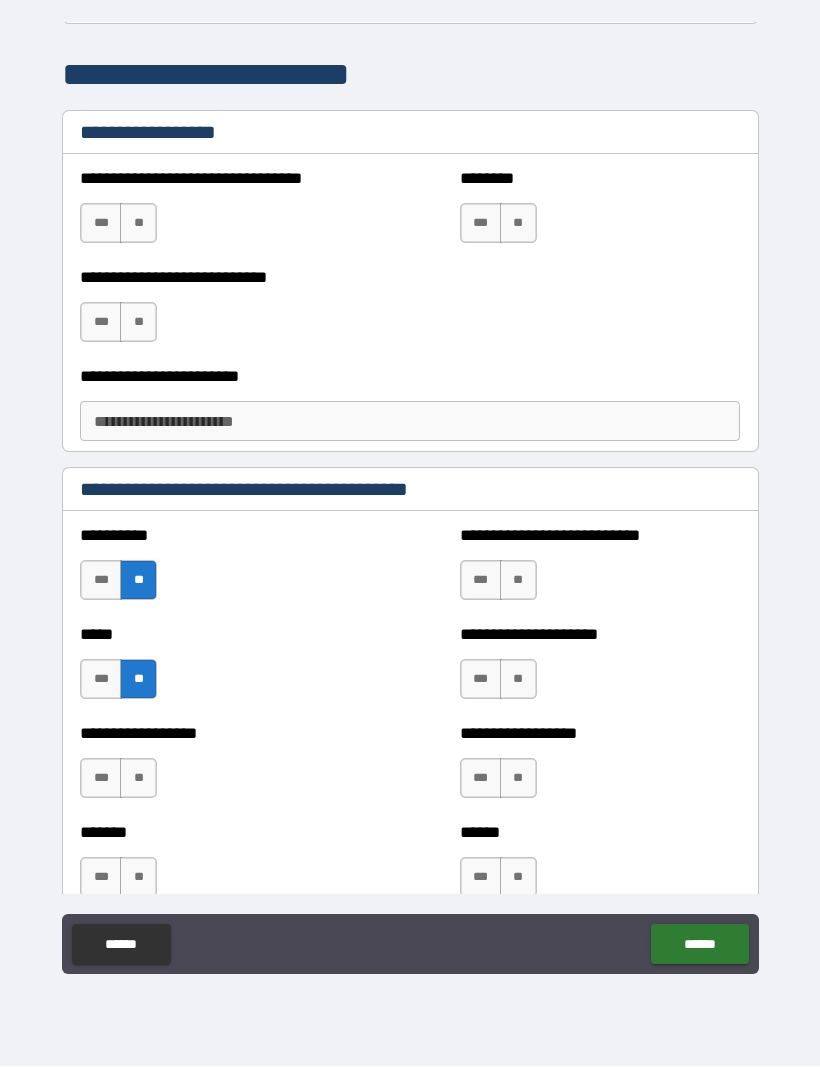 click on "*** **" at bounding box center [121, 784] 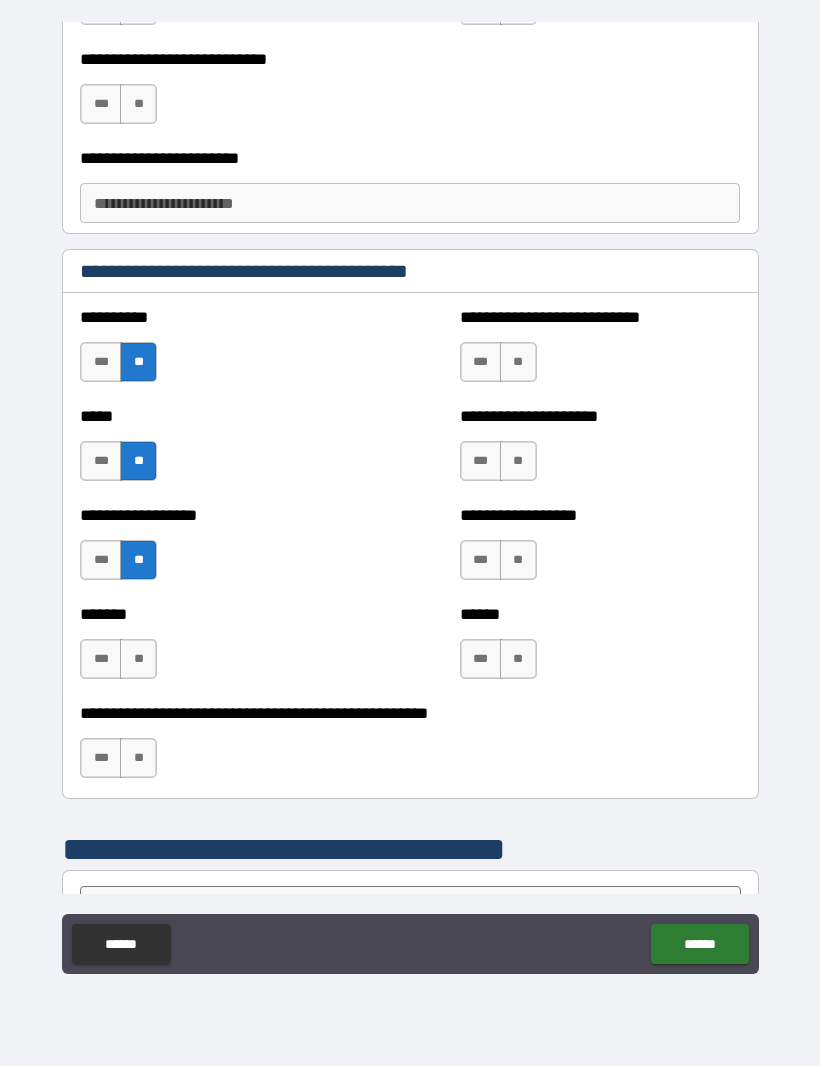 scroll, scrollTop: 9166, scrollLeft: 0, axis: vertical 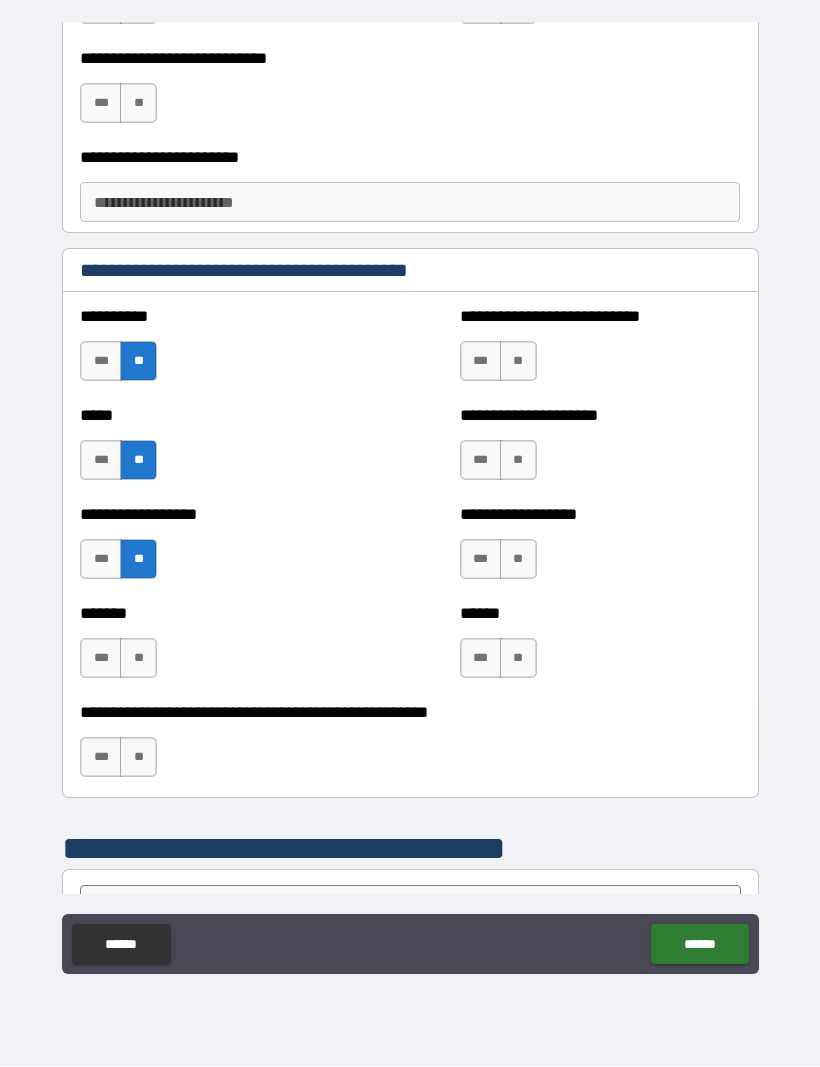 click on "**" at bounding box center (138, 659) 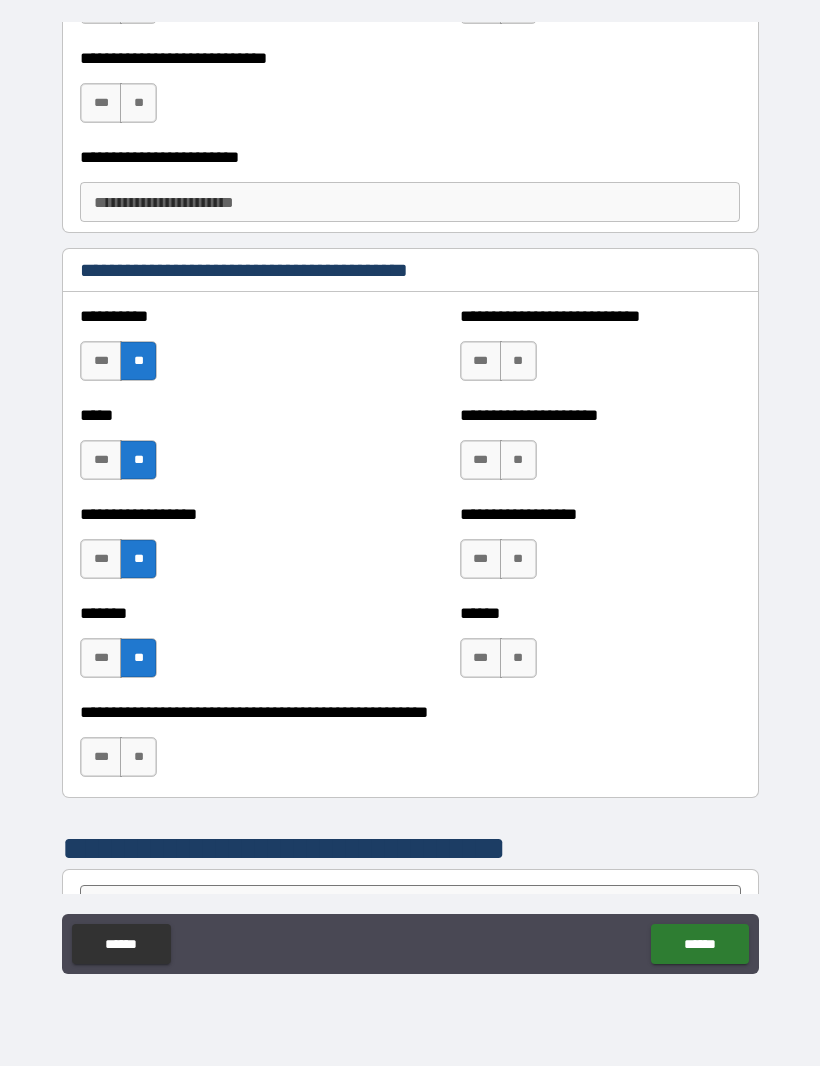 click on "**" at bounding box center [518, 362] 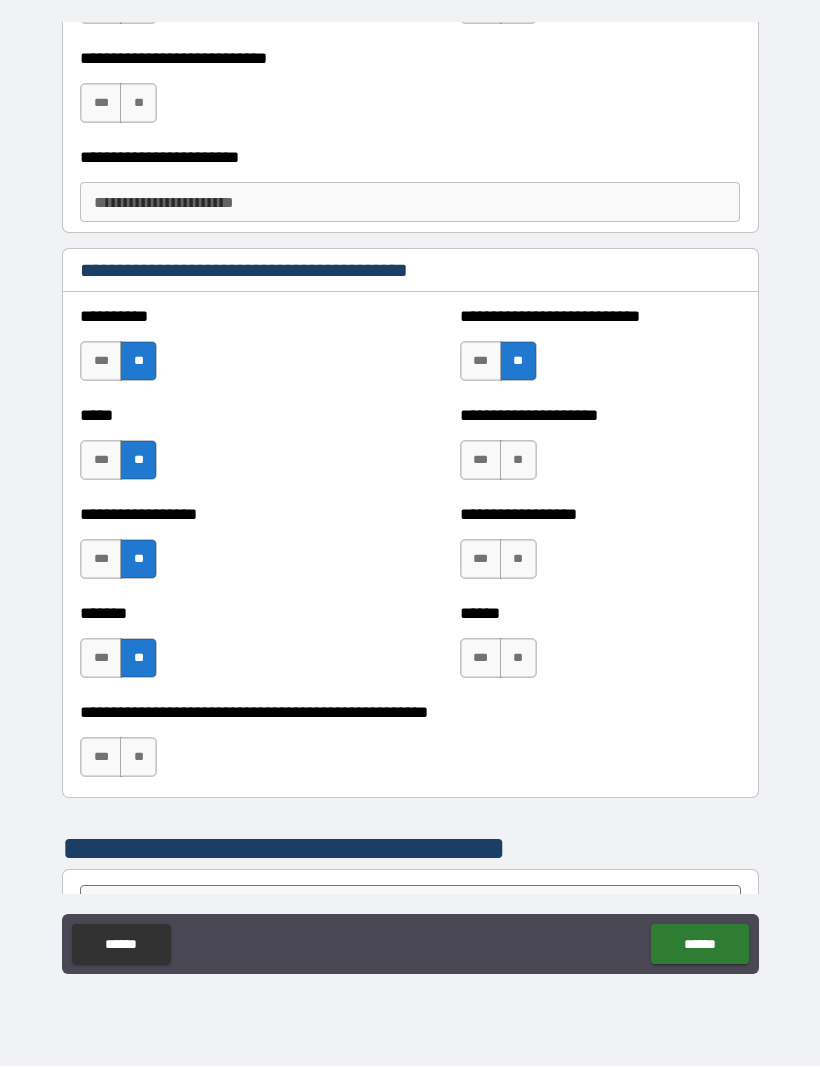 click on "**" at bounding box center (518, 461) 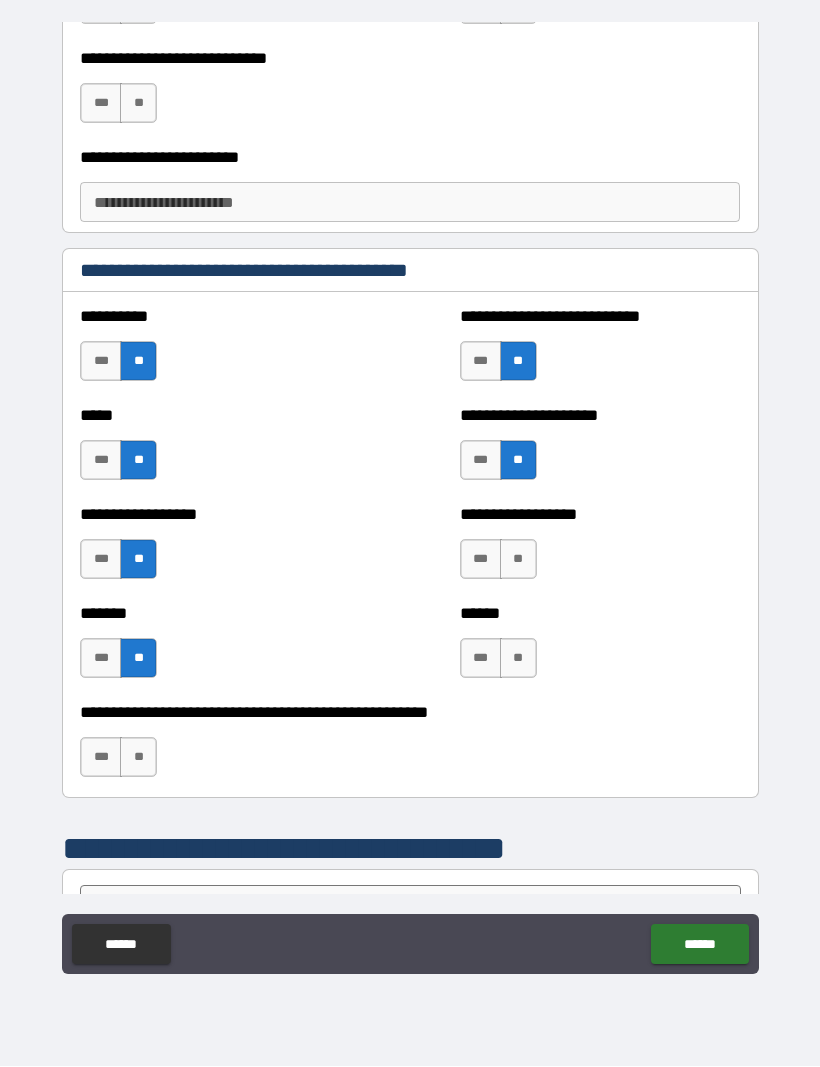 click on "**" at bounding box center [518, 560] 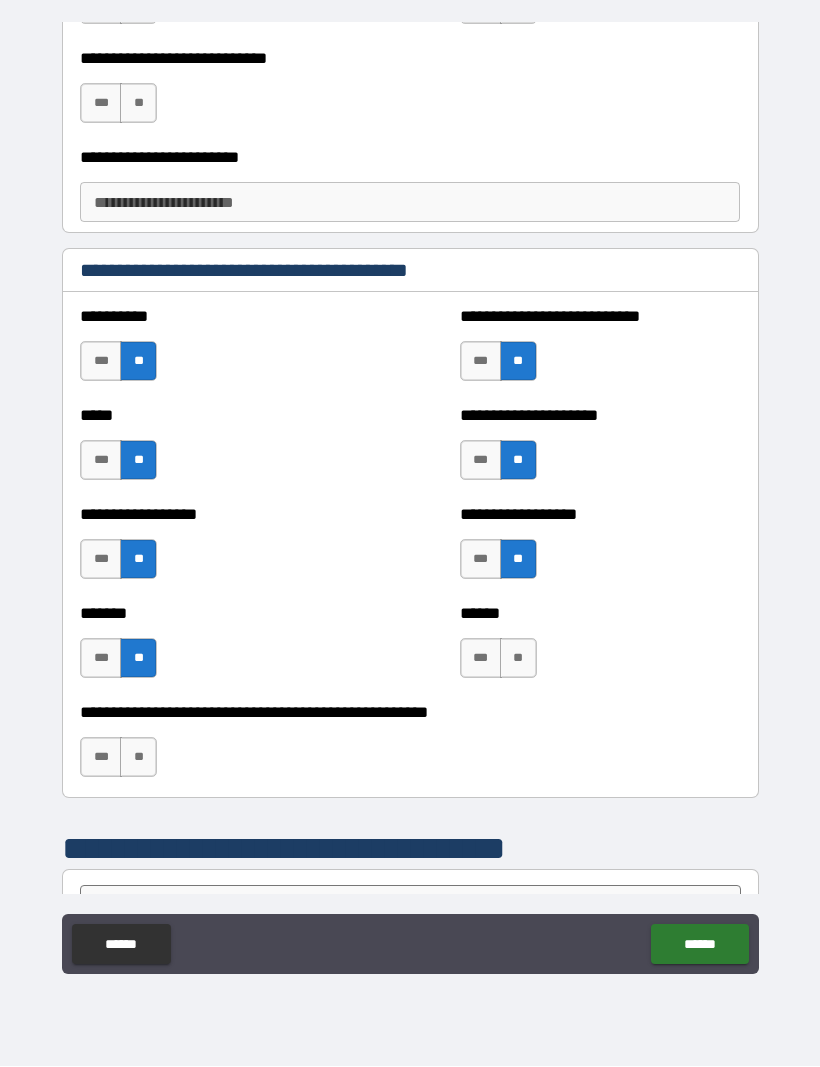 click on "**" at bounding box center (518, 659) 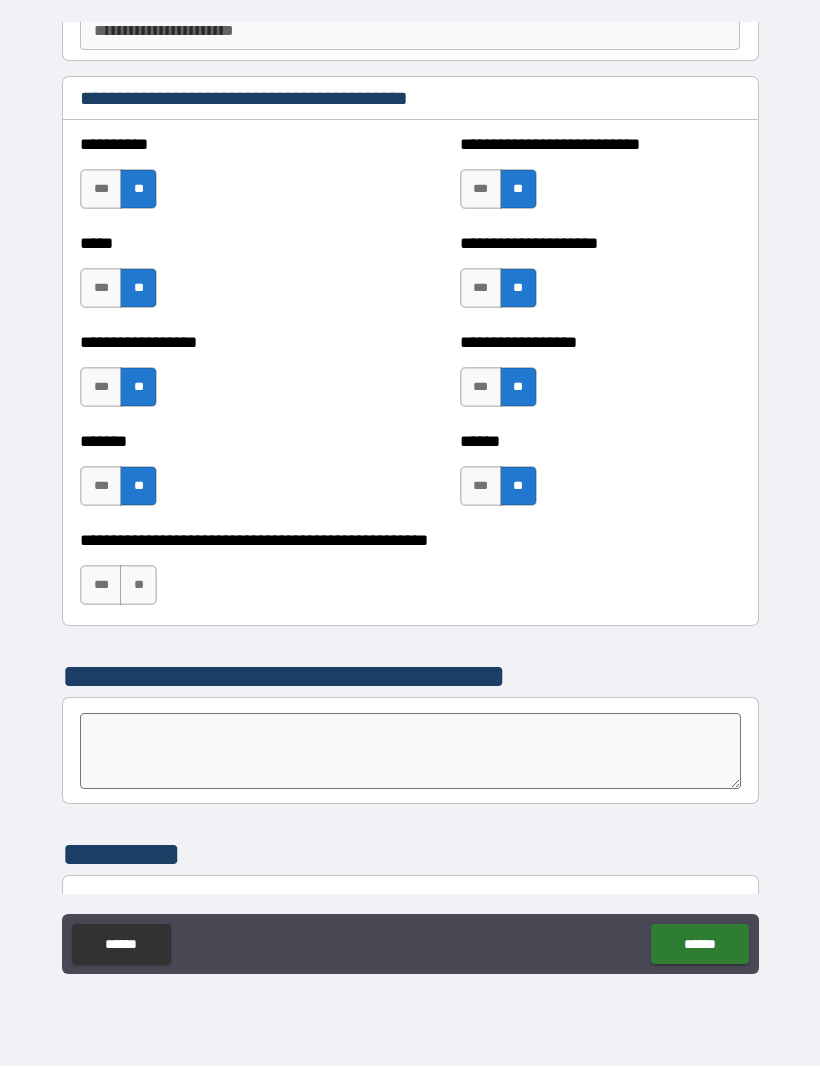 scroll, scrollTop: 9337, scrollLeft: 0, axis: vertical 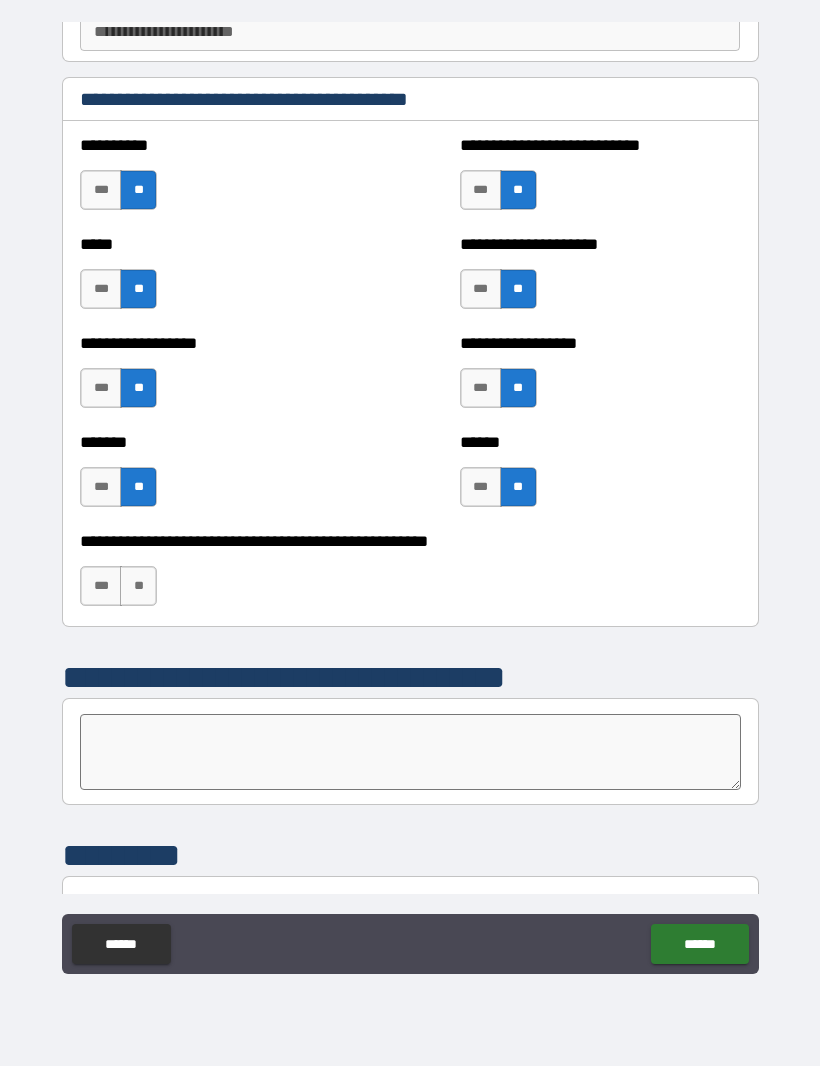 click on "**" at bounding box center (138, 587) 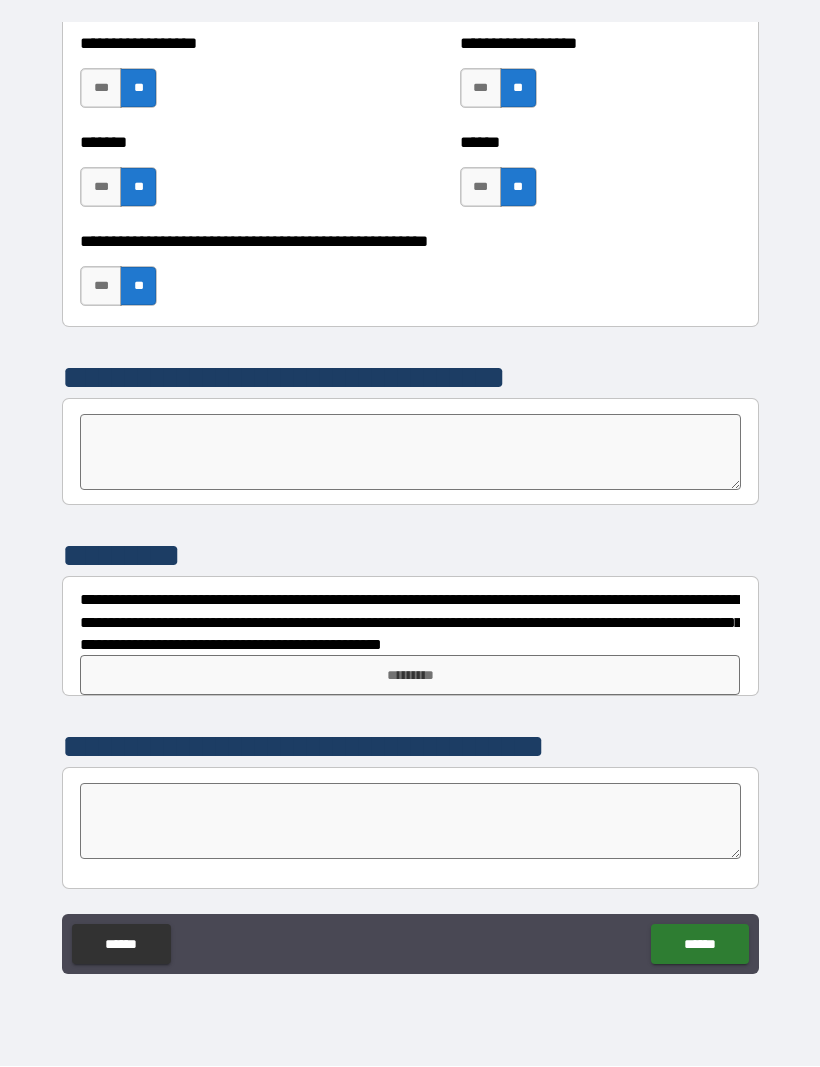 scroll, scrollTop: 9637, scrollLeft: 0, axis: vertical 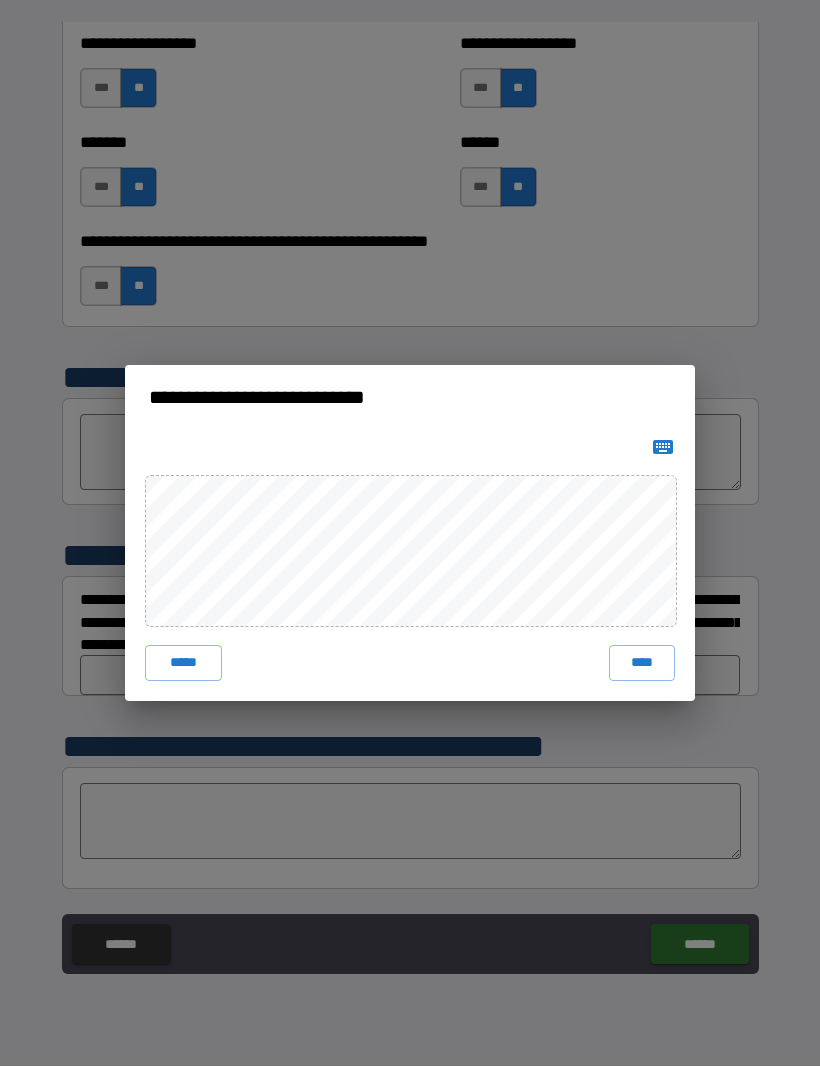 click on "****" at bounding box center (642, 664) 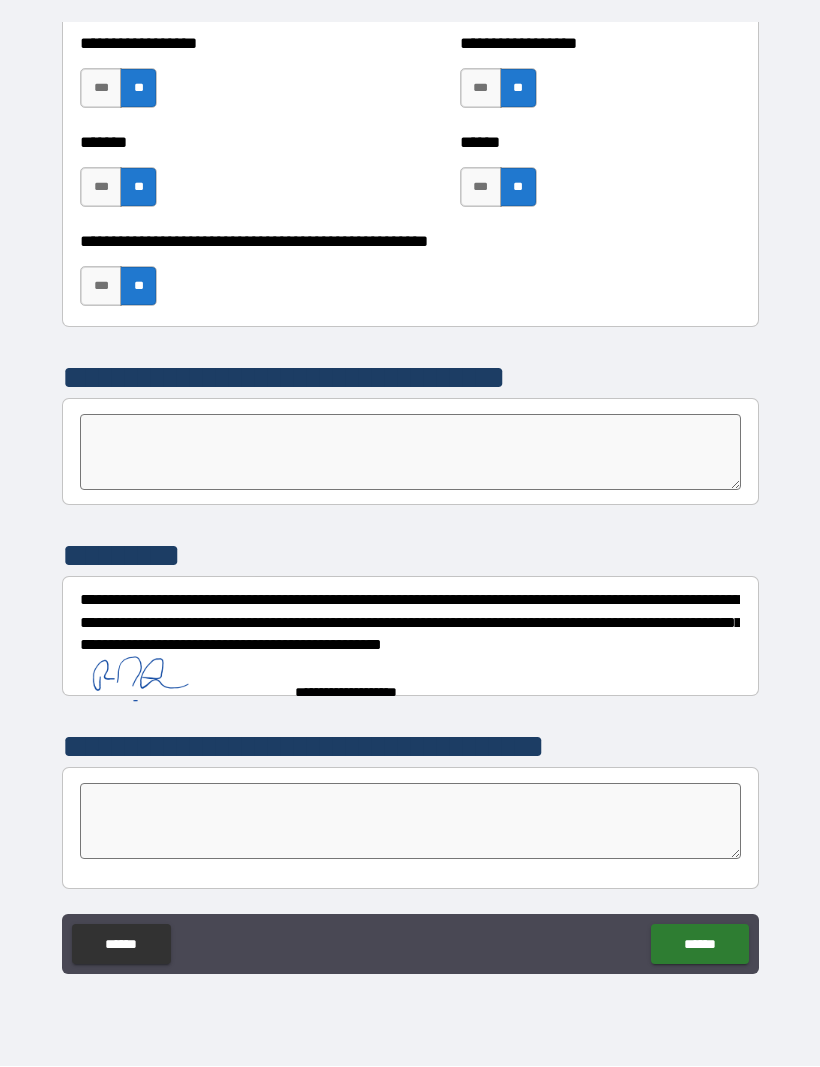 scroll, scrollTop: 9627, scrollLeft: 0, axis: vertical 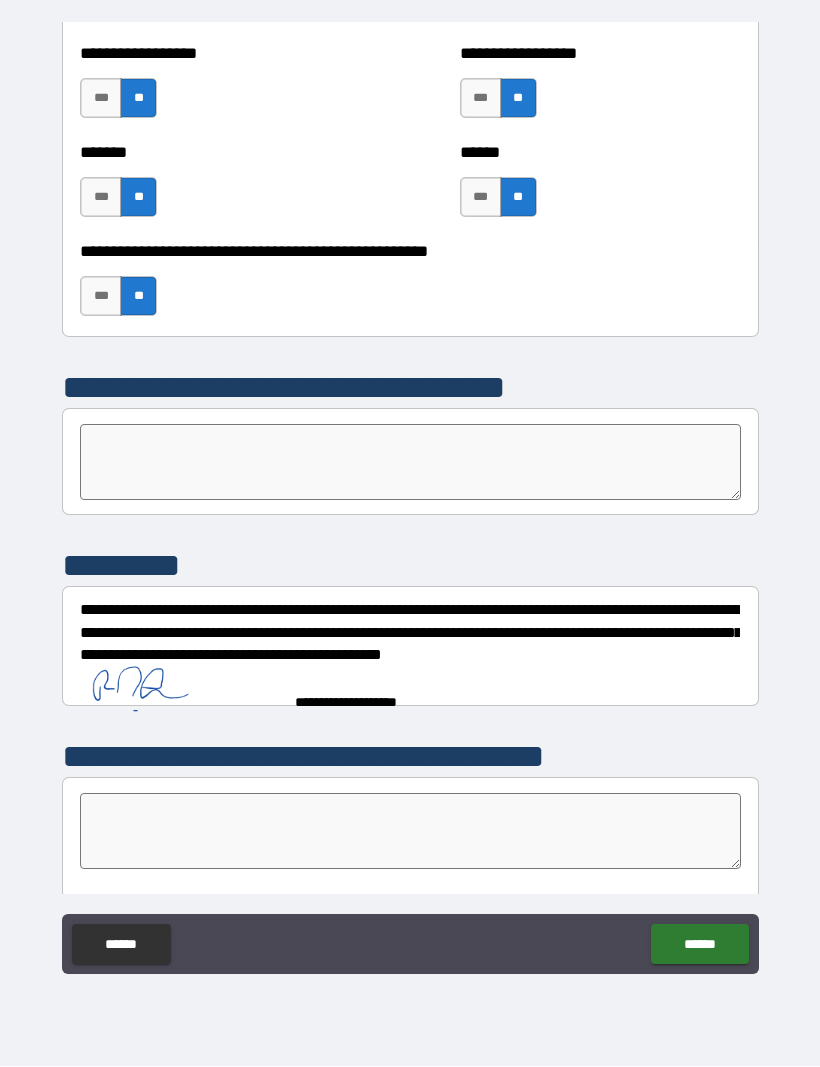 type on "*" 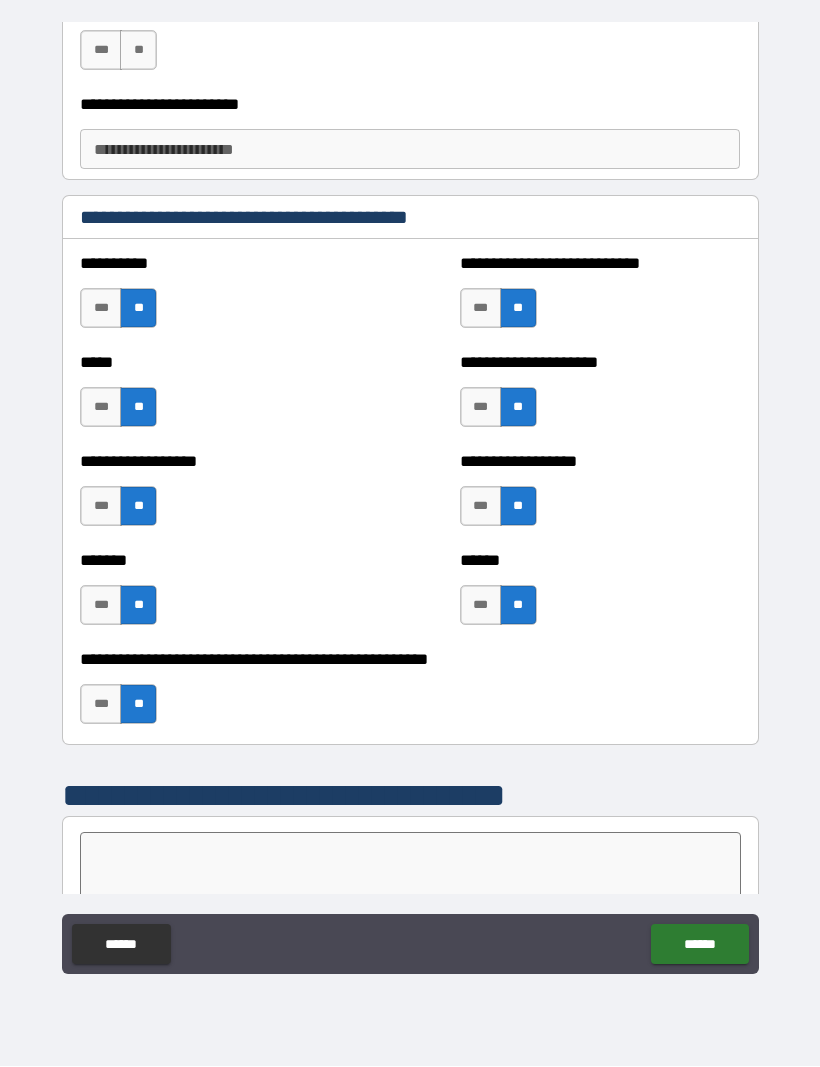 scroll, scrollTop: 9218, scrollLeft: 0, axis: vertical 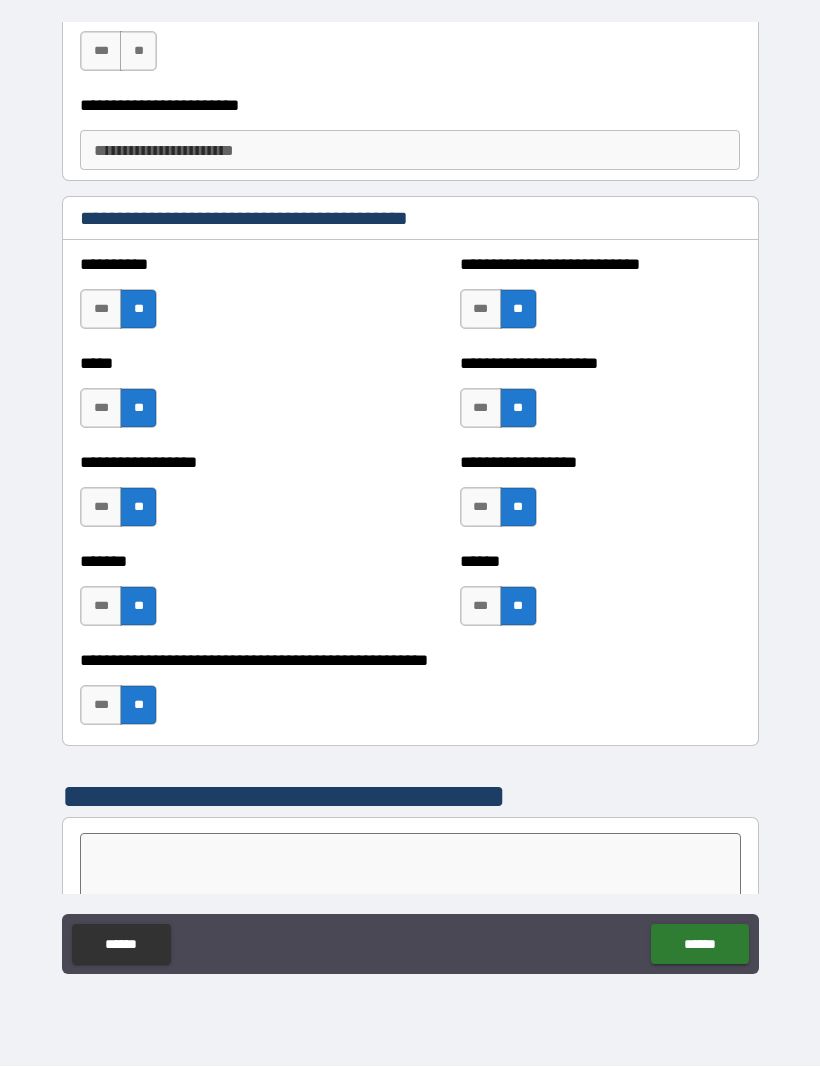 click on "******" at bounding box center (699, 945) 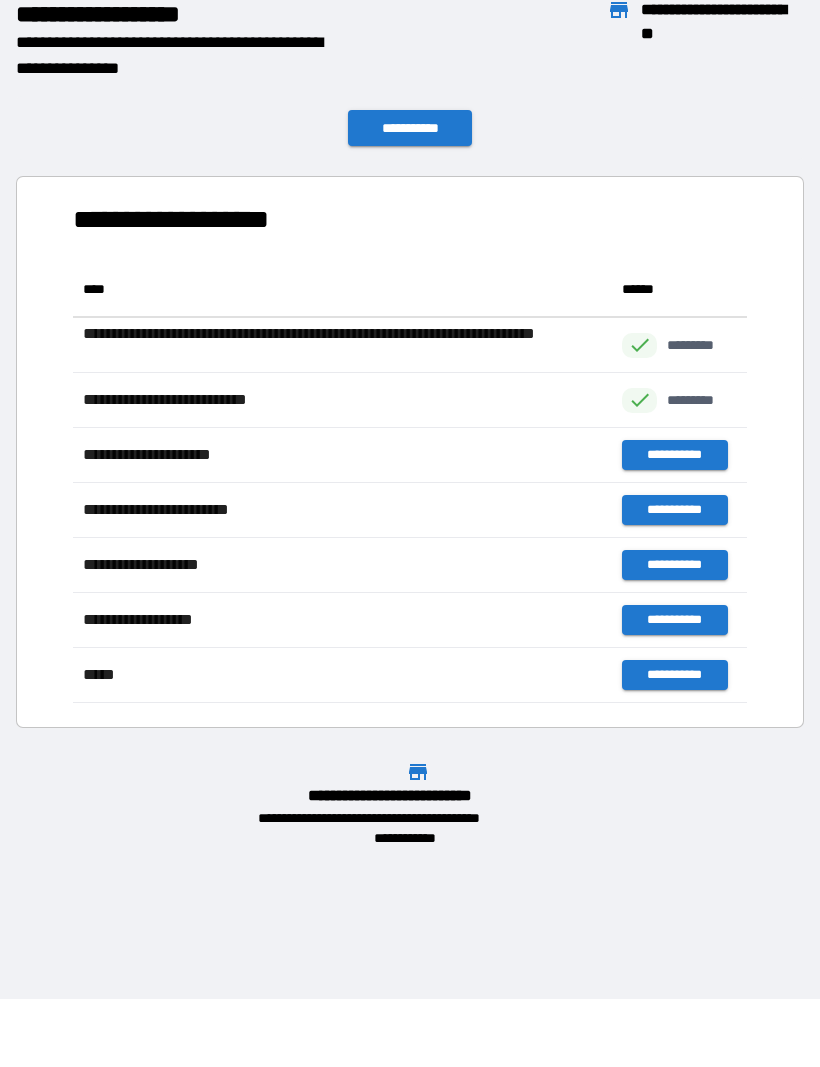 scroll, scrollTop: 1, scrollLeft: 1, axis: both 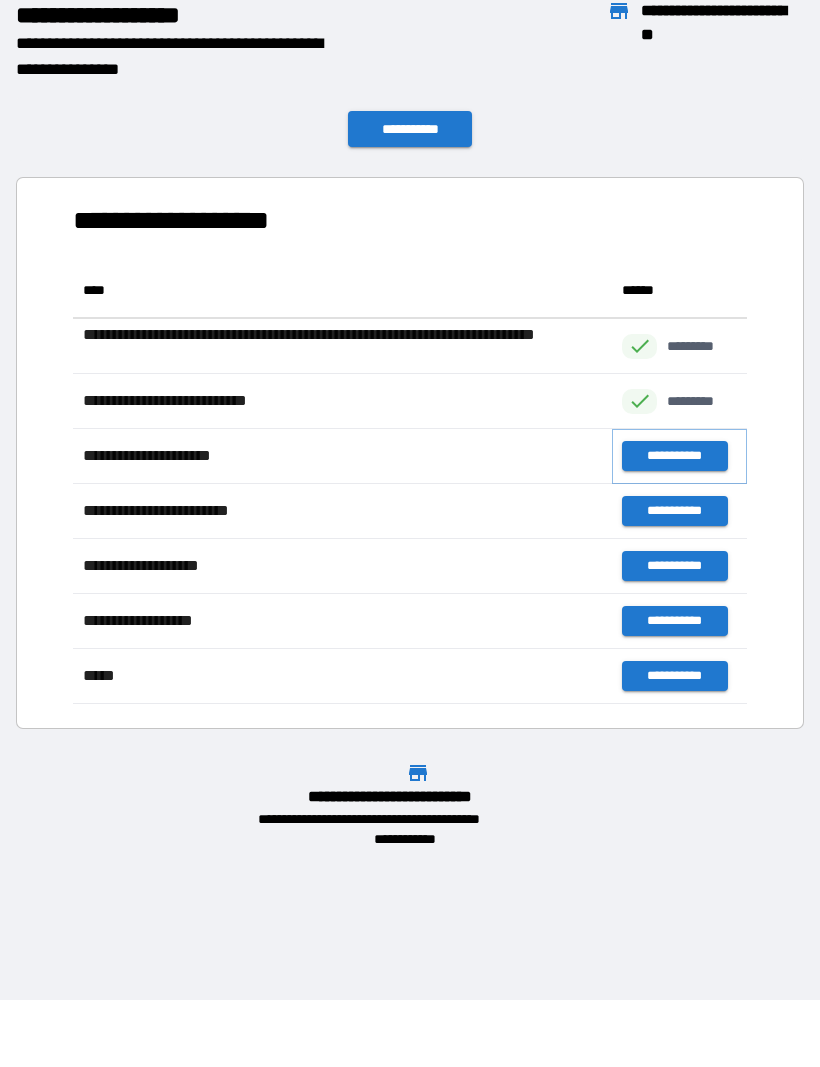 click on "**********" at bounding box center [674, 456] 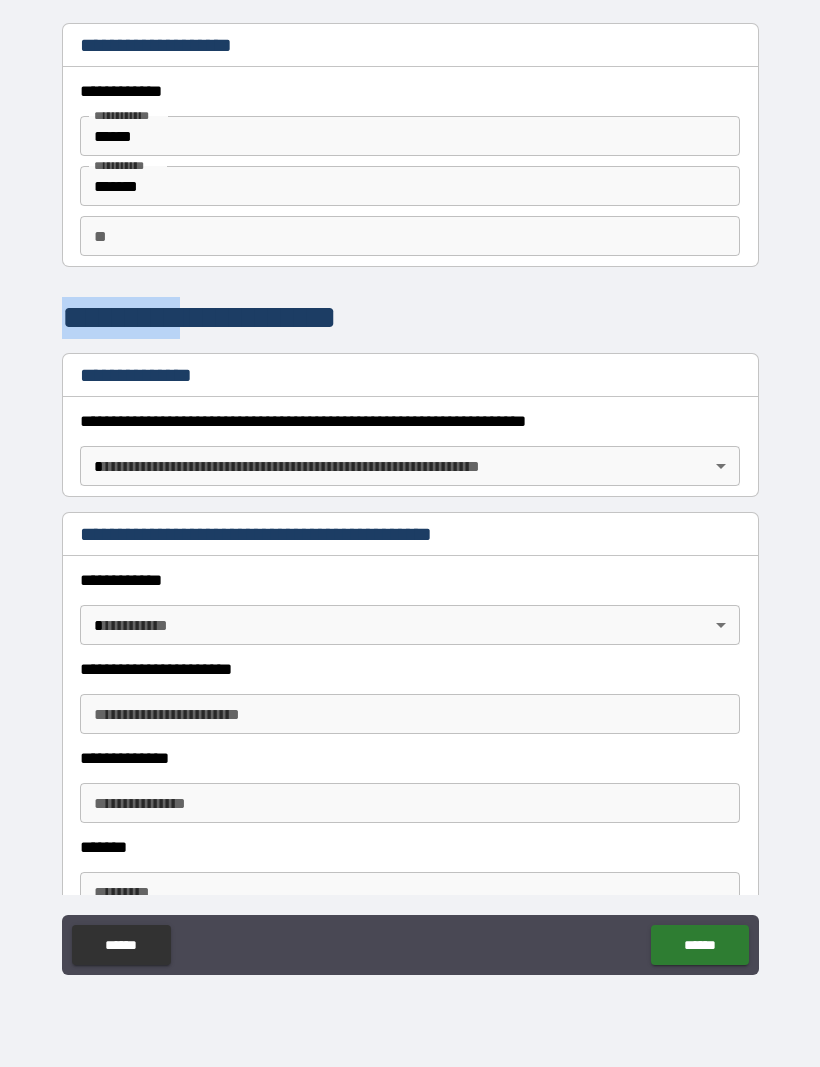 click on "**********" at bounding box center (410, 500) 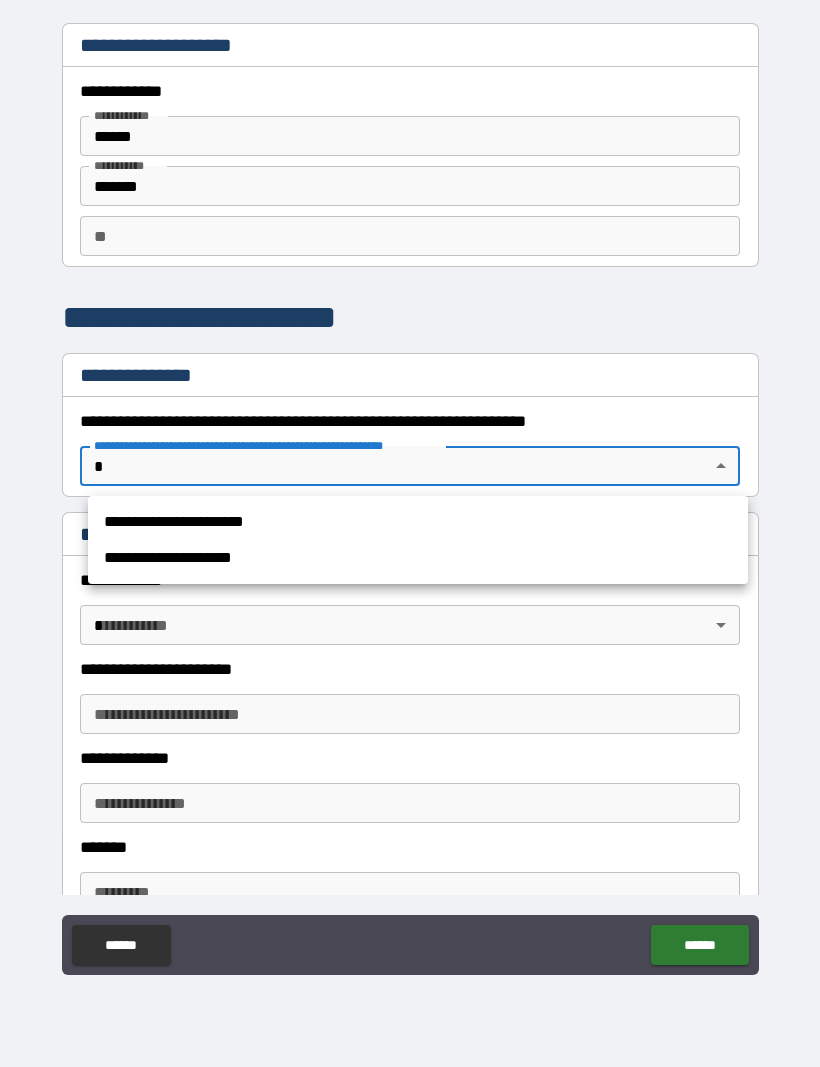 click on "**********" at bounding box center [418, 558] 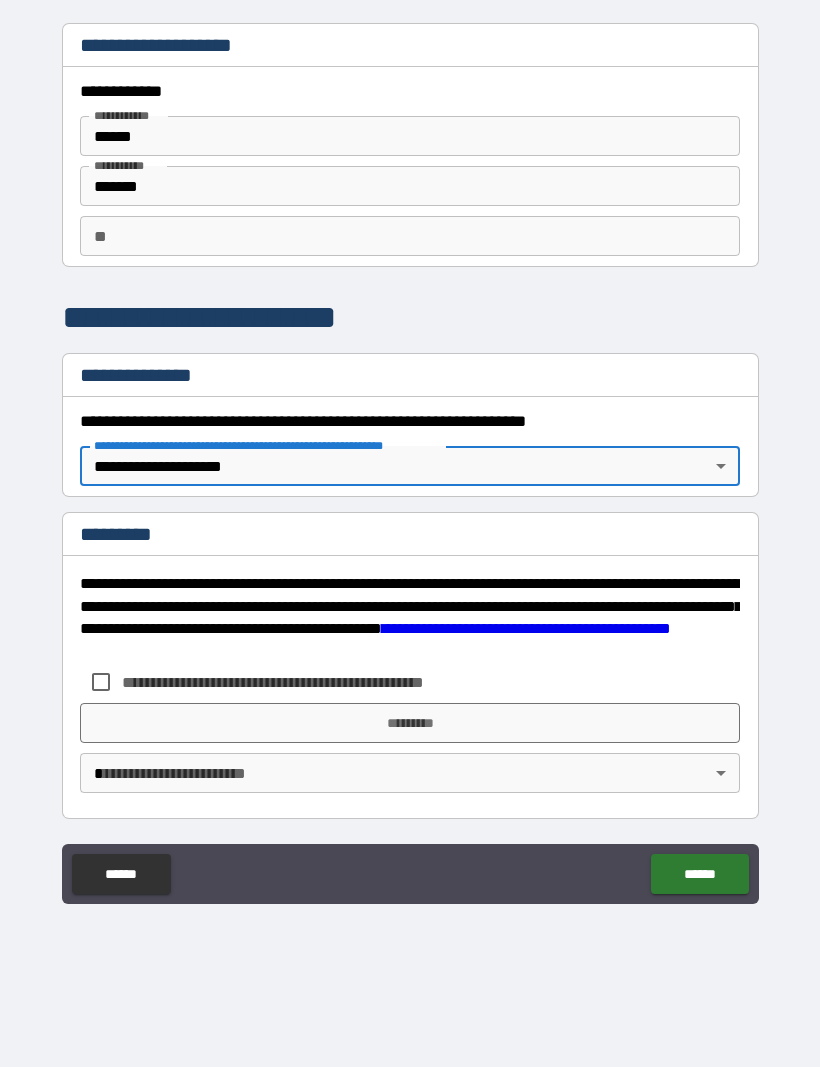 type on "*" 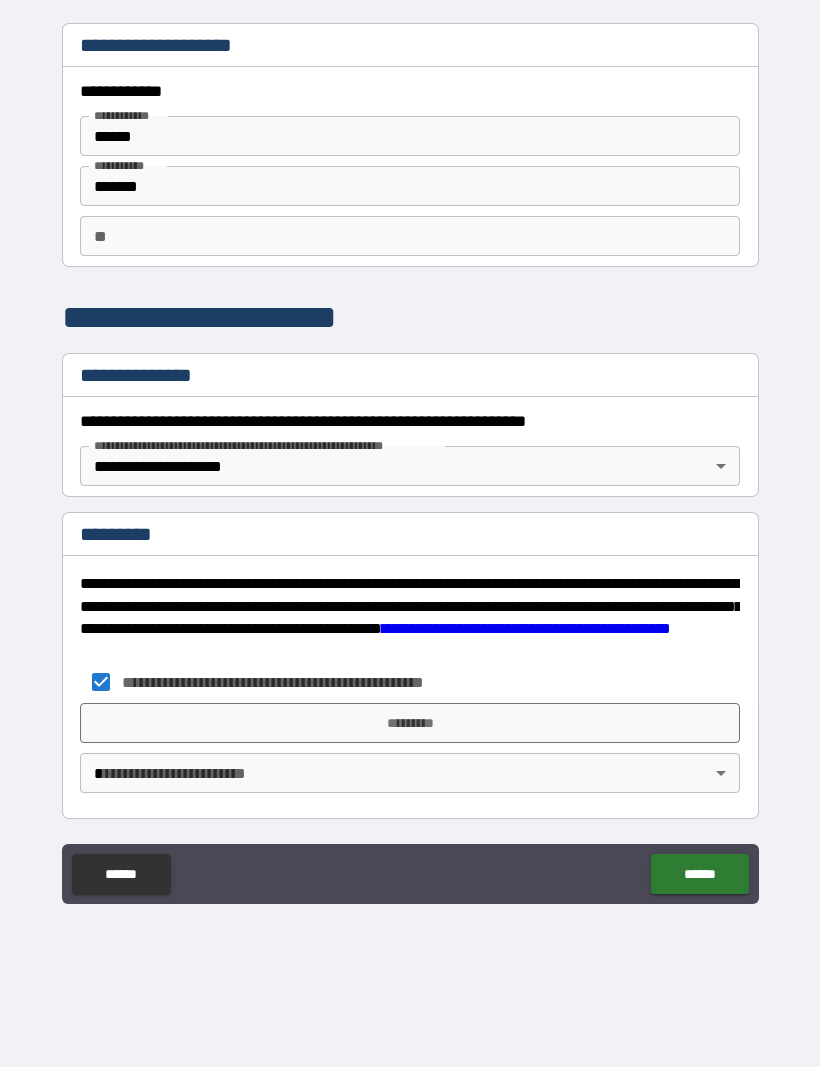 click on "*********" at bounding box center (410, 723) 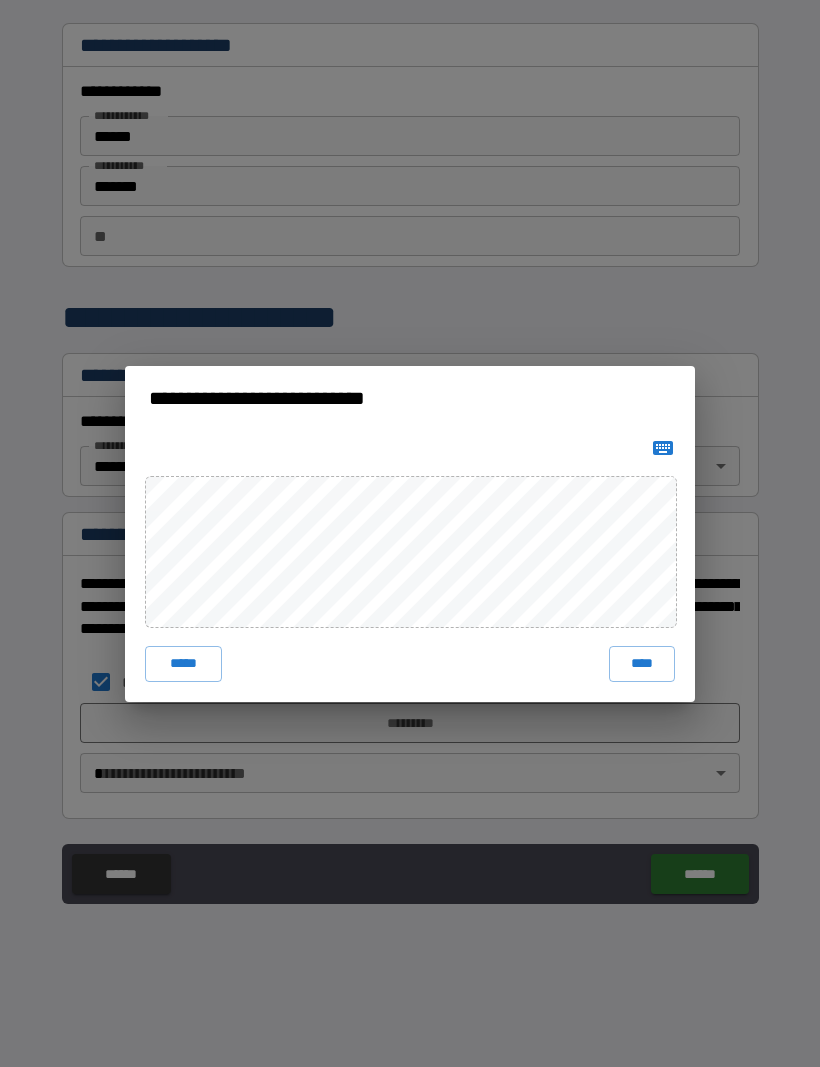 click on "****" at bounding box center (642, 664) 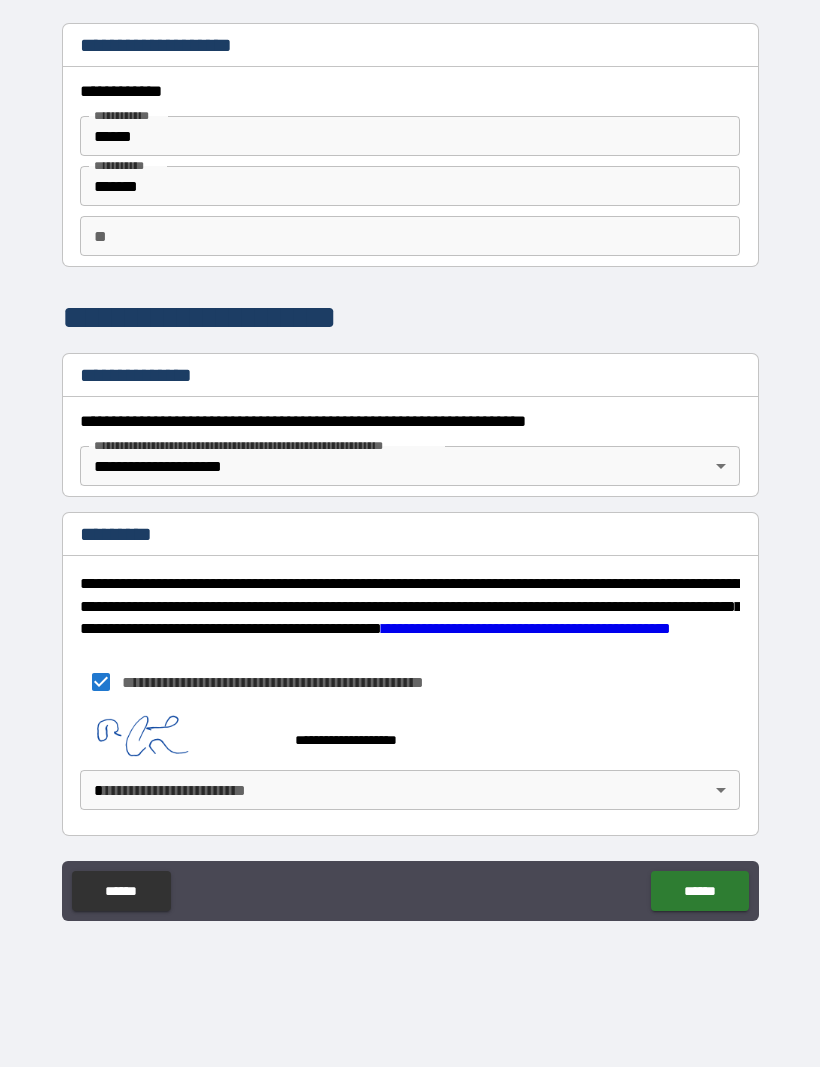 click on "******" at bounding box center [699, 891] 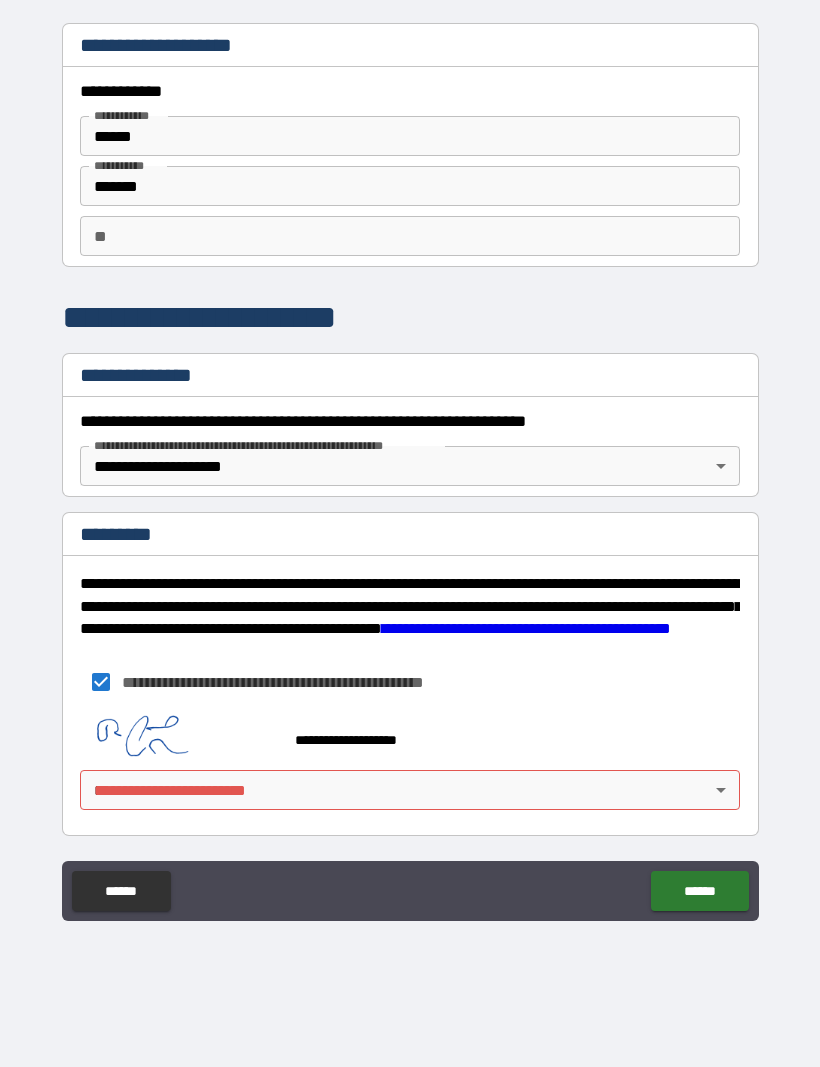 click on "**********" at bounding box center [410, 500] 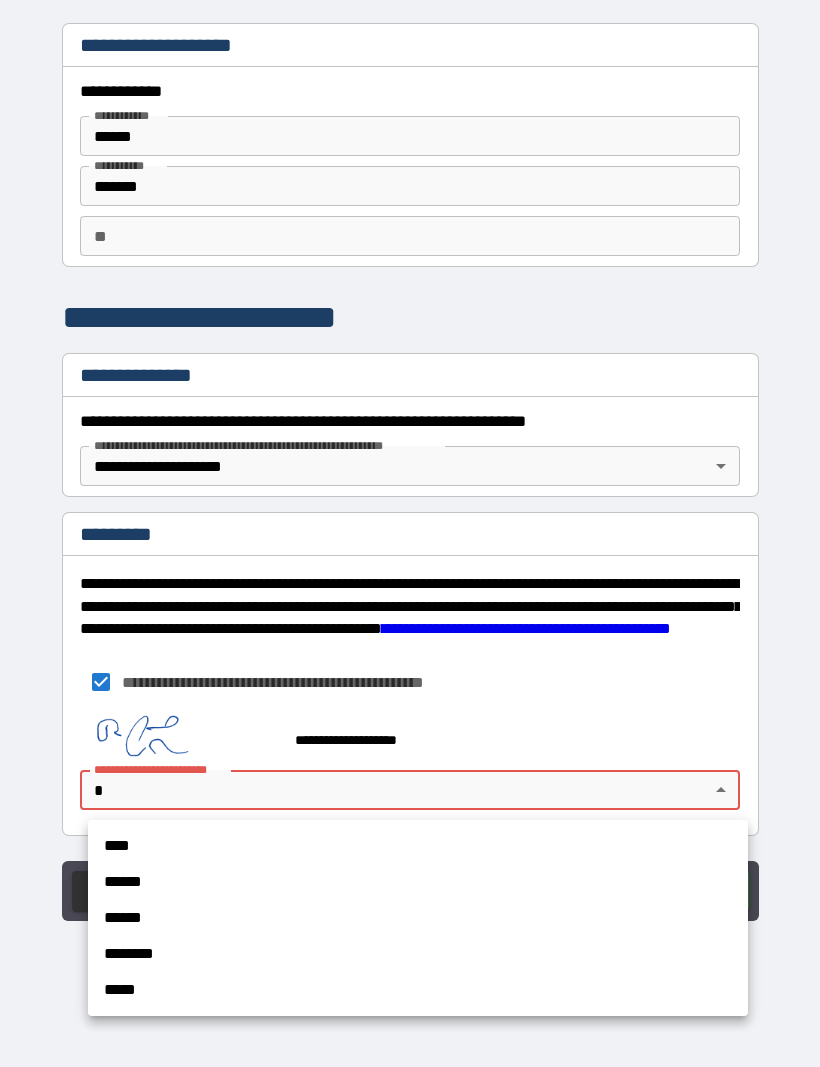 click on "****" at bounding box center (418, 846) 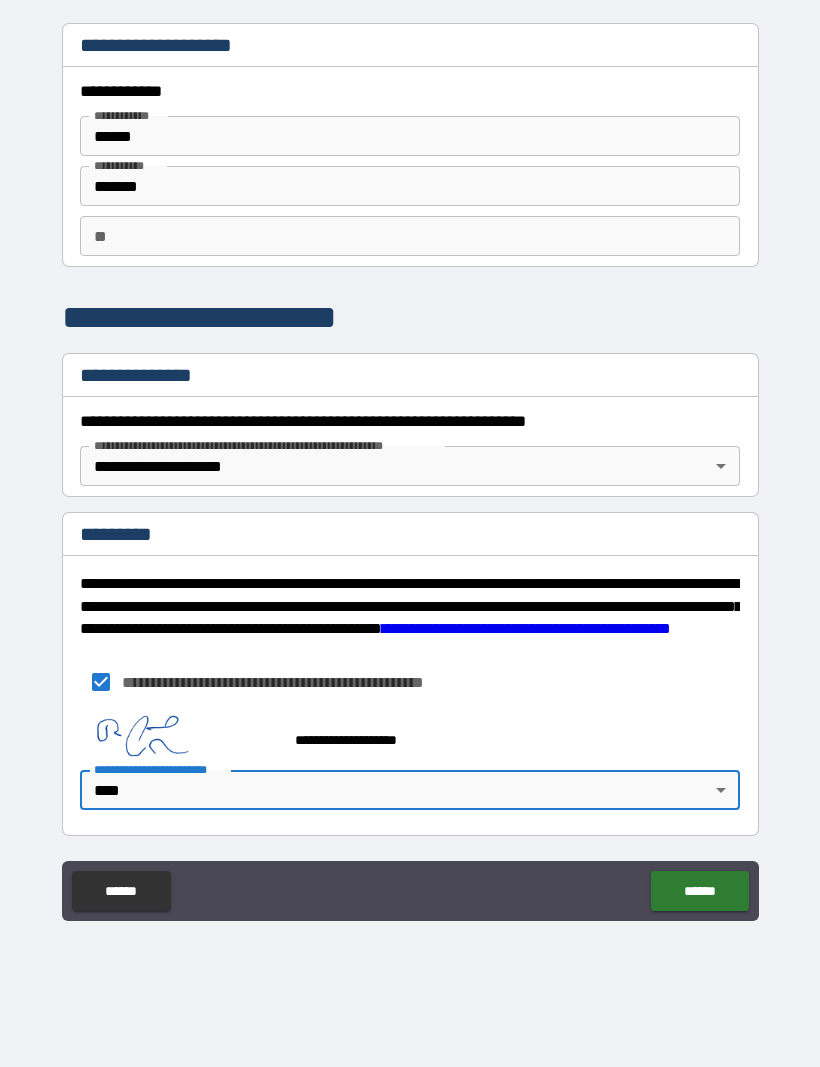 click on "******" at bounding box center [699, 891] 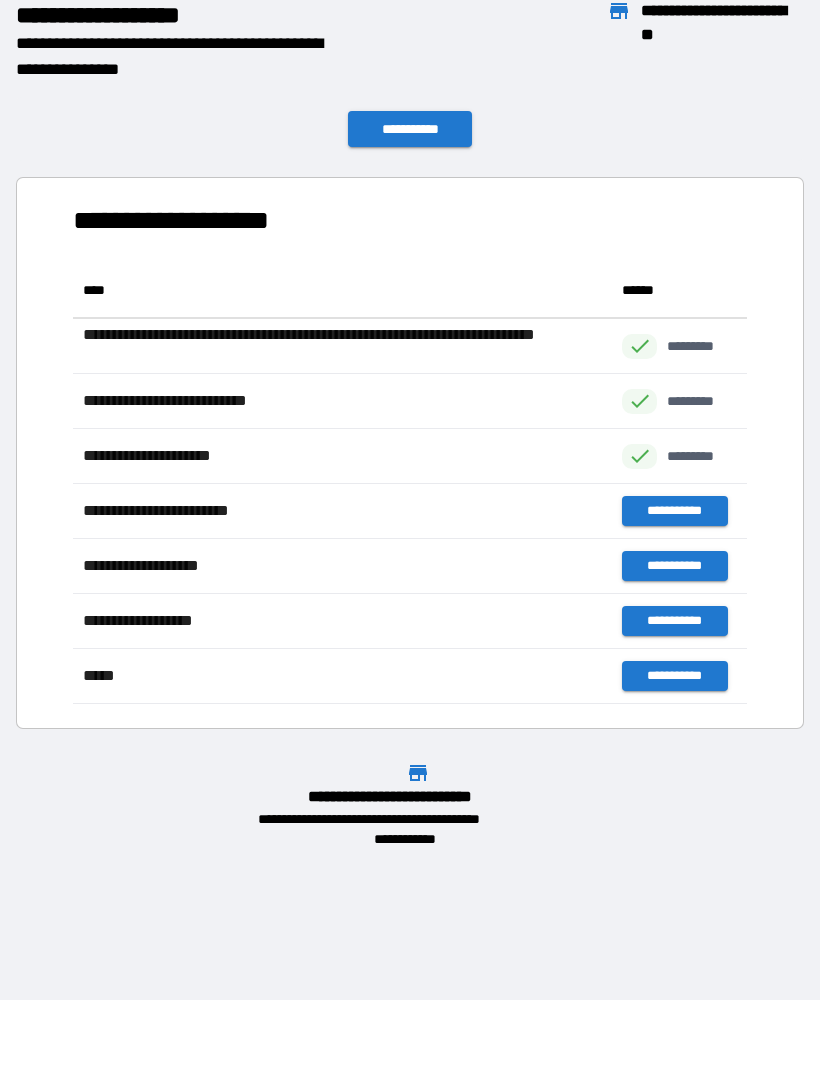 scroll, scrollTop: 1, scrollLeft: 1, axis: both 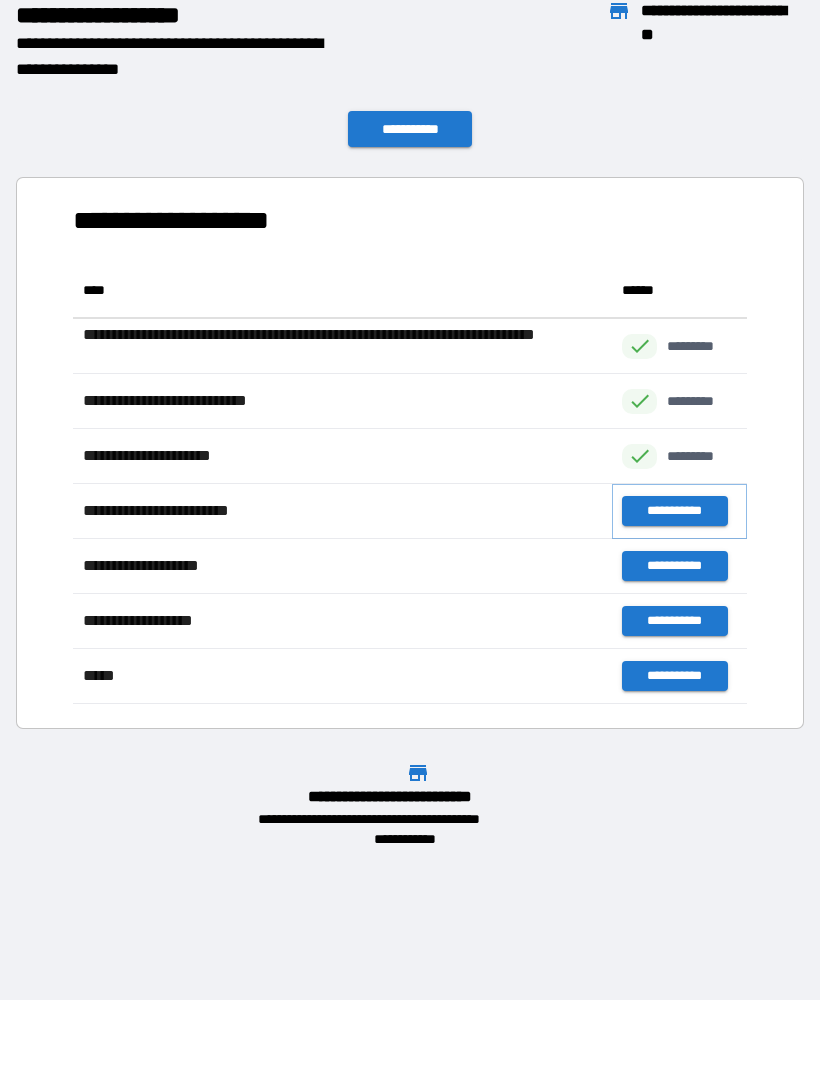 click on "**********" at bounding box center (674, 511) 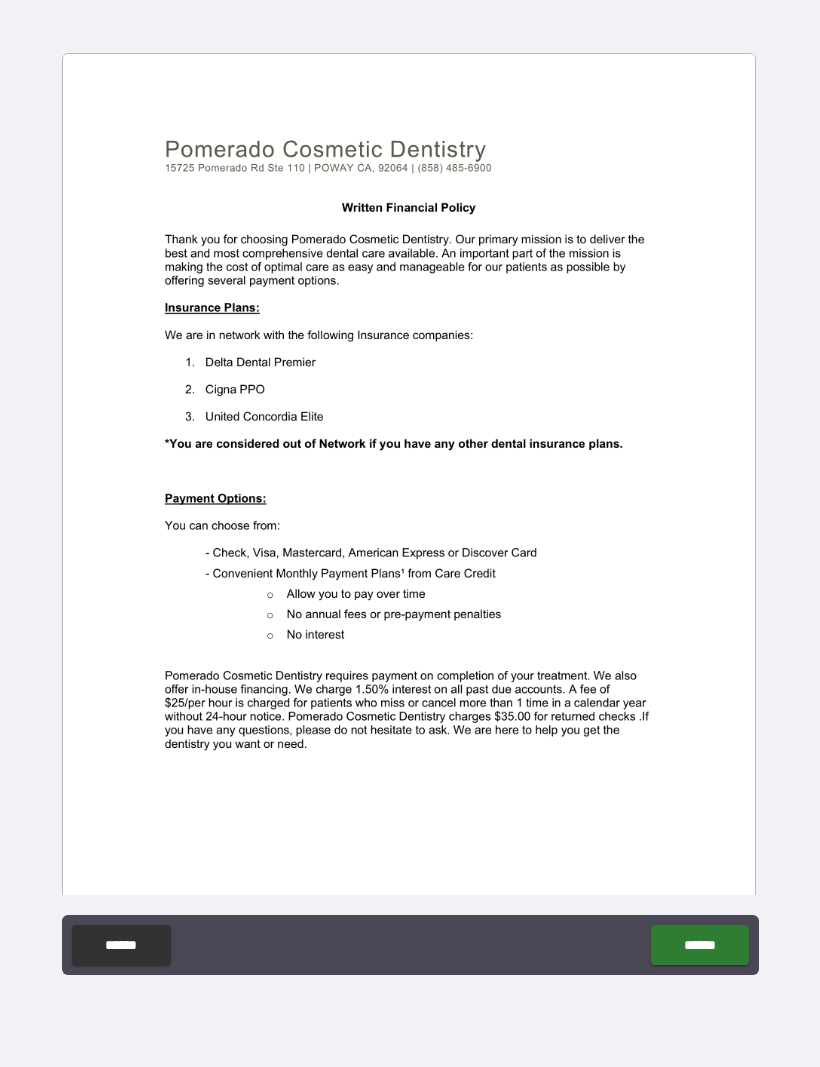 click on "**********" at bounding box center [410, 502] 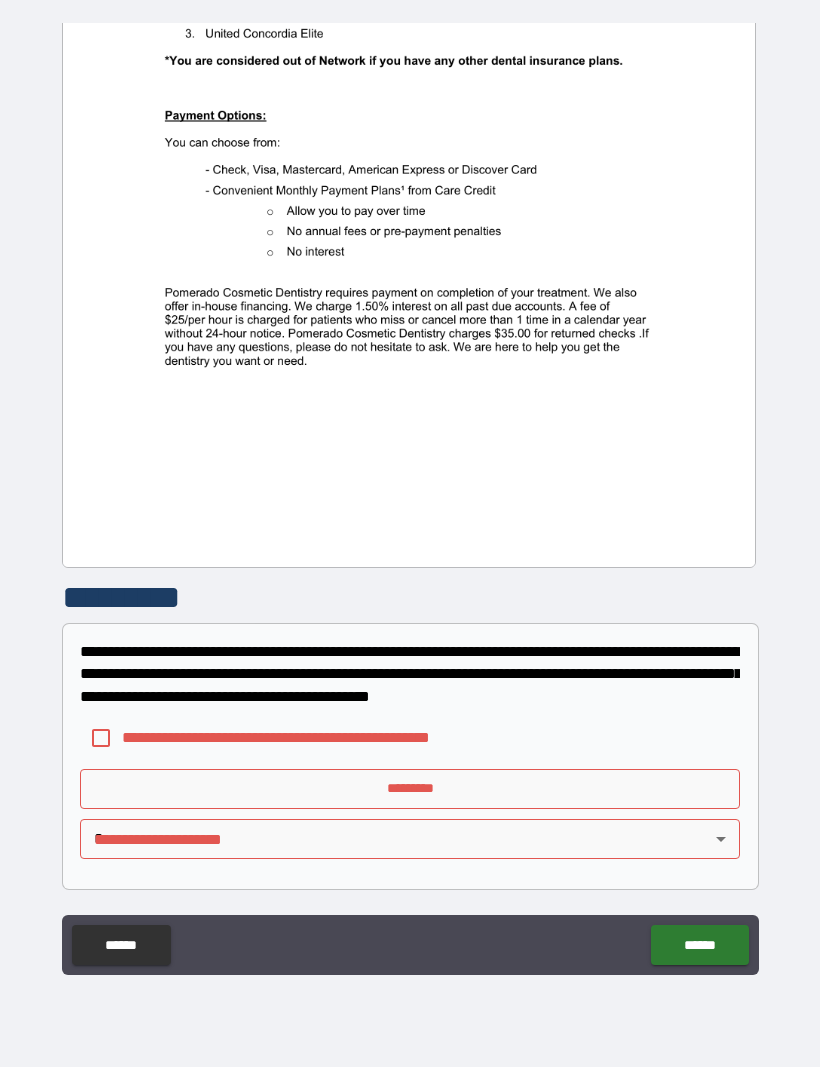 scroll, scrollTop: 383, scrollLeft: 0, axis: vertical 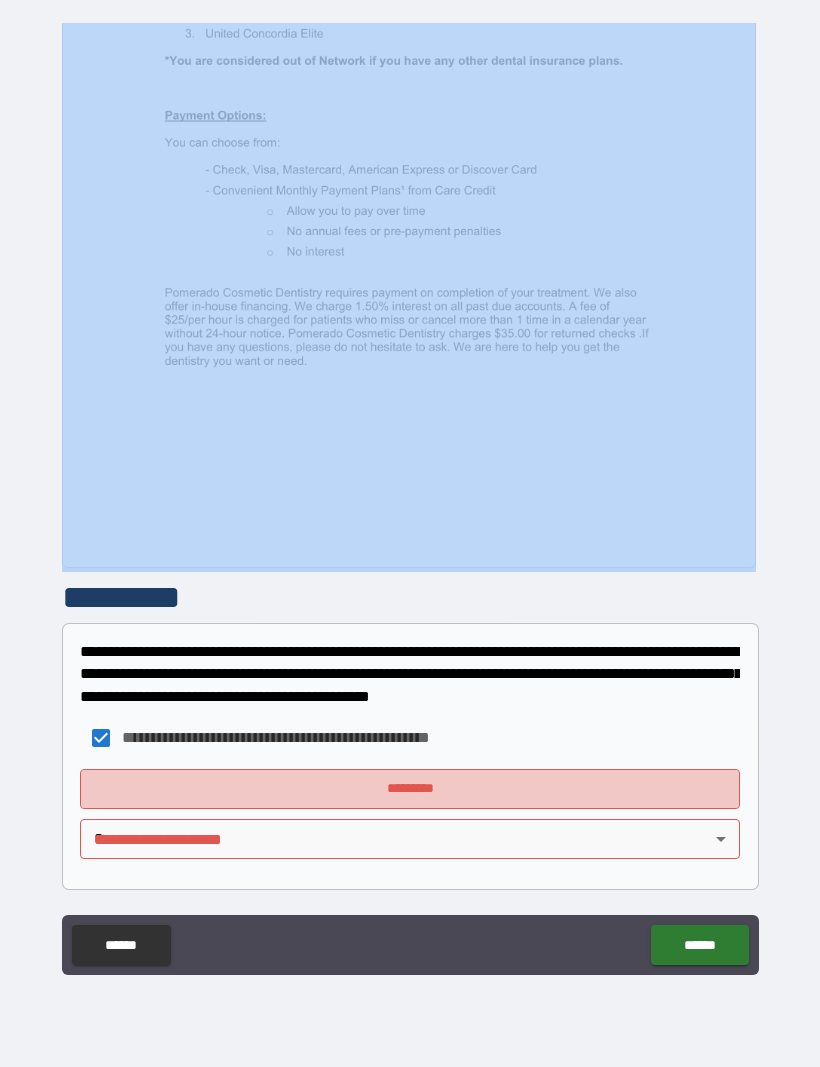 click on "*********" at bounding box center [410, 789] 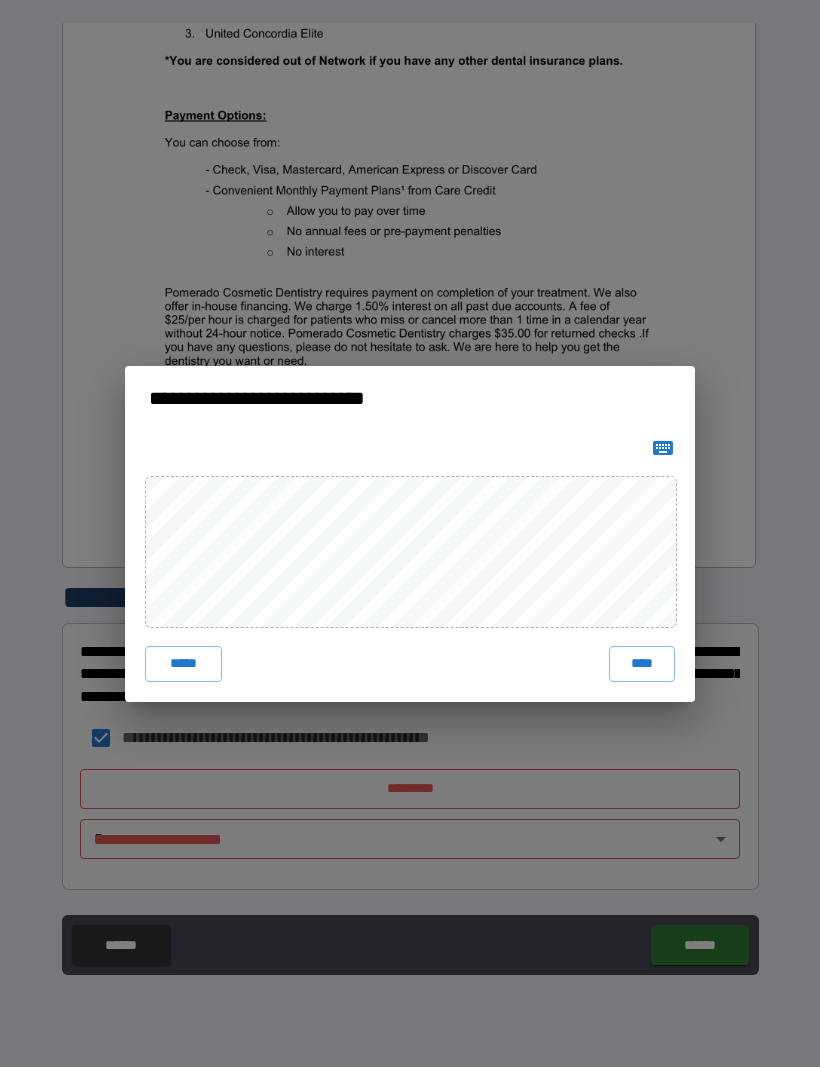 click on "****" at bounding box center [642, 664] 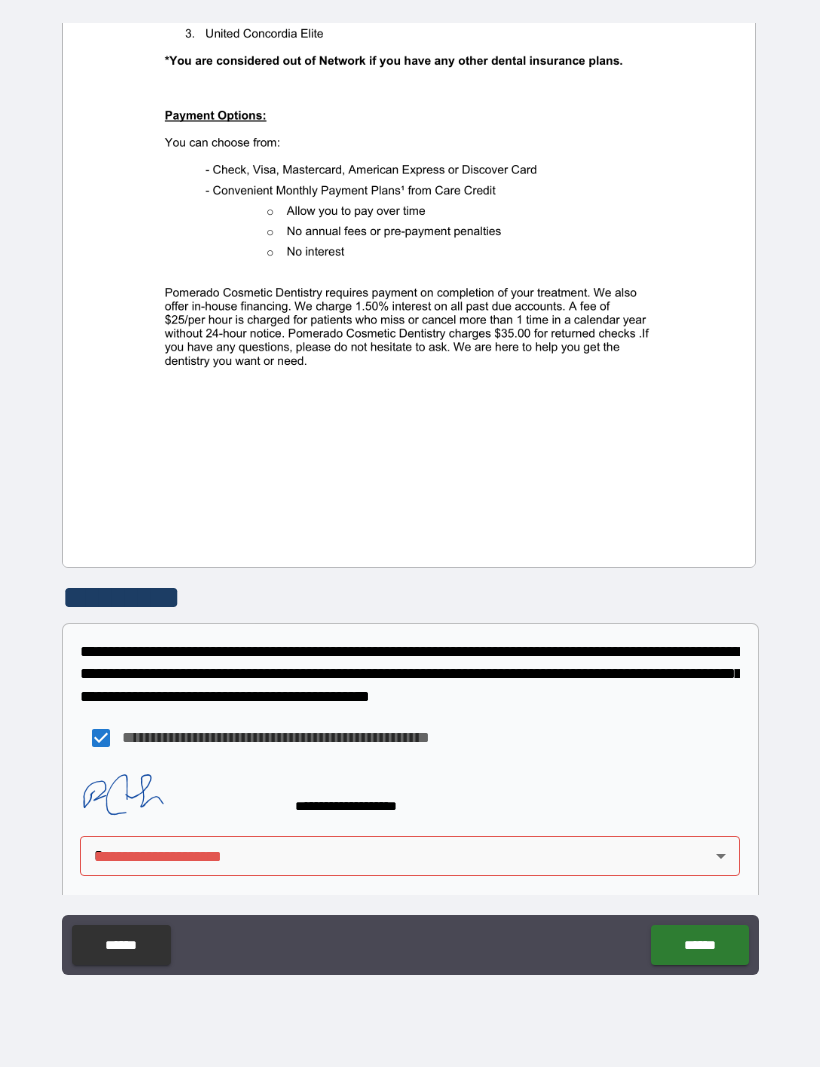 scroll, scrollTop: 373, scrollLeft: 0, axis: vertical 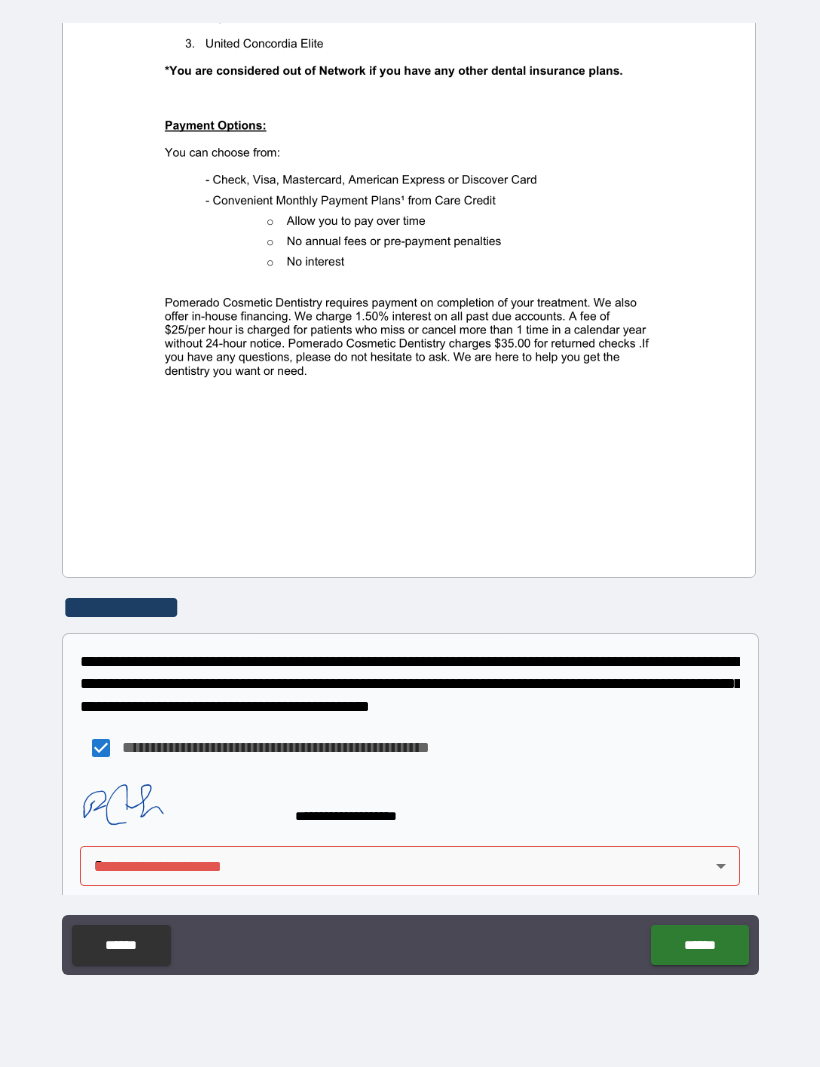 click on "**********" at bounding box center [410, 500] 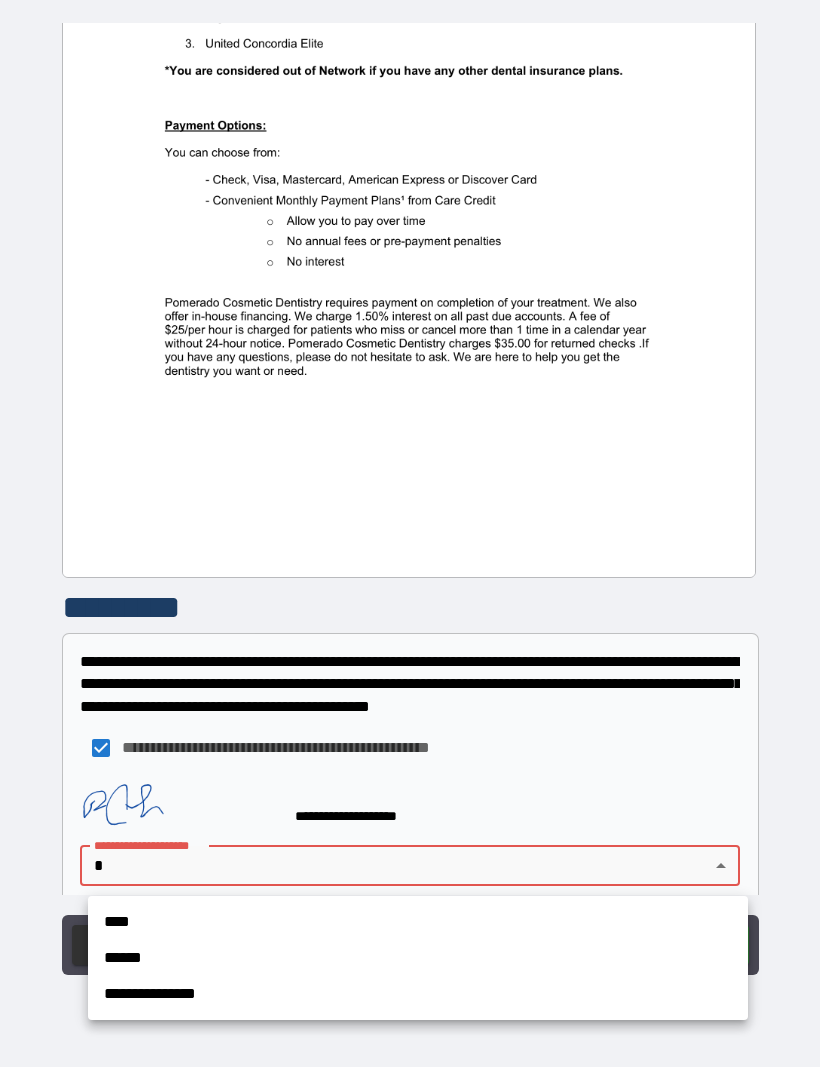 click on "****" at bounding box center (418, 922) 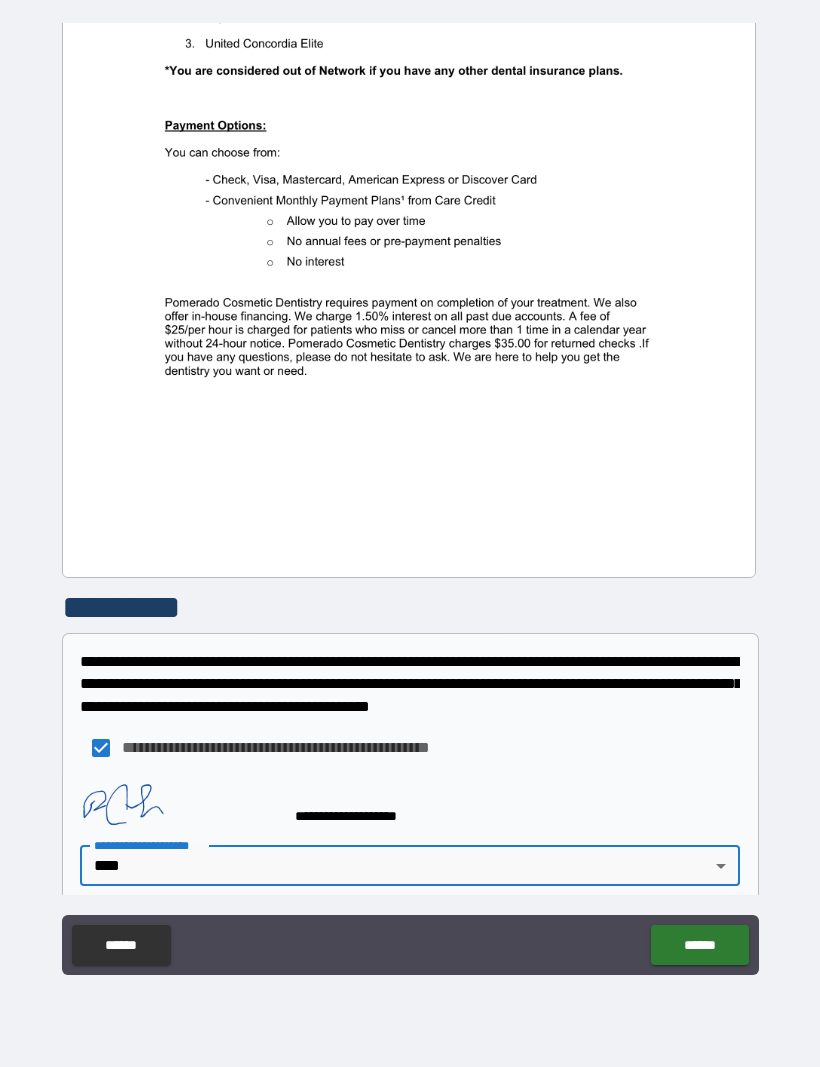 type on "****" 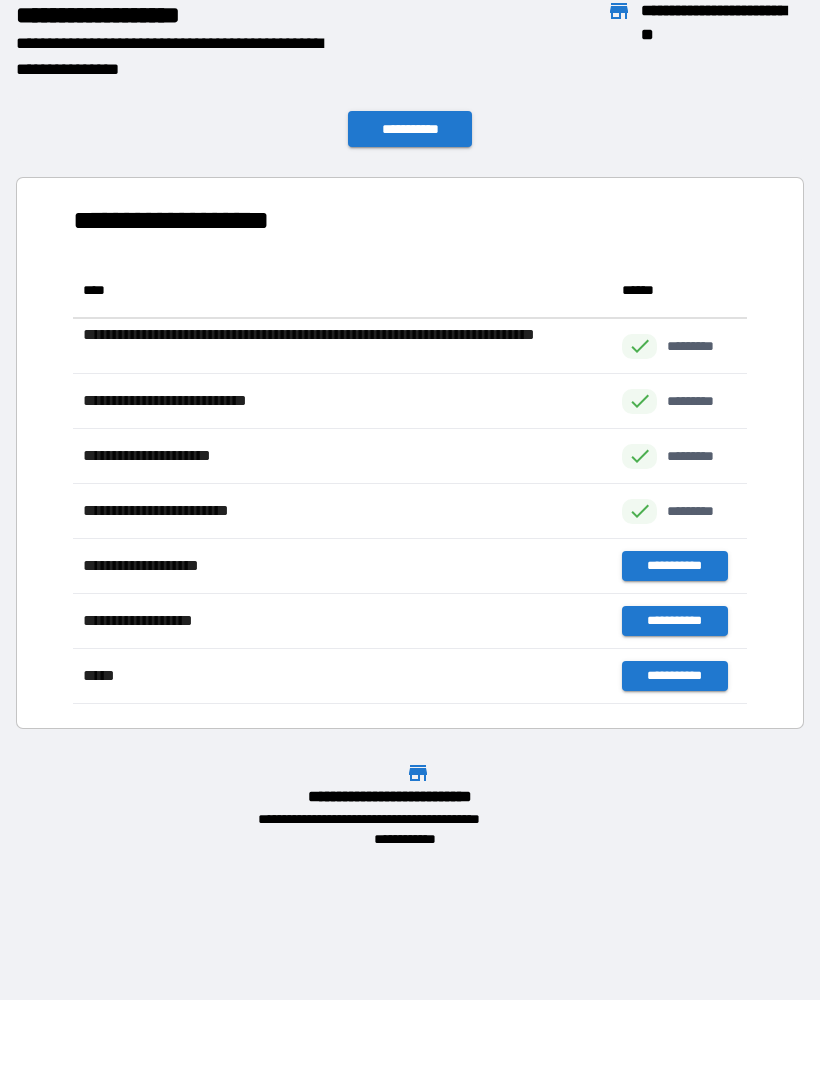 scroll, scrollTop: 1, scrollLeft: 1, axis: both 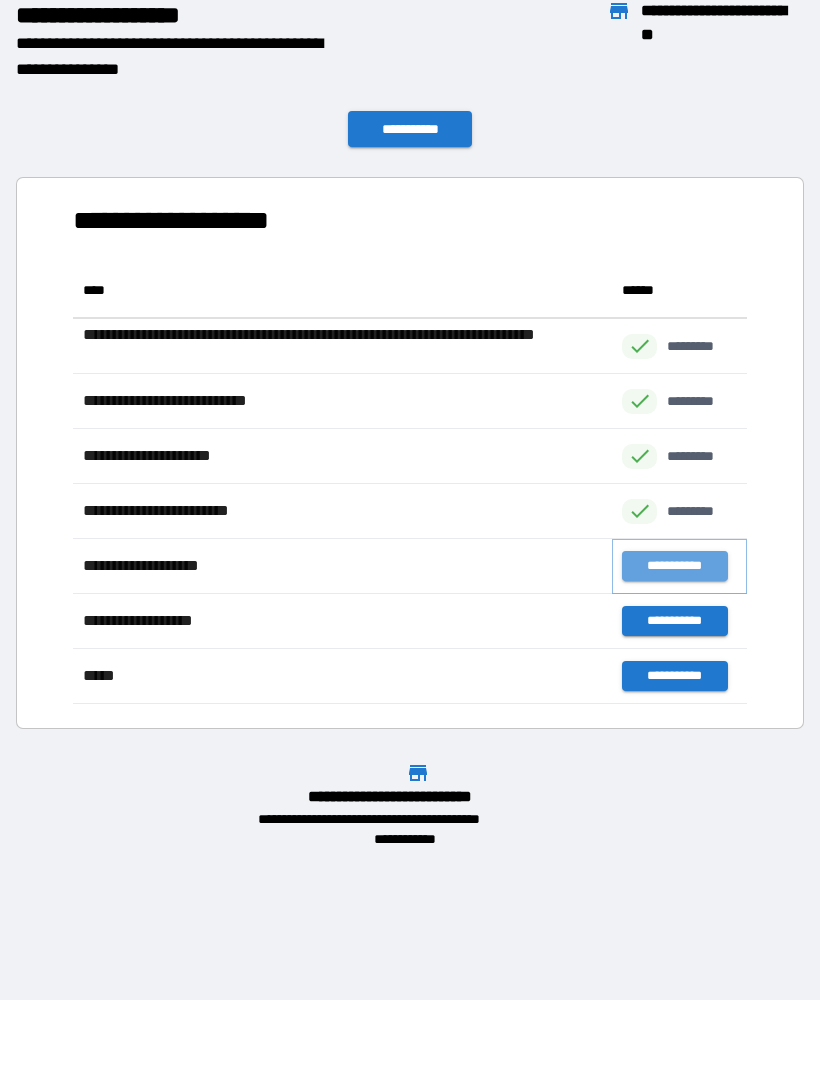 click on "**********" at bounding box center [674, 566] 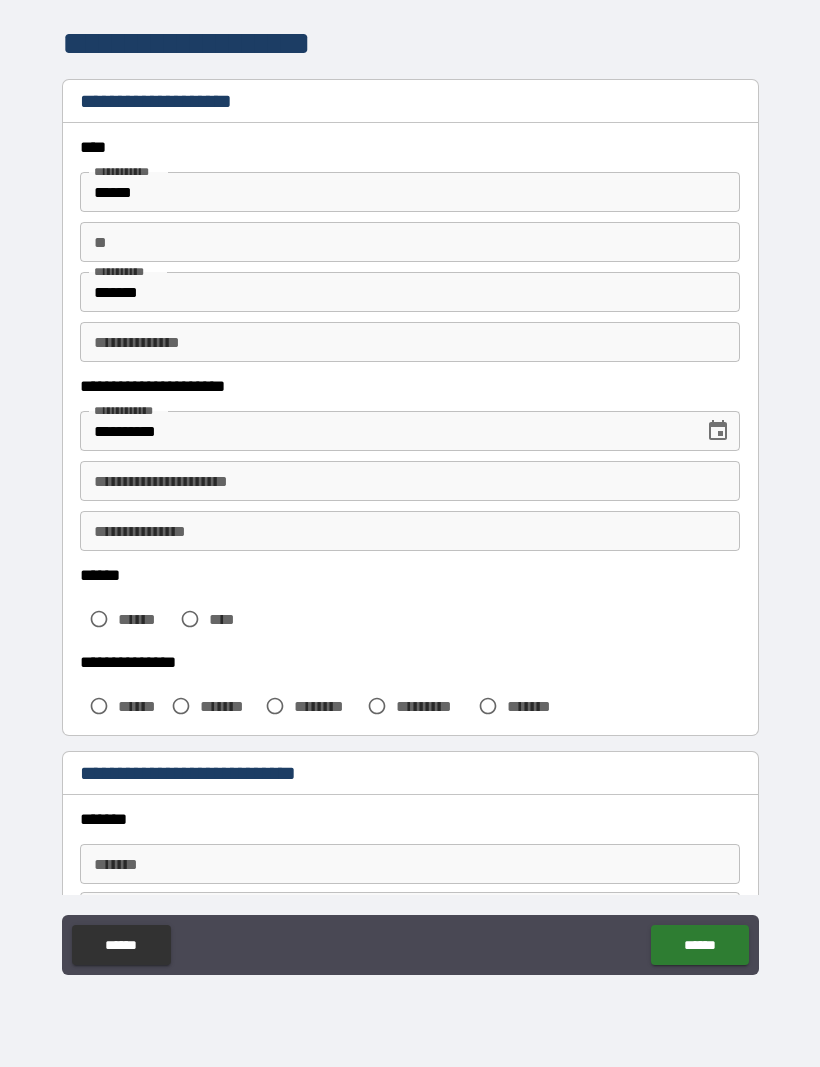 click on "**********" at bounding box center [410, 481] 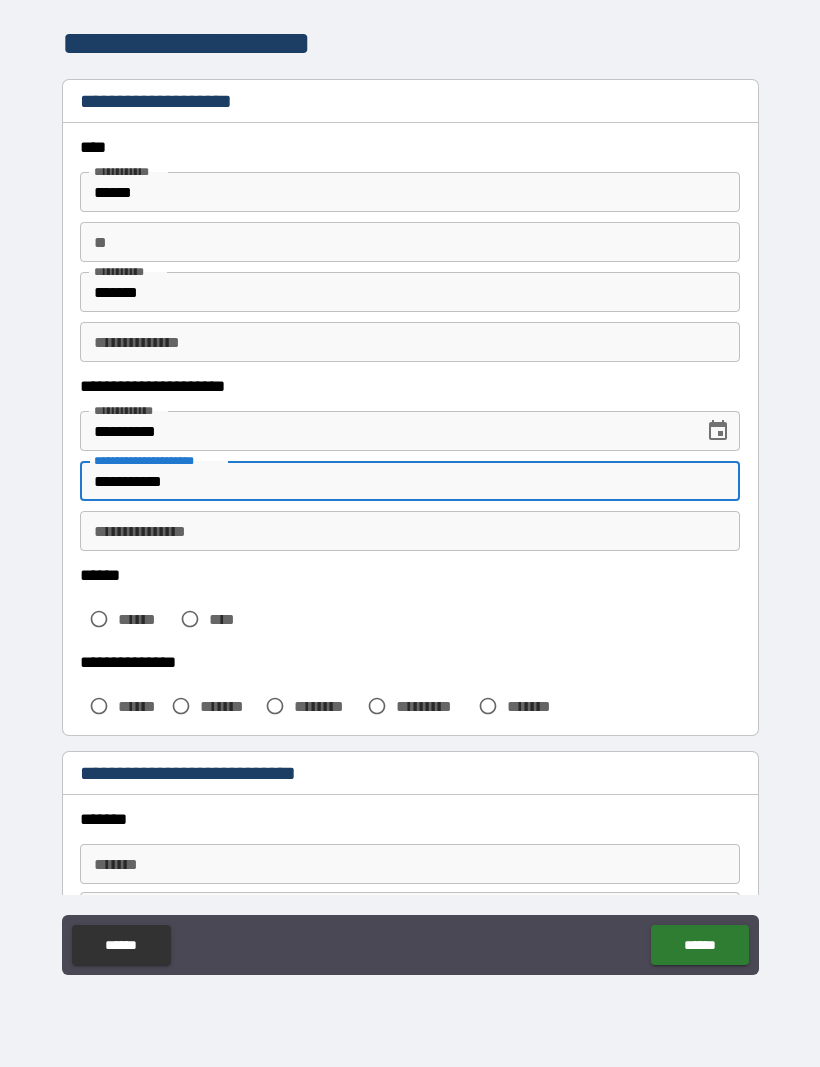 type on "**********" 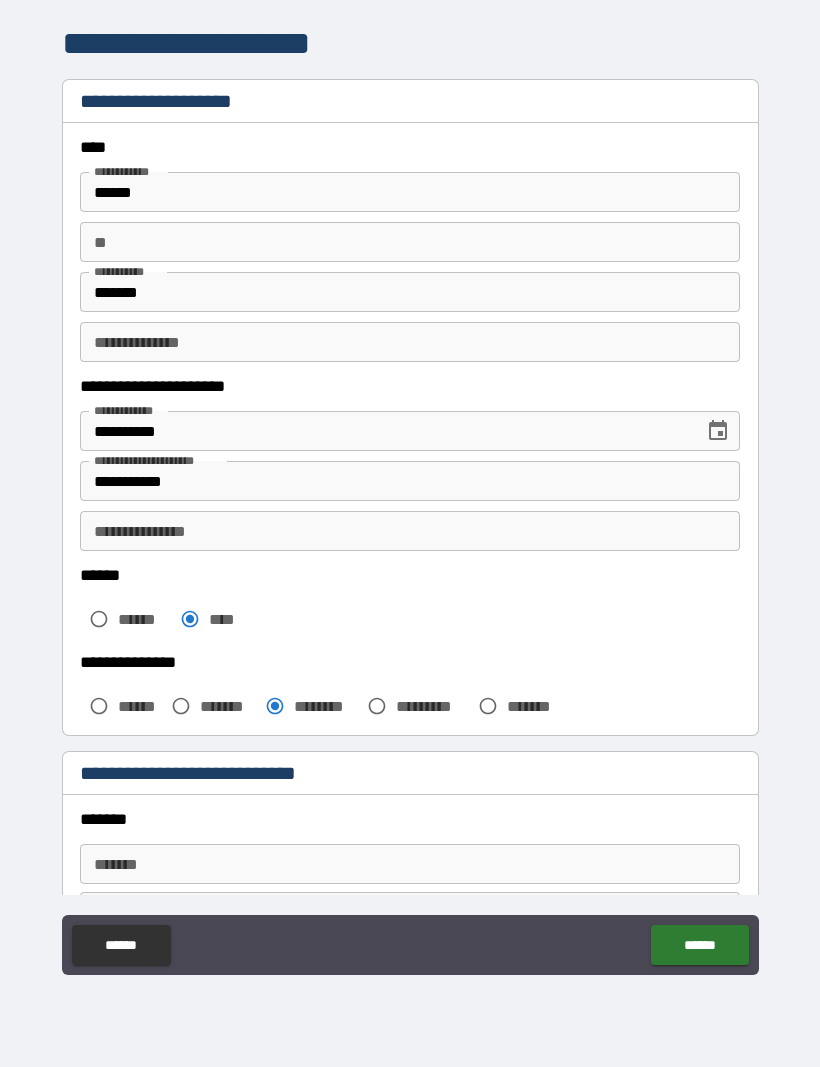 click on "*******" at bounding box center (410, 819) 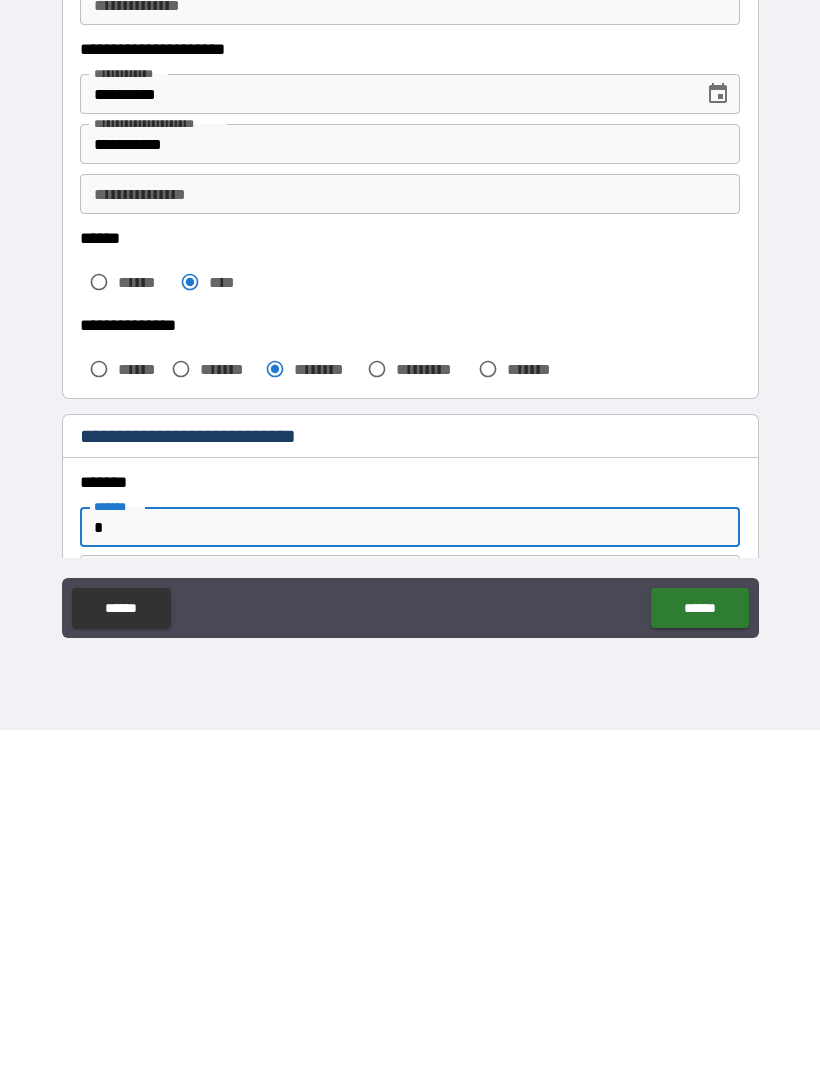 scroll, scrollTop: 67, scrollLeft: 0, axis: vertical 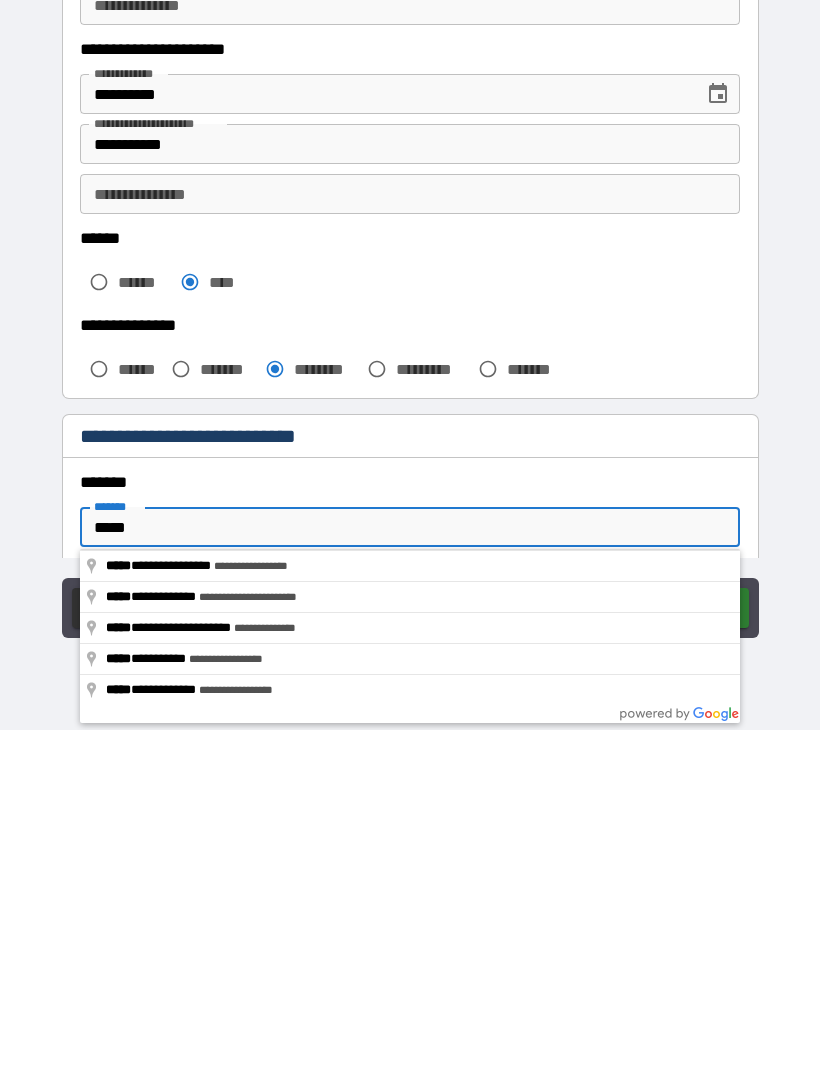 type on "**********" 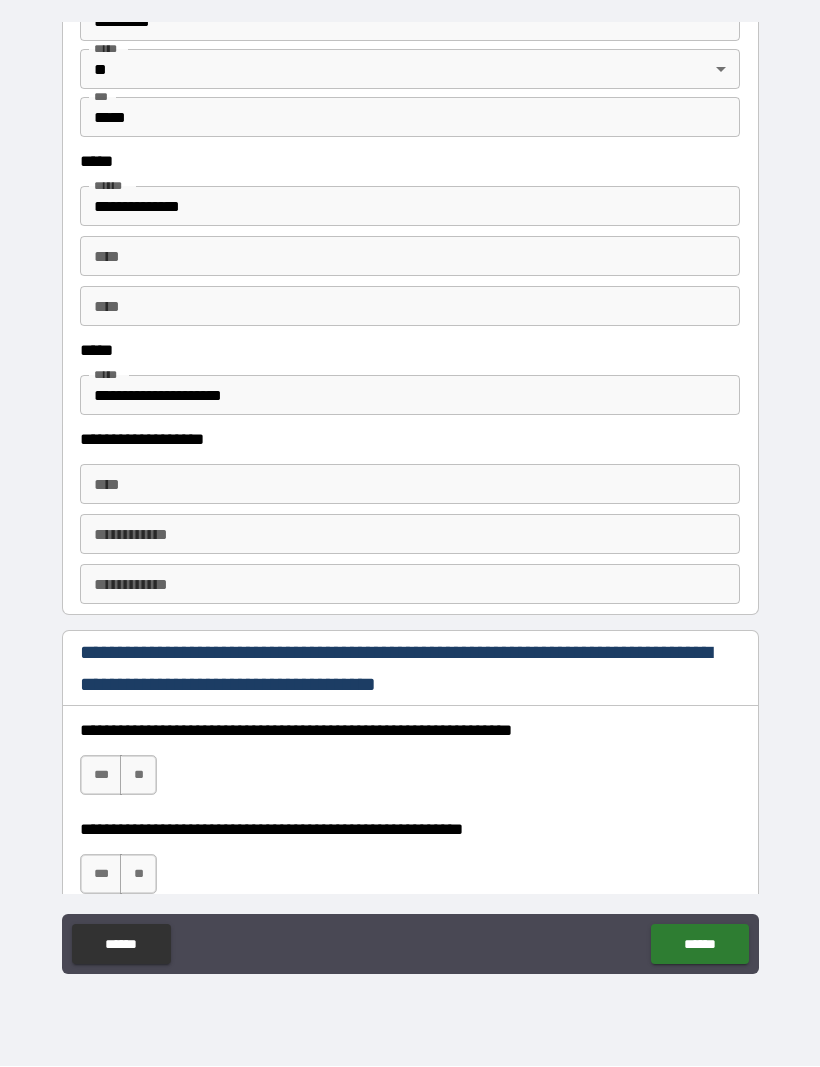 scroll, scrollTop: 941, scrollLeft: 0, axis: vertical 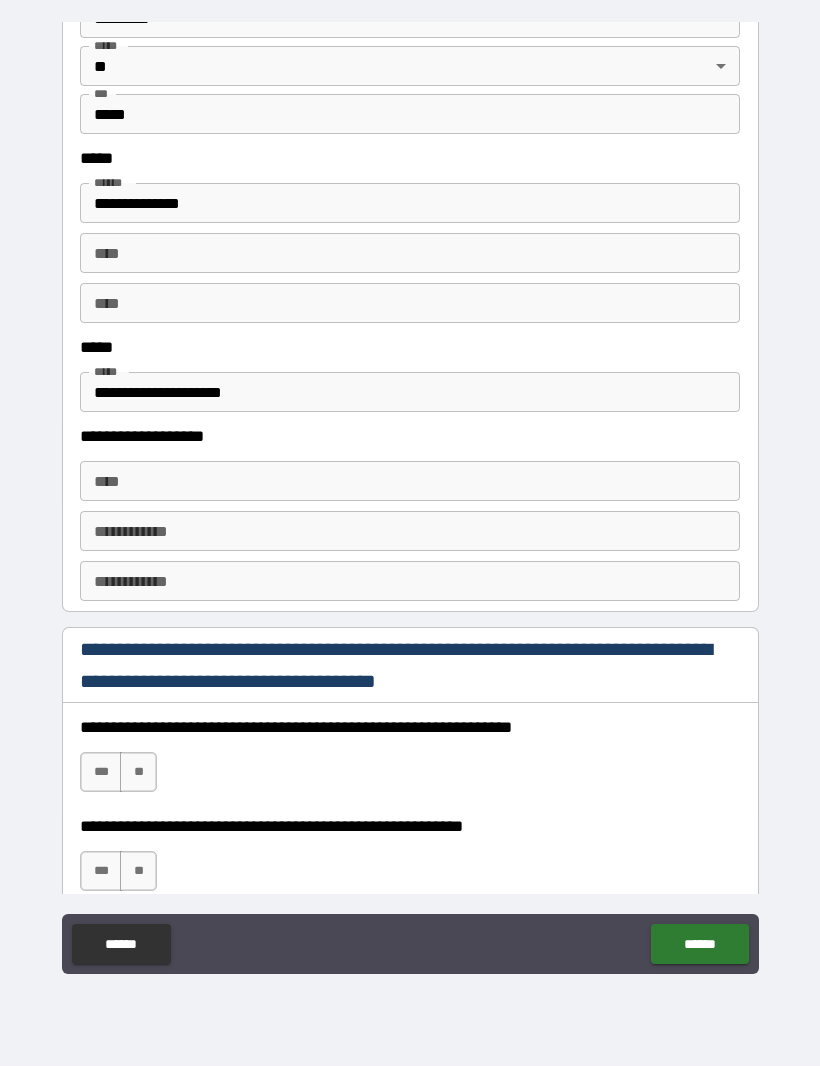 click on "****" at bounding box center (410, 482) 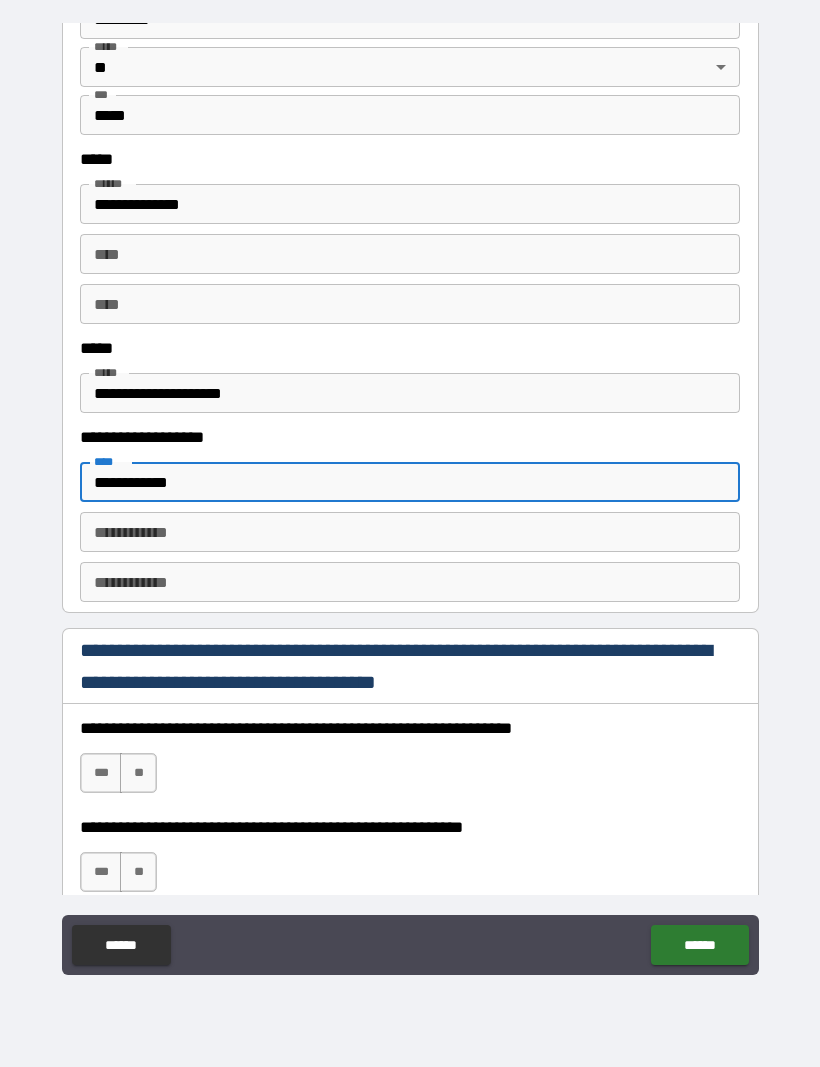 type on "**********" 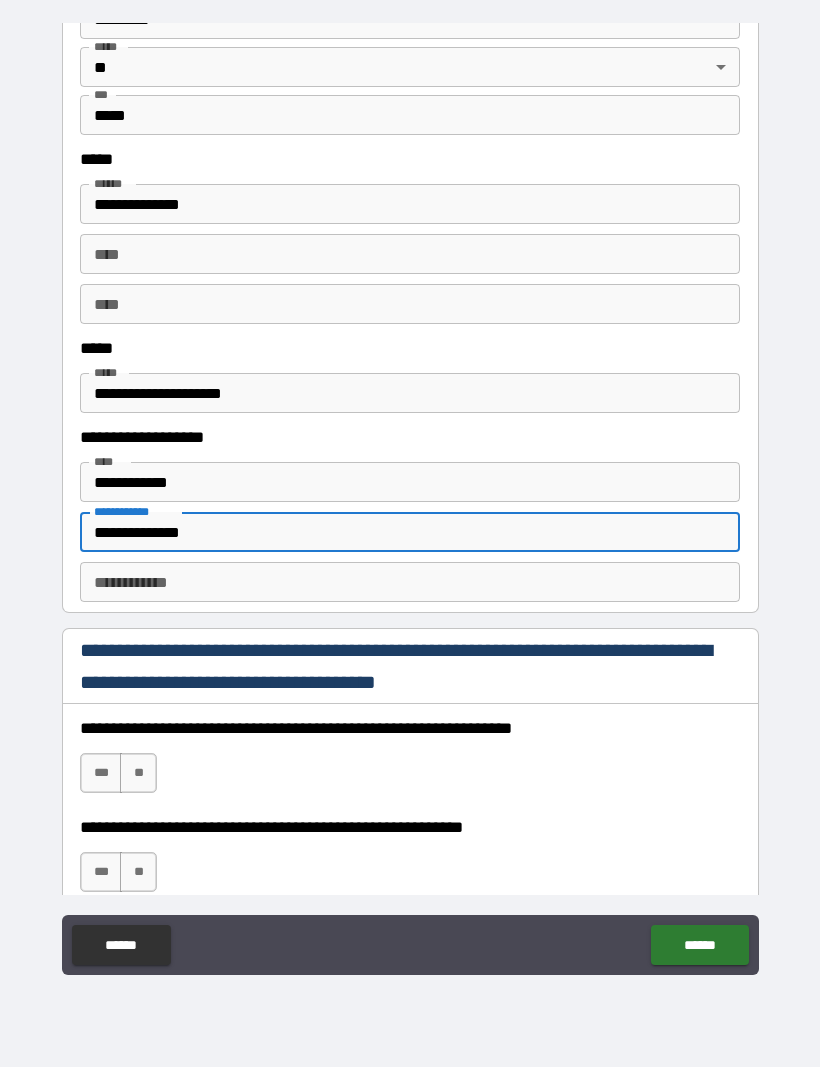 type on "**********" 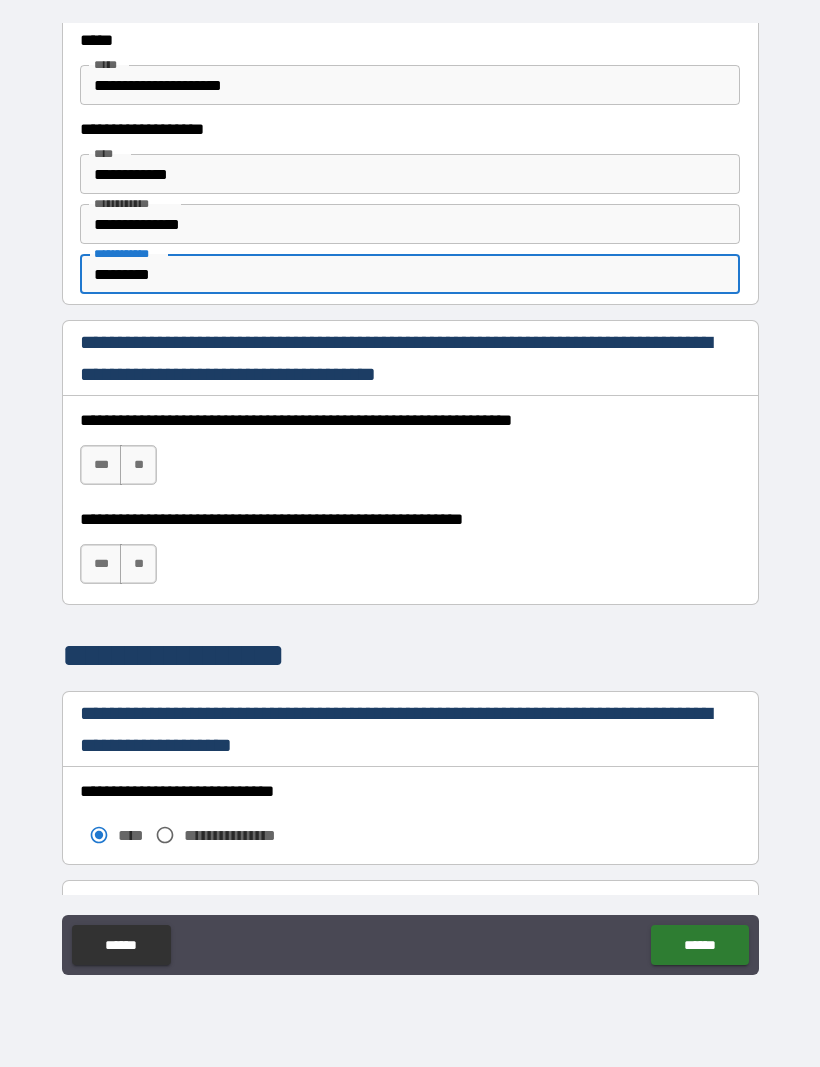 scroll, scrollTop: 1263, scrollLeft: 0, axis: vertical 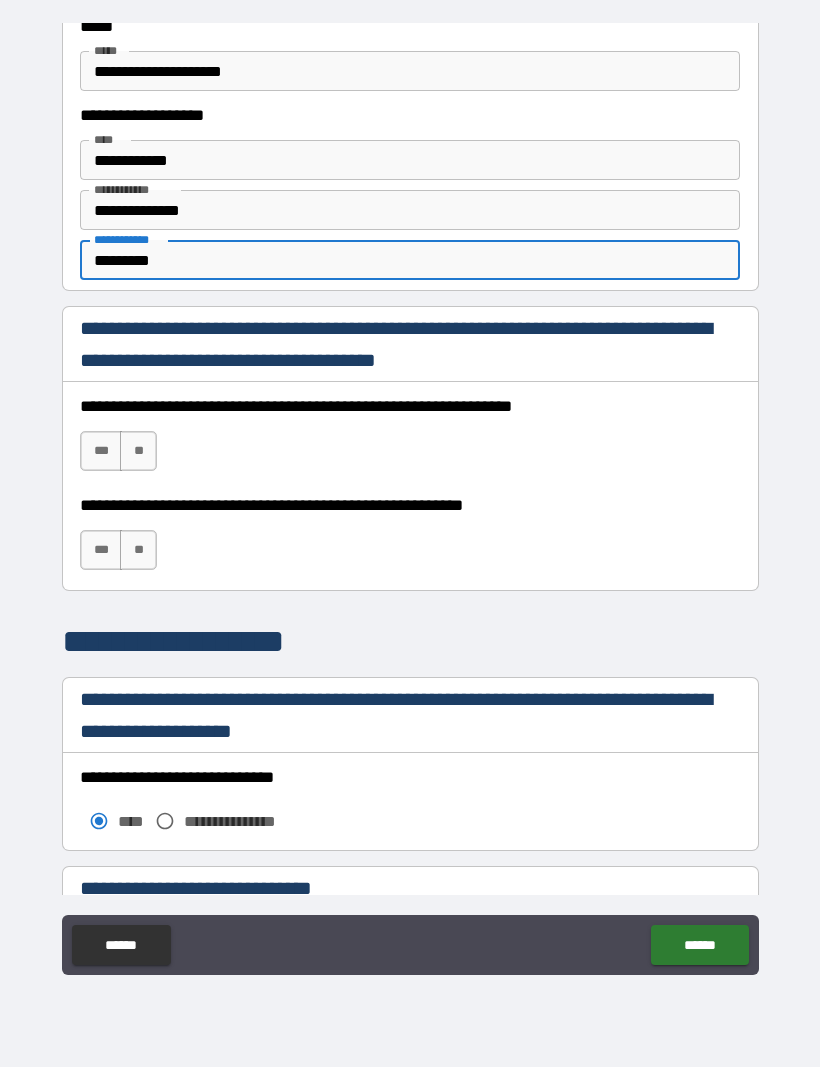 type on "********" 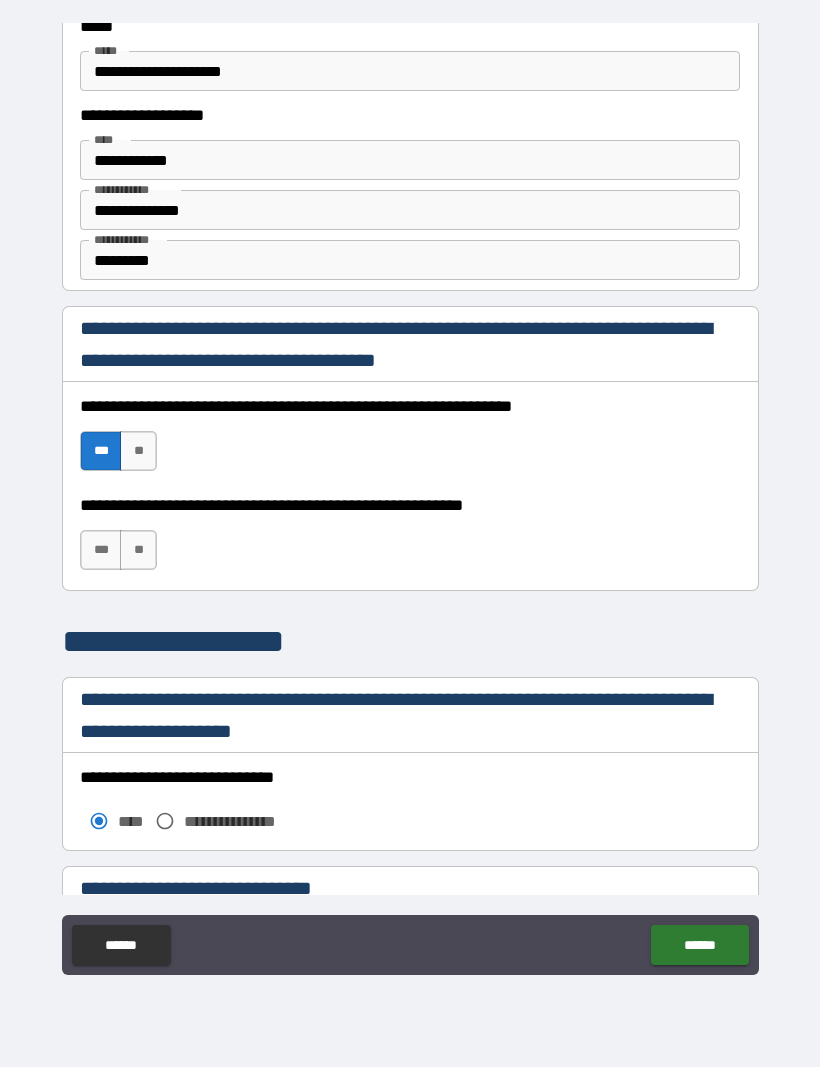 click on "***" at bounding box center [101, 550] 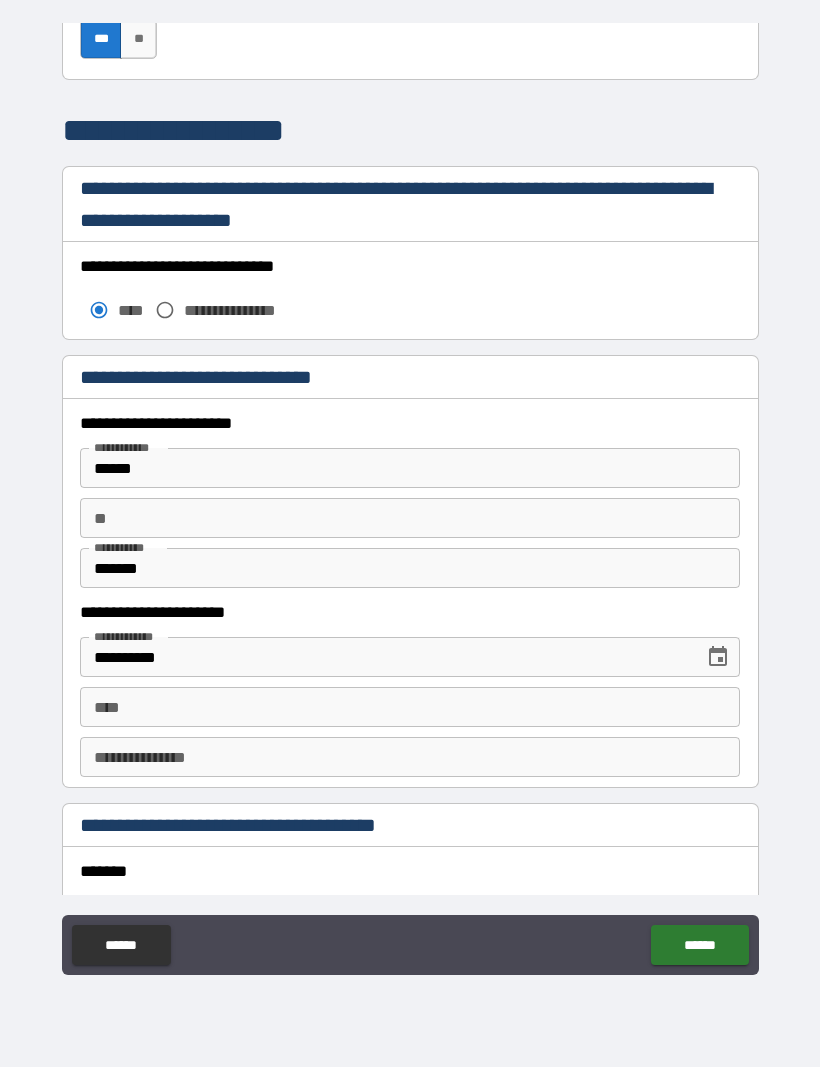 scroll, scrollTop: 1776, scrollLeft: 0, axis: vertical 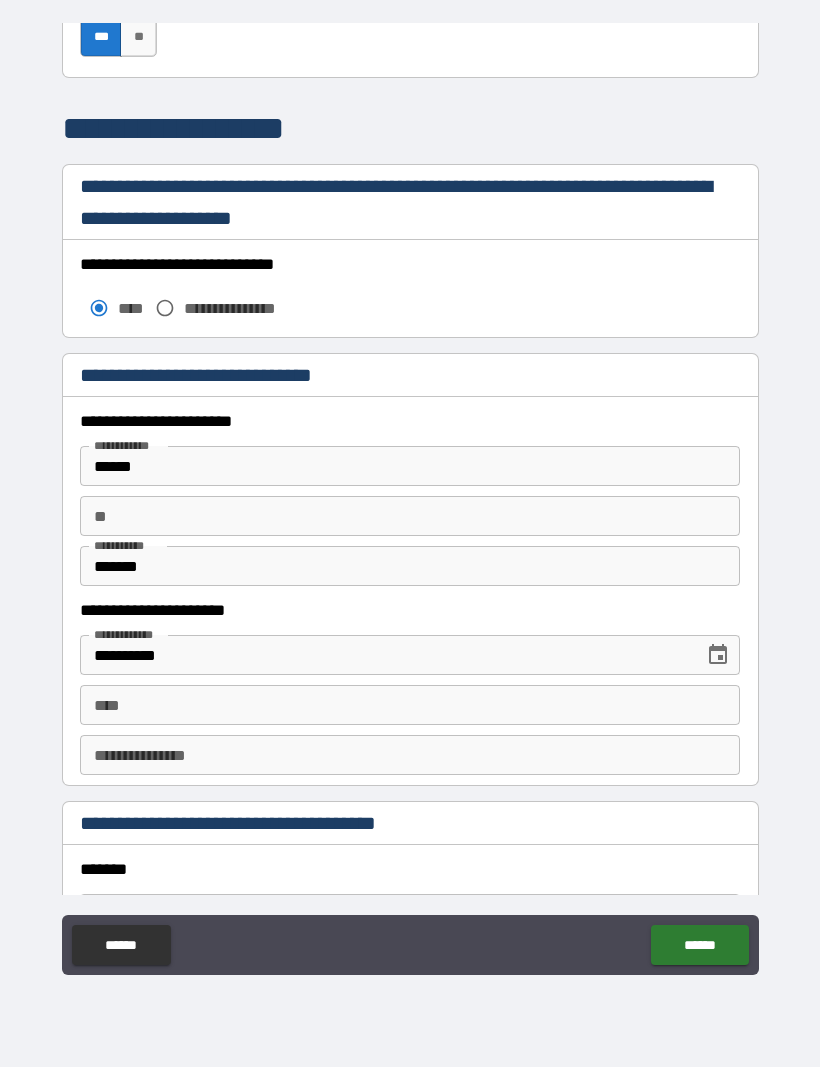 click on "****" at bounding box center (410, 705) 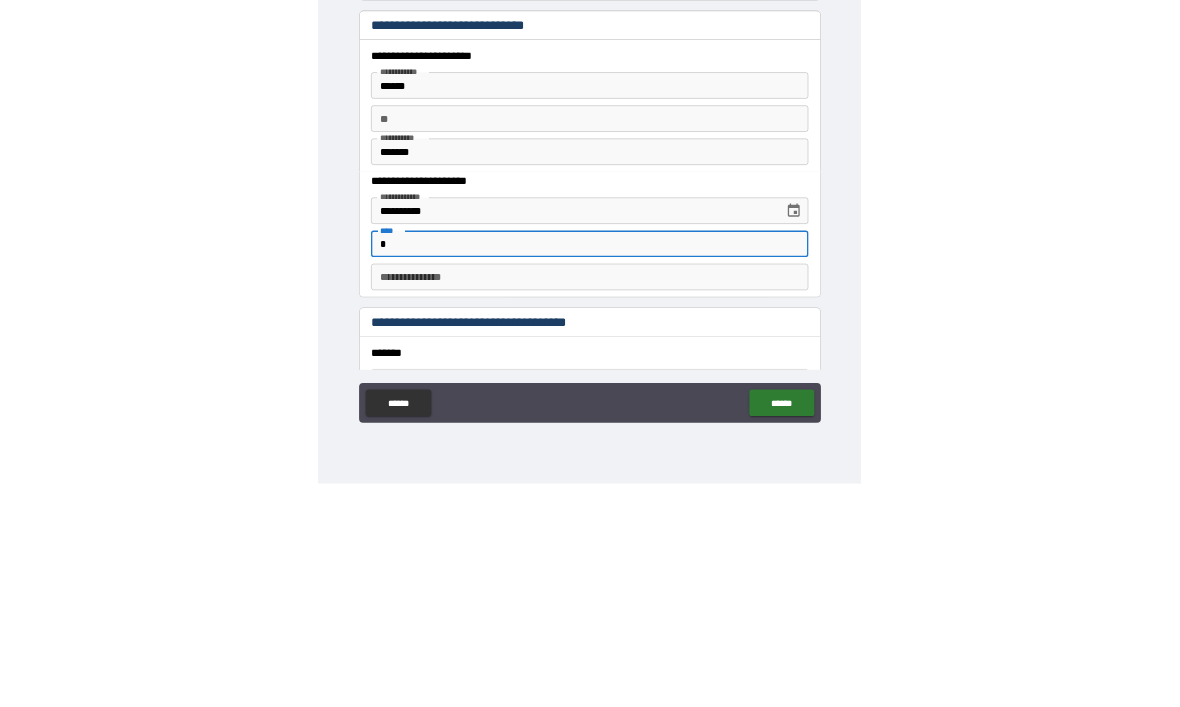 scroll, scrollTop: 67, scrollLeft: 0, axis: vertical 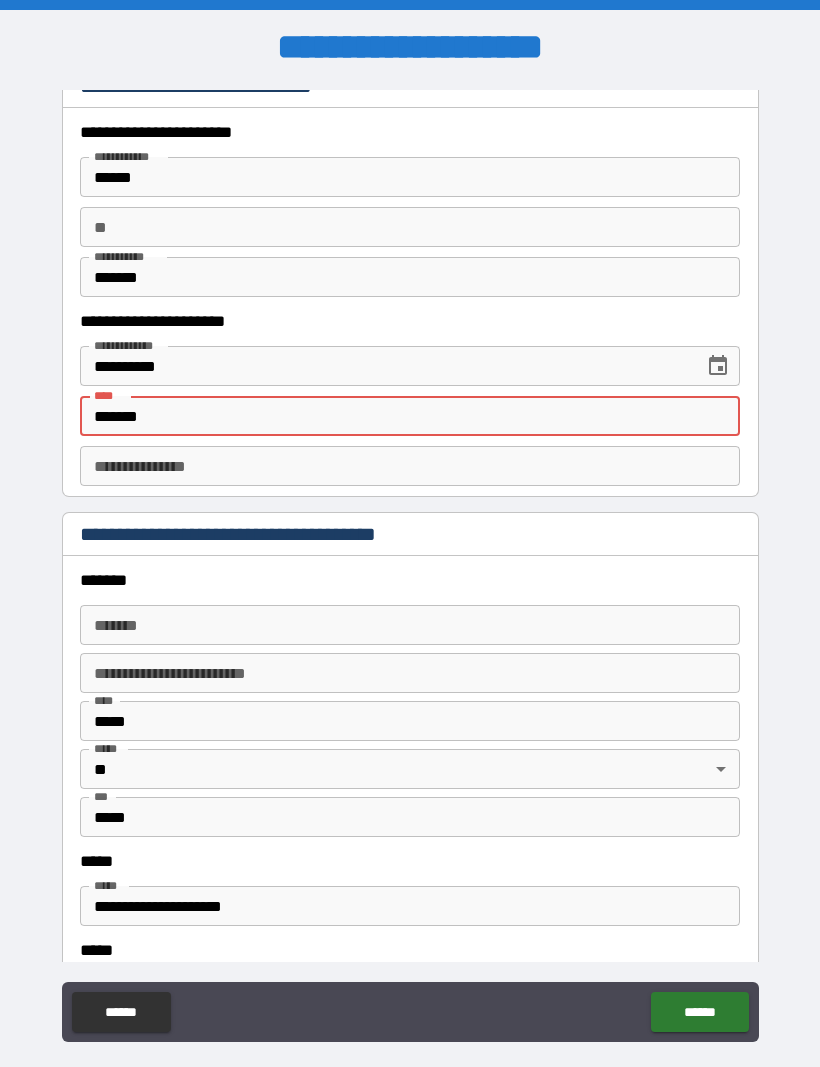 click on "*******" at bounding box center [410, 416] 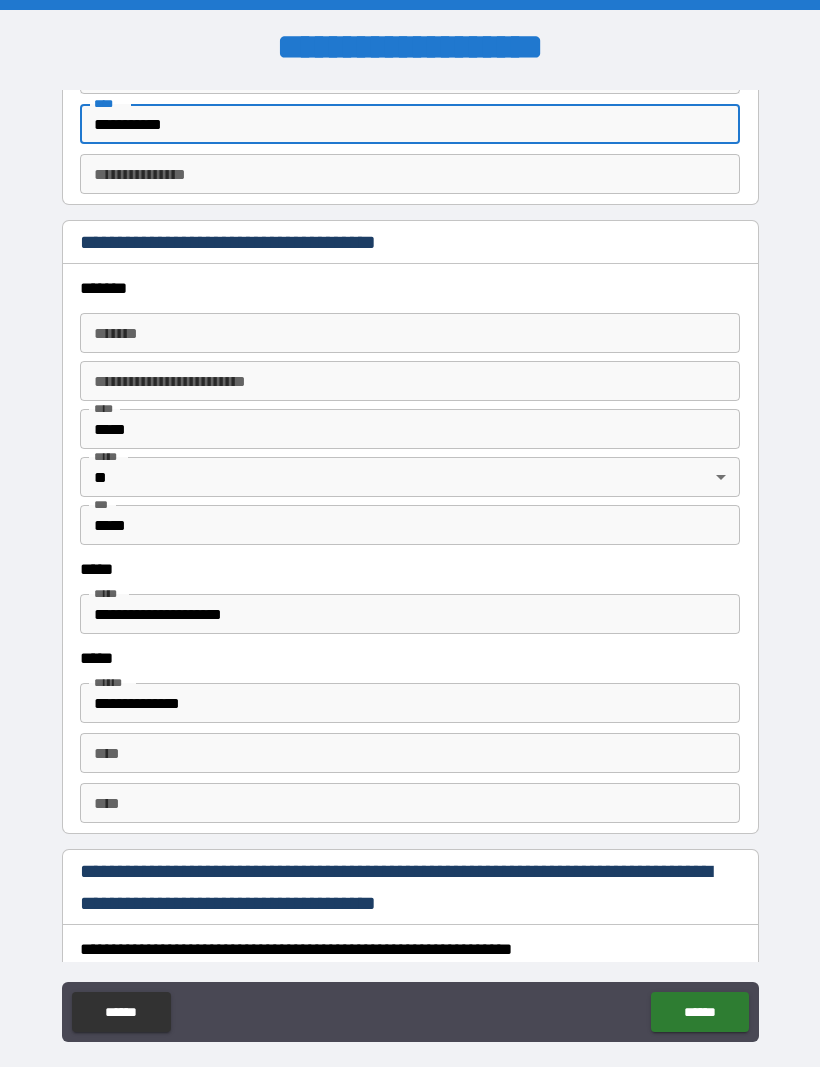 scroll, scrollTop: 2428, scrollLeft: 0, axis: vertical 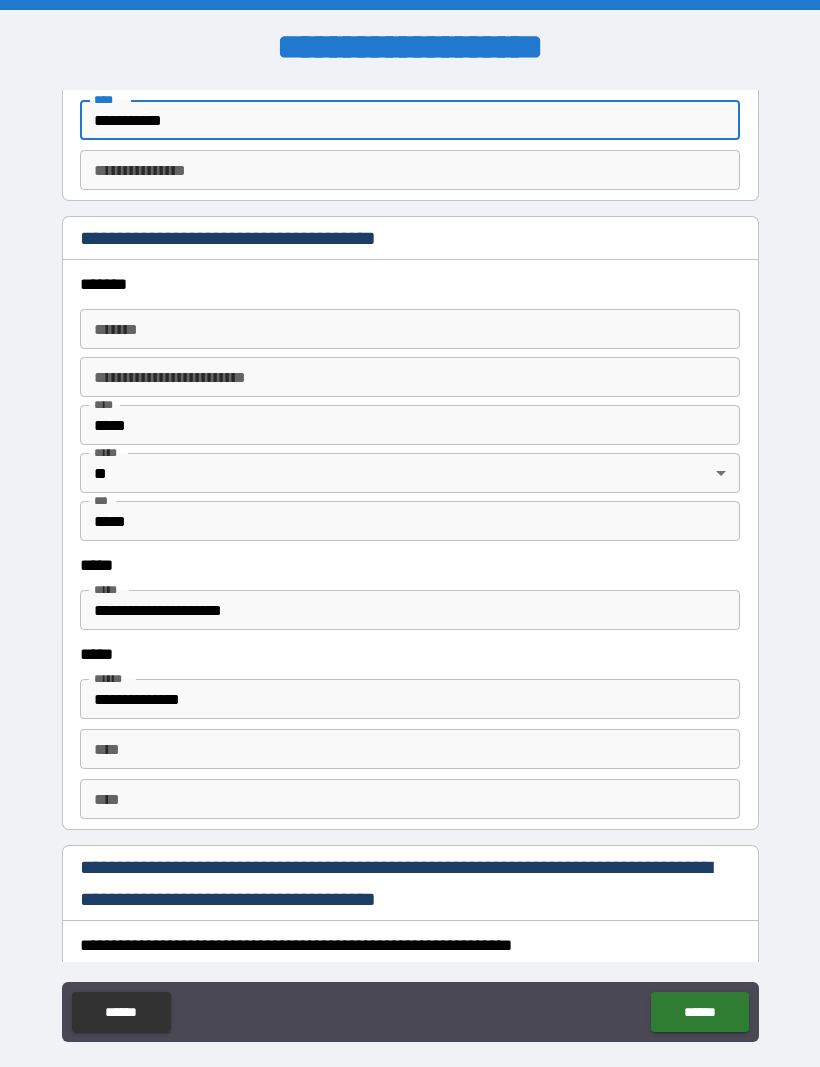 type on "**********" 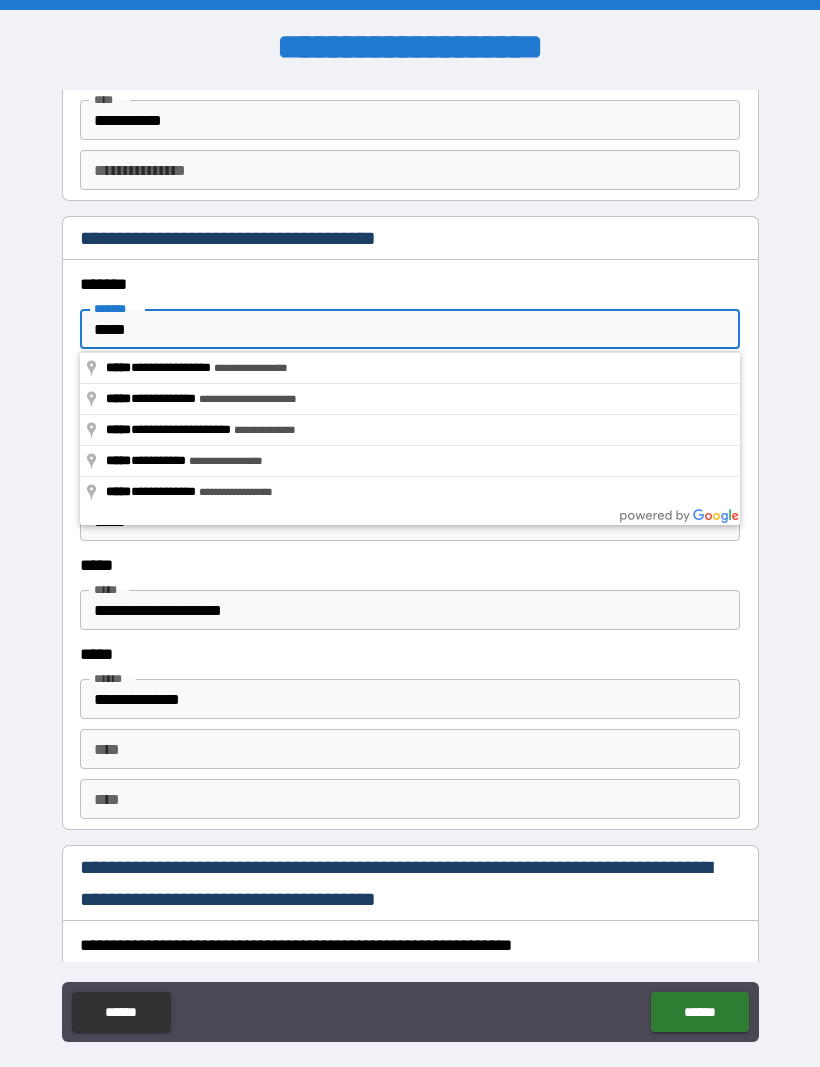 type on "**********" 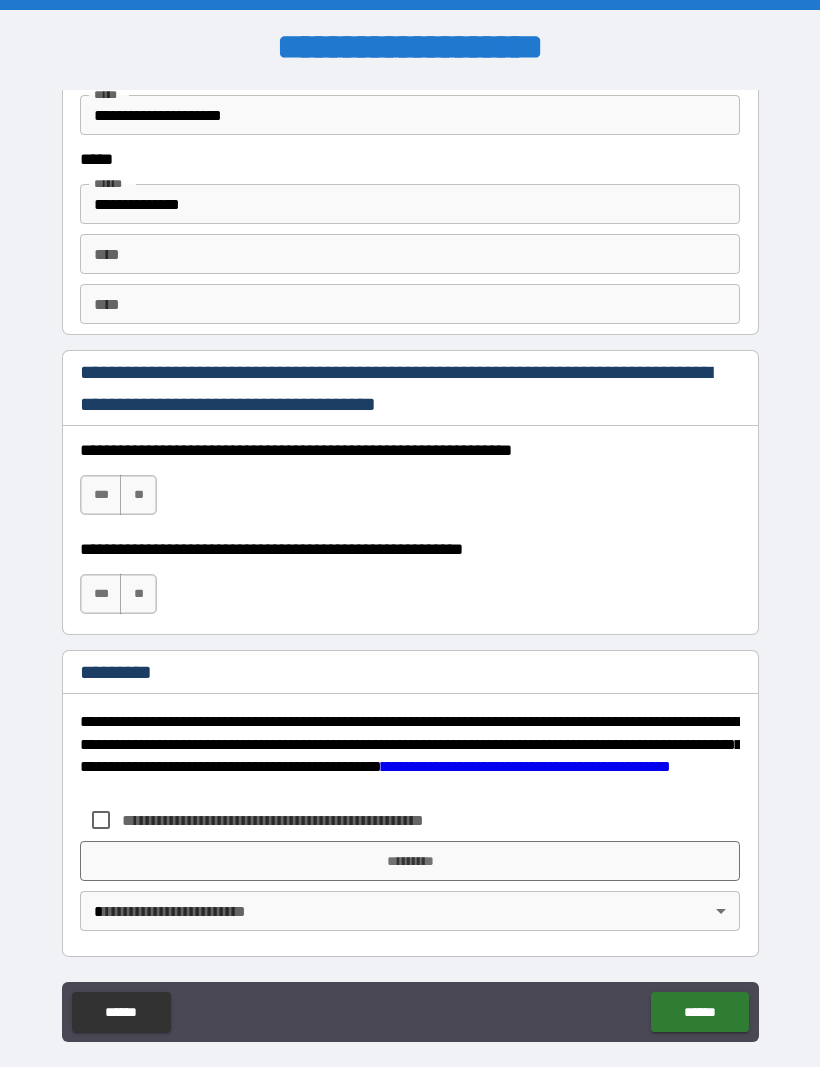 scroll, scrollTop: 2923, scrollLeft: 0, axis: vertical 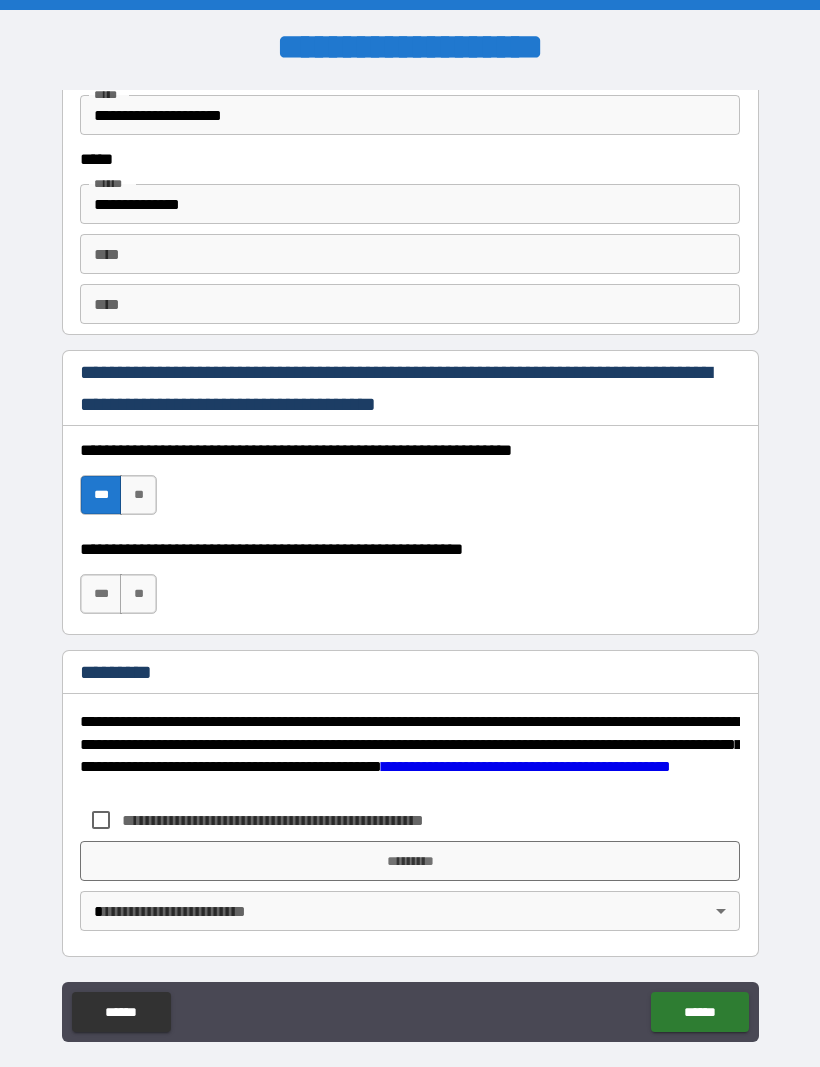 click on "***" at bounding box center (101, 594) 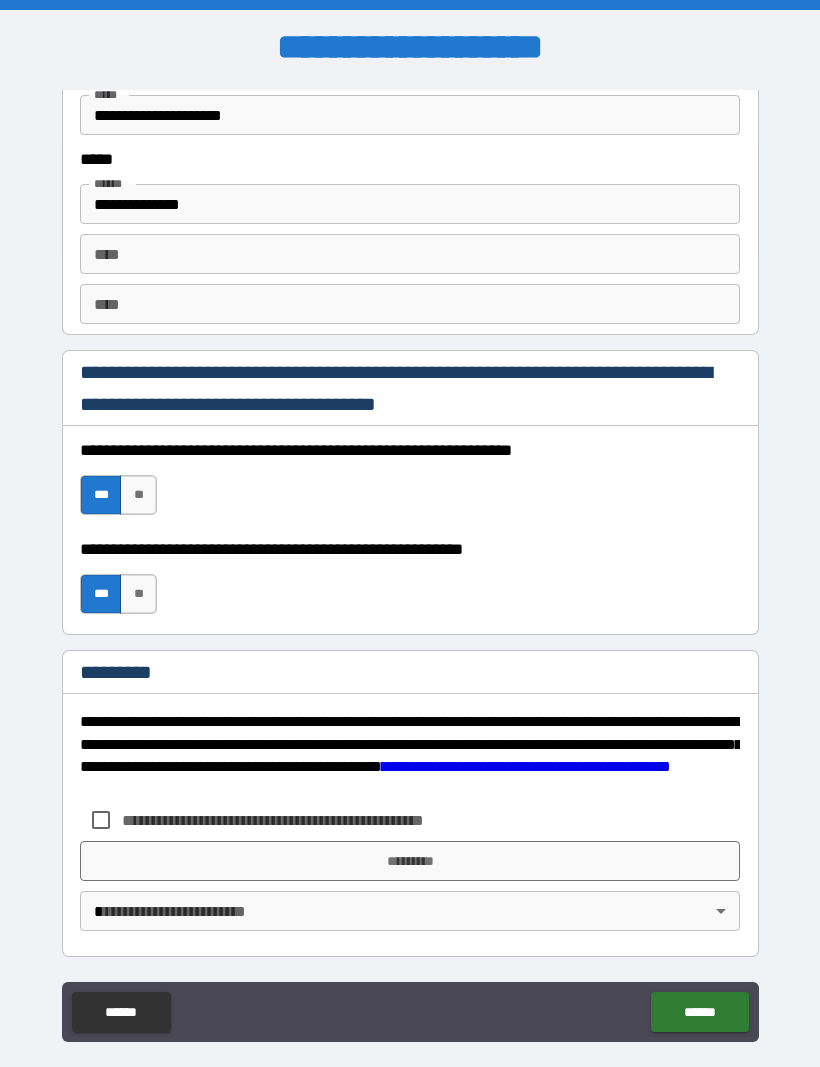 scroll, scrollTop: 2923, scrollLeft: 0, axis: vertical 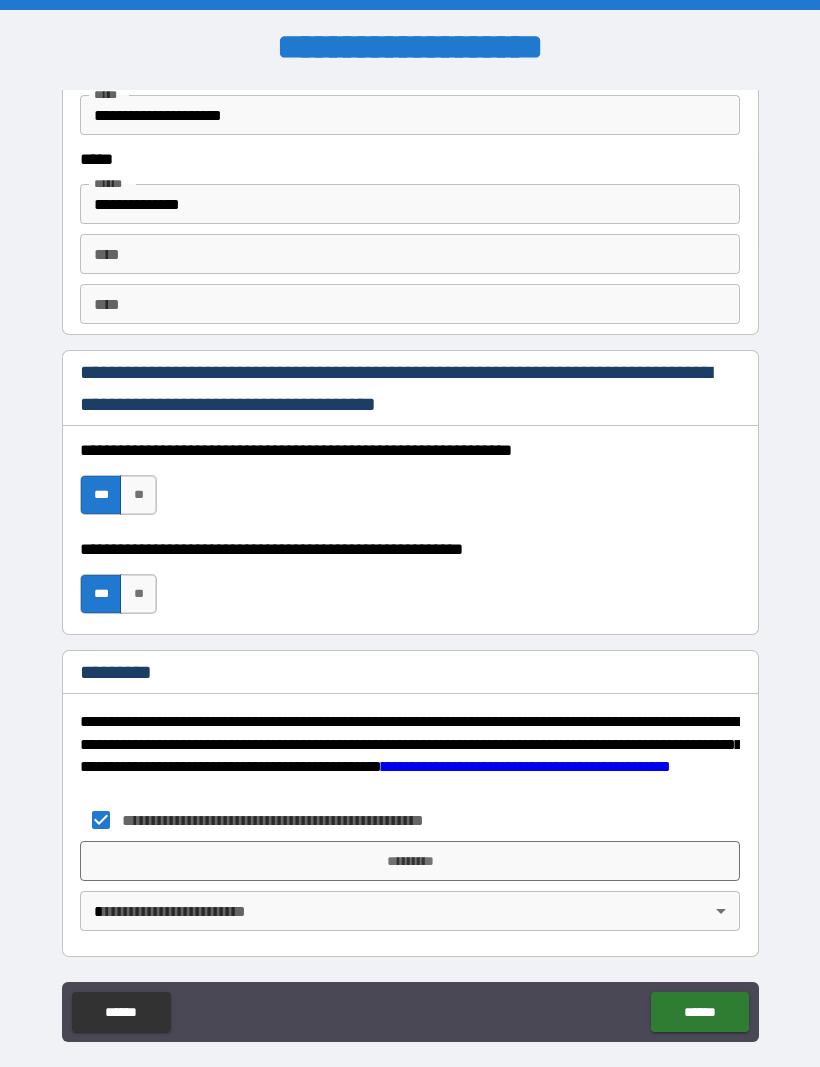 click on "*********" at bounding box center (410, 861) 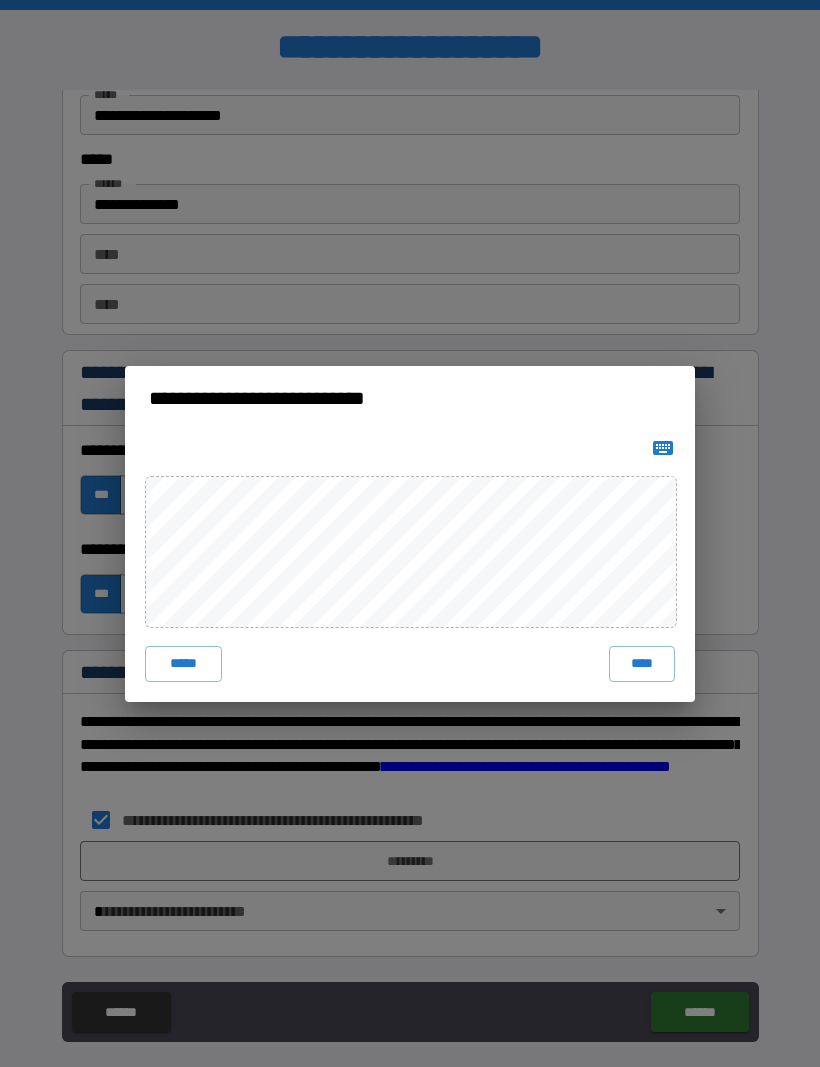 click on "****" at bounding box center [642, 664] 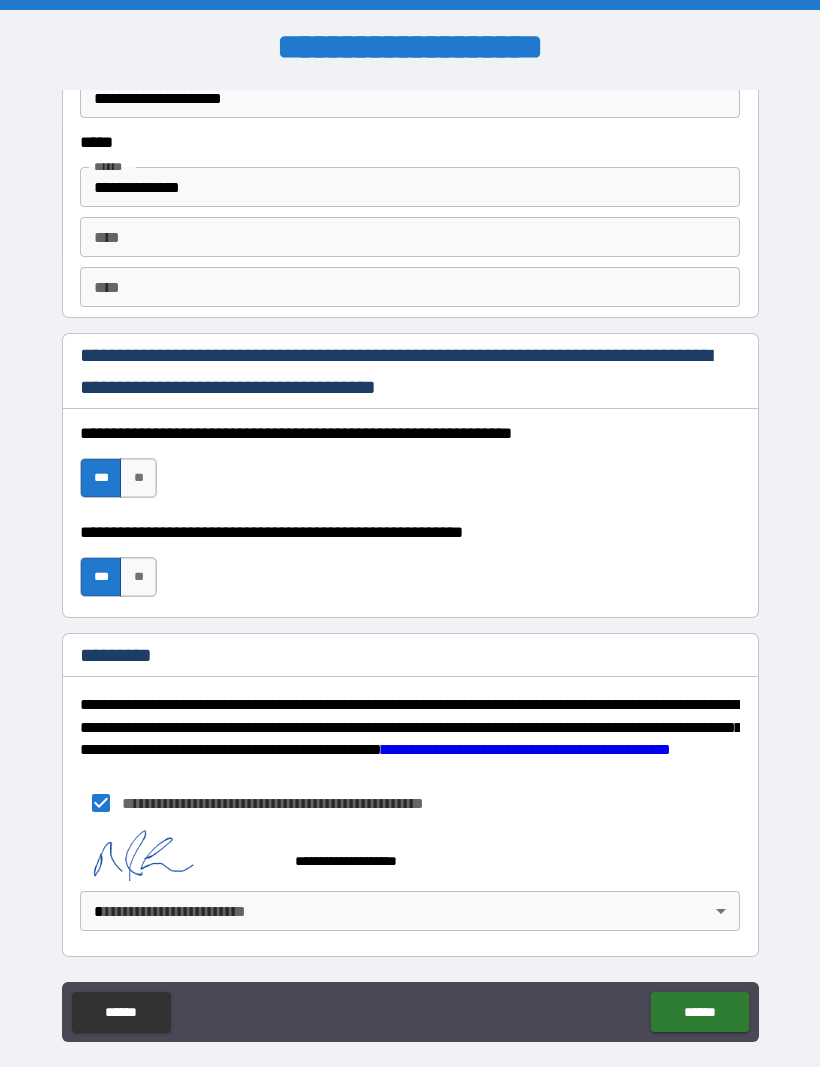 scroll, scrollTop: 2940, scrollLeft: 0, axis: vertical 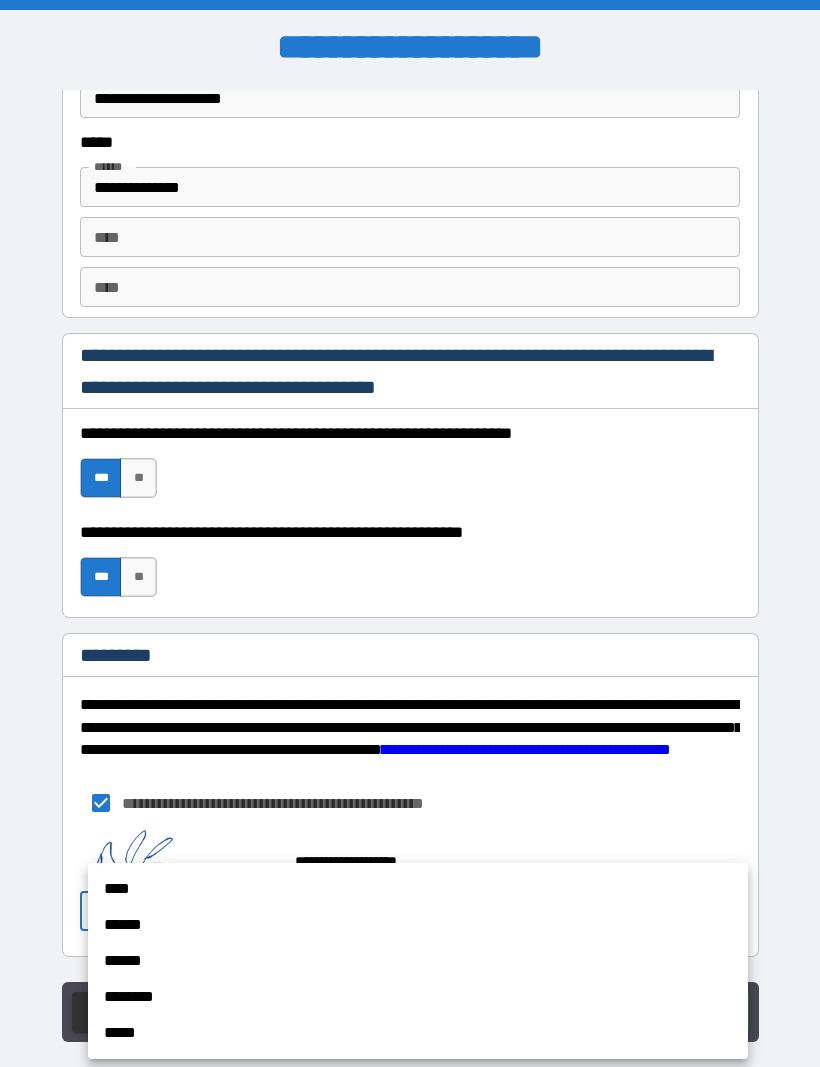 click on "****" at bounding box center (418, 889) 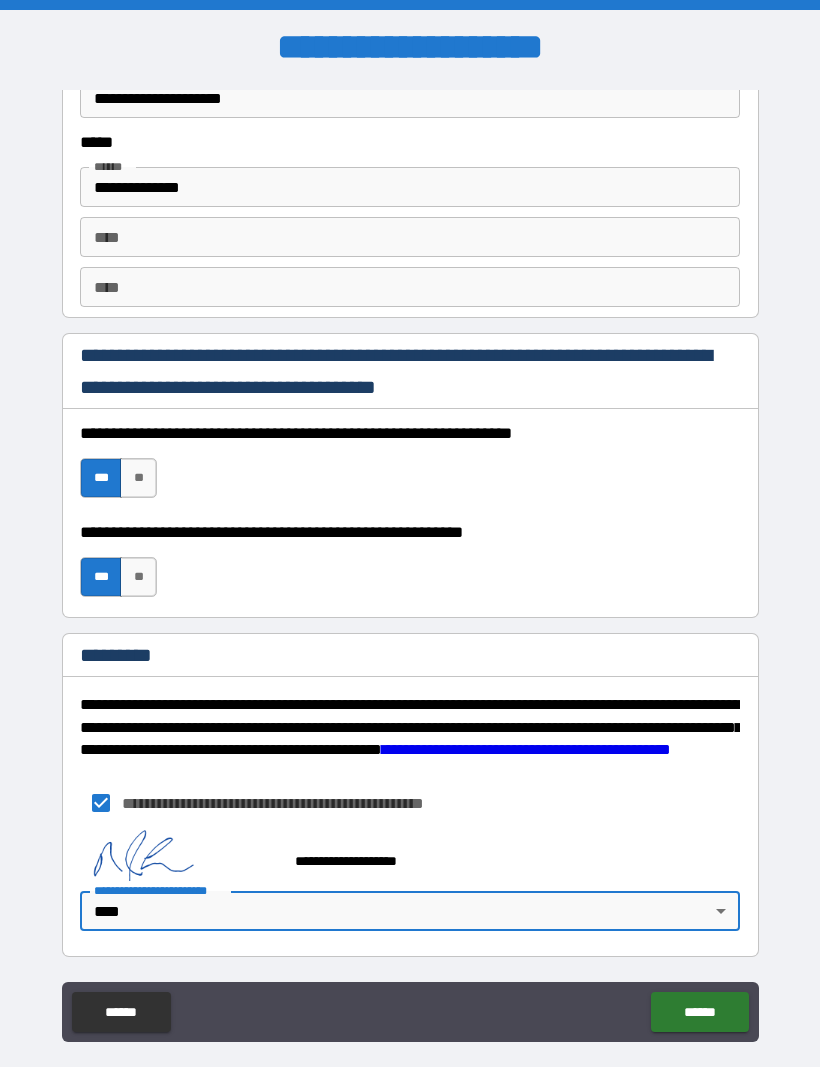 click on "******" at bounding box center [699, 1012] 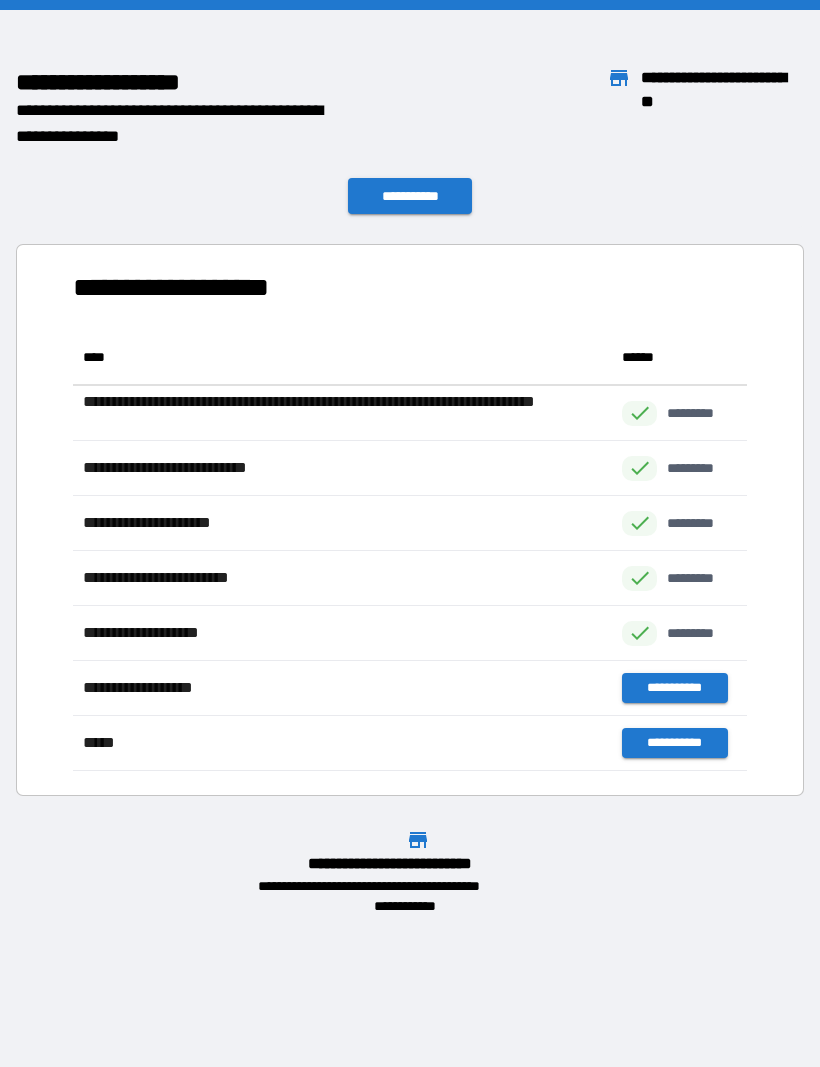 scroll, scrollTop: 441, scrollLeft: 674, axis: both 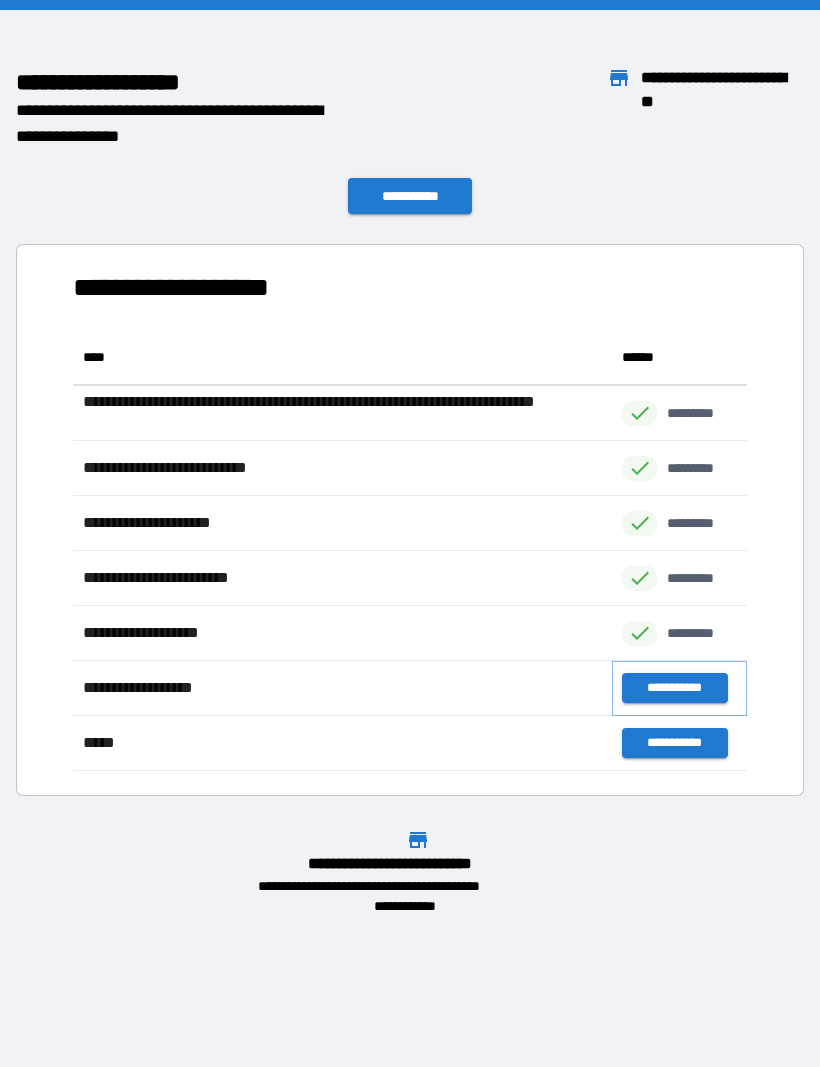 click on "**********" at bounding box center (674, 688) 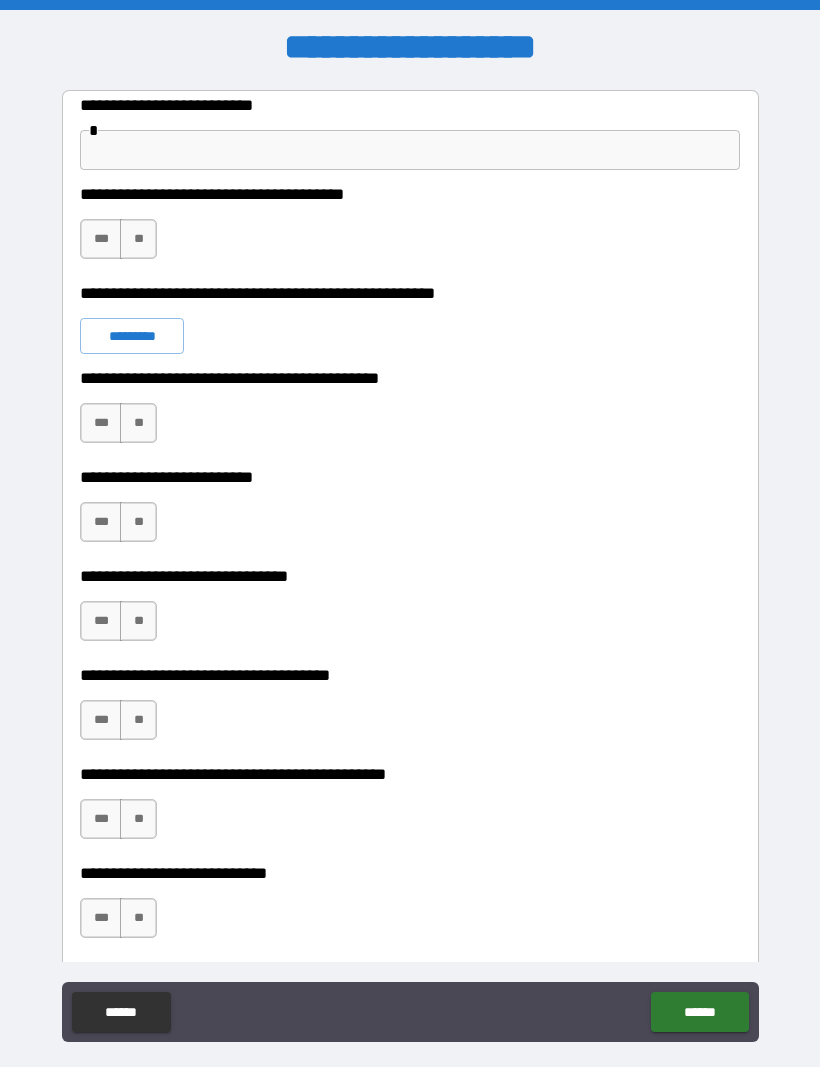 click on "**" at bounding box center [138, 239] 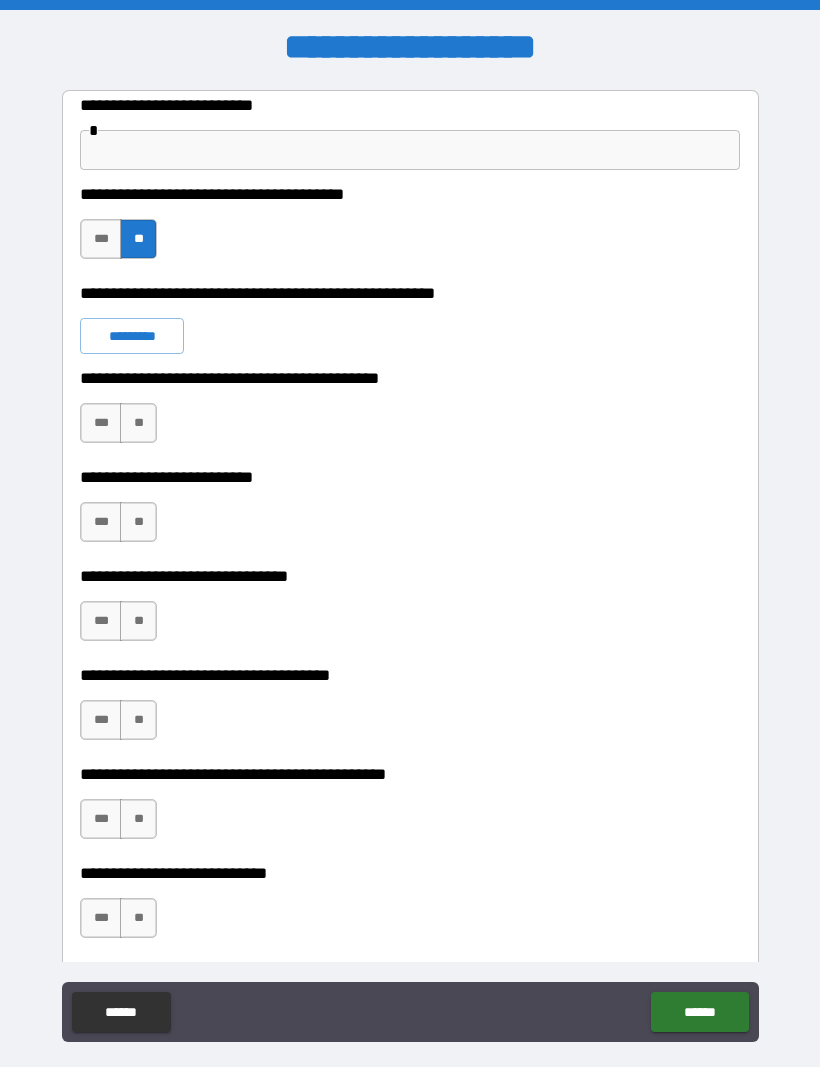 scroll, scrollTop: 0, scrollLeft: 0, axis: both 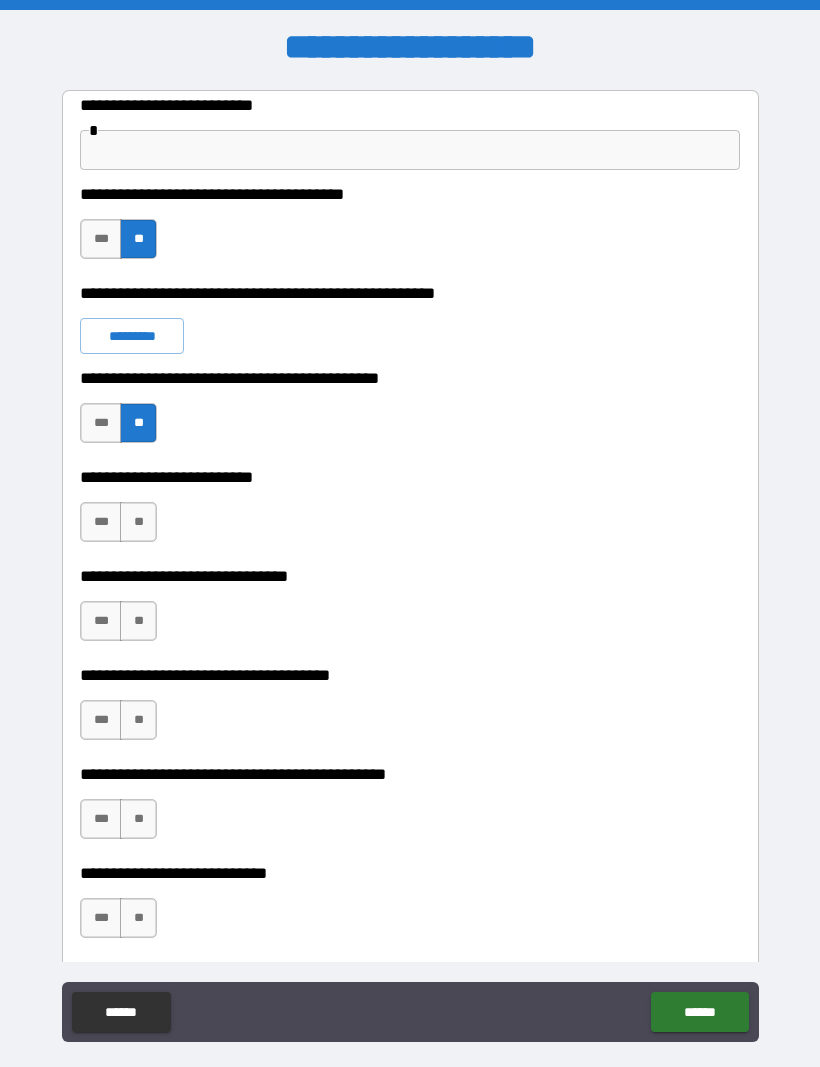 click on "**" at bounding box center [138, 522] 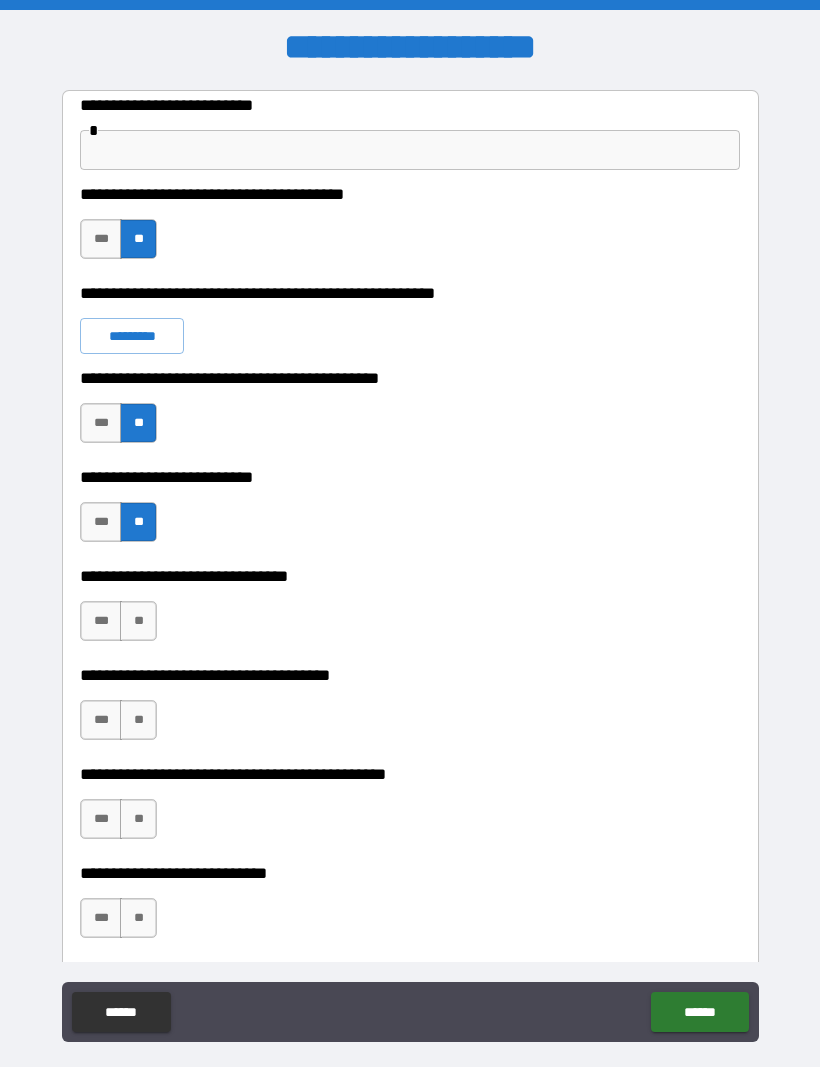 click on "**" at bounding box center [138, 621] 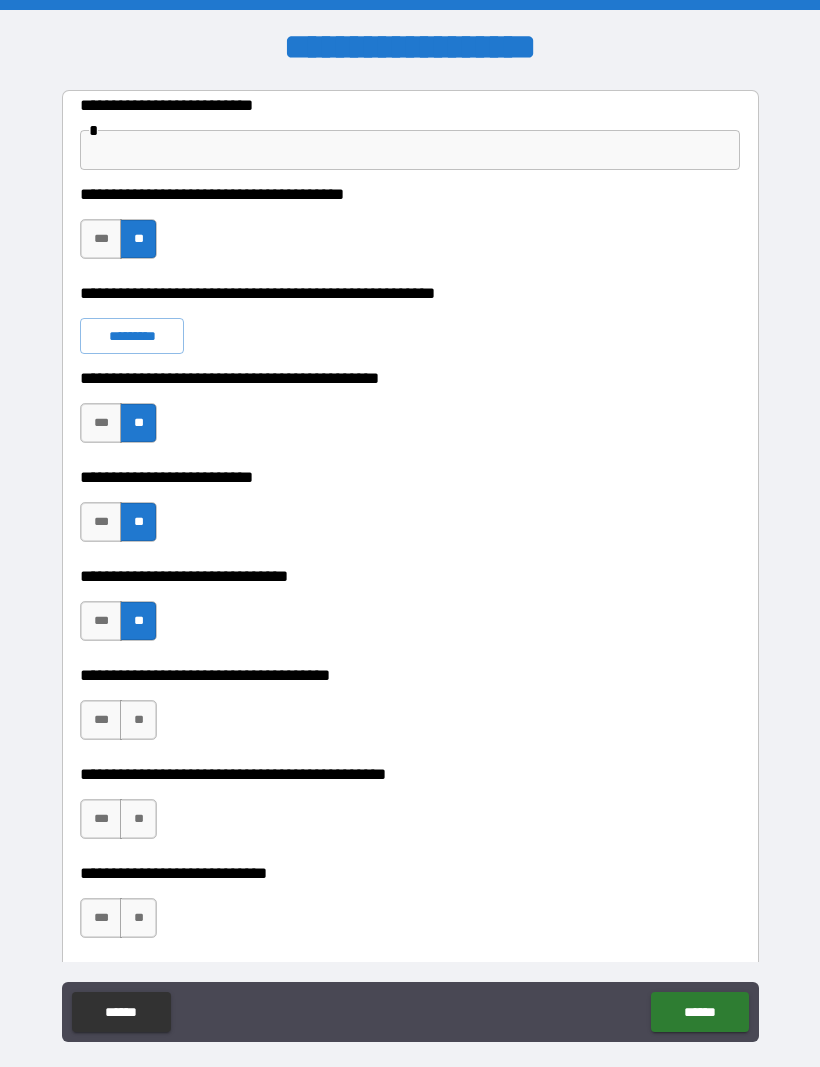 click on "**" at bounding box center (138, 720) 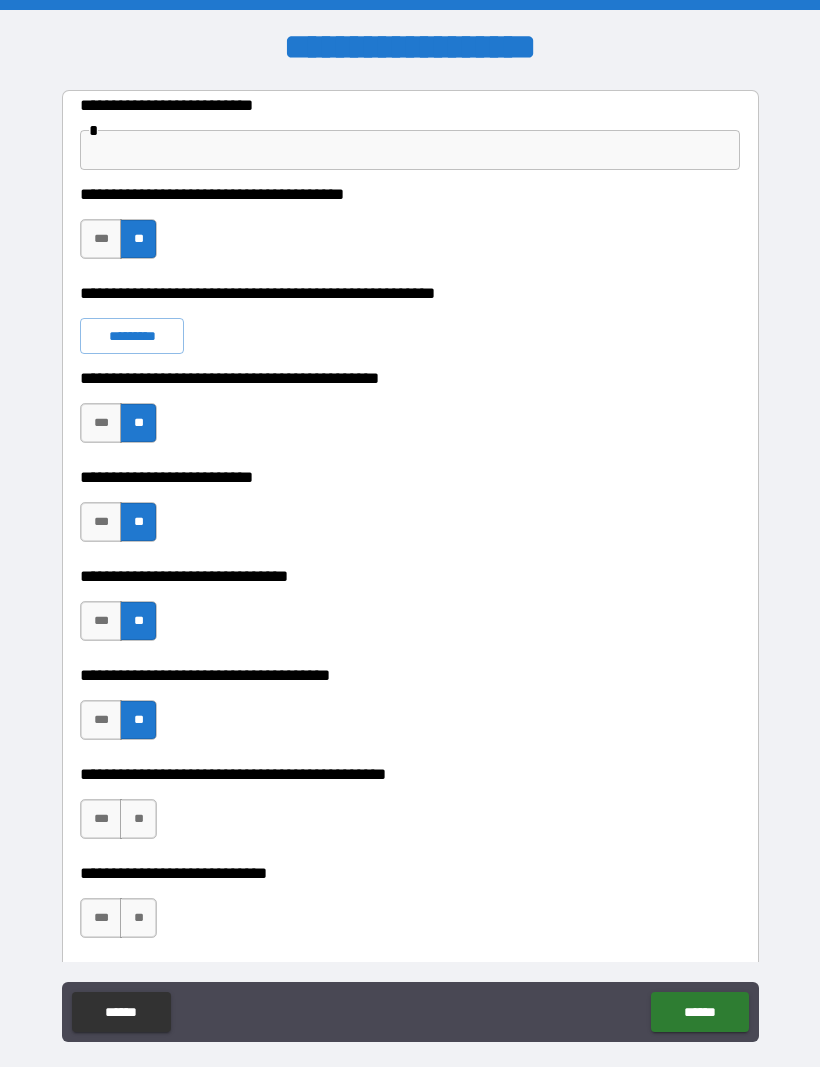 click on "**" at bounding box center [138, 819] 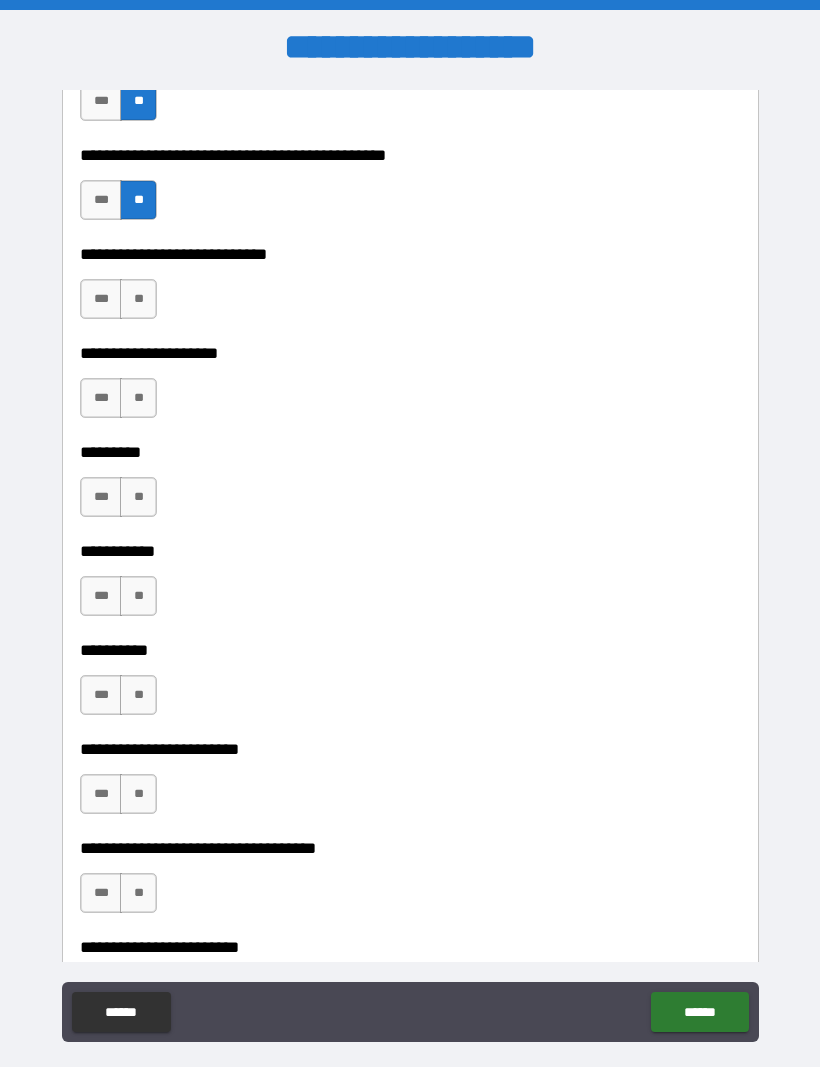 scroll, scrollTop: 617, scrollLeft: 0, axis: vertical 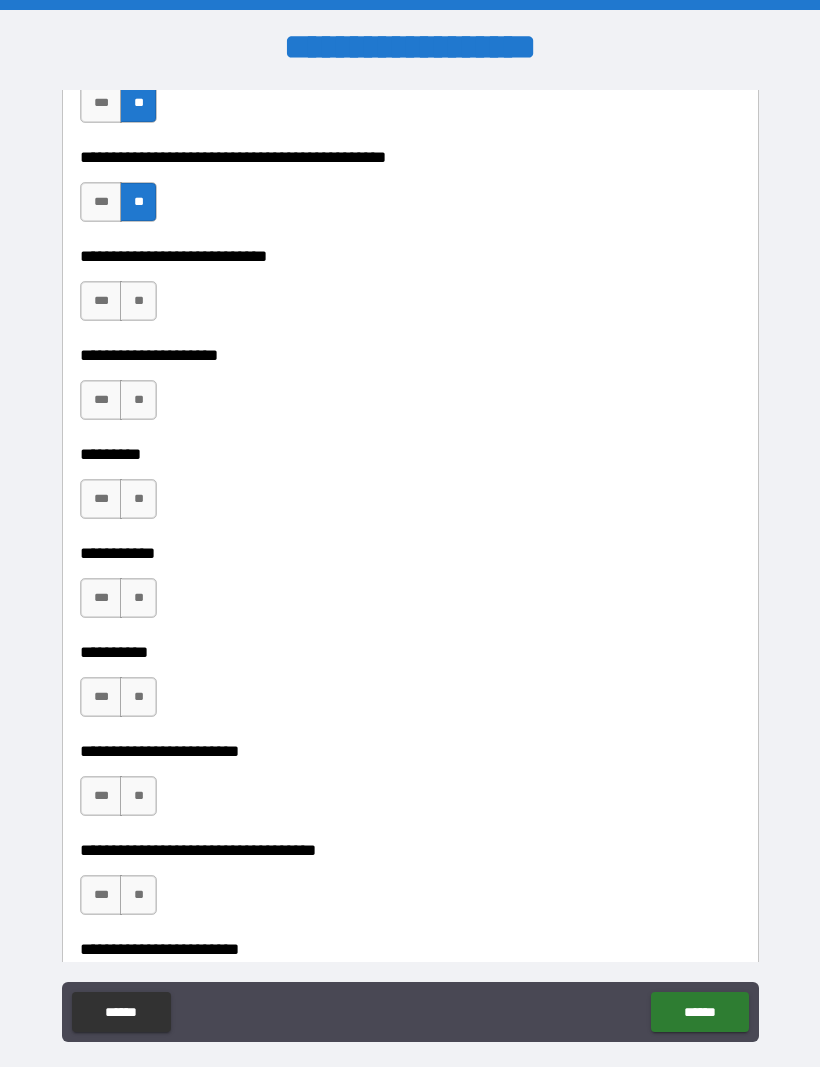 click on "**" at bounding box center (138, 301) 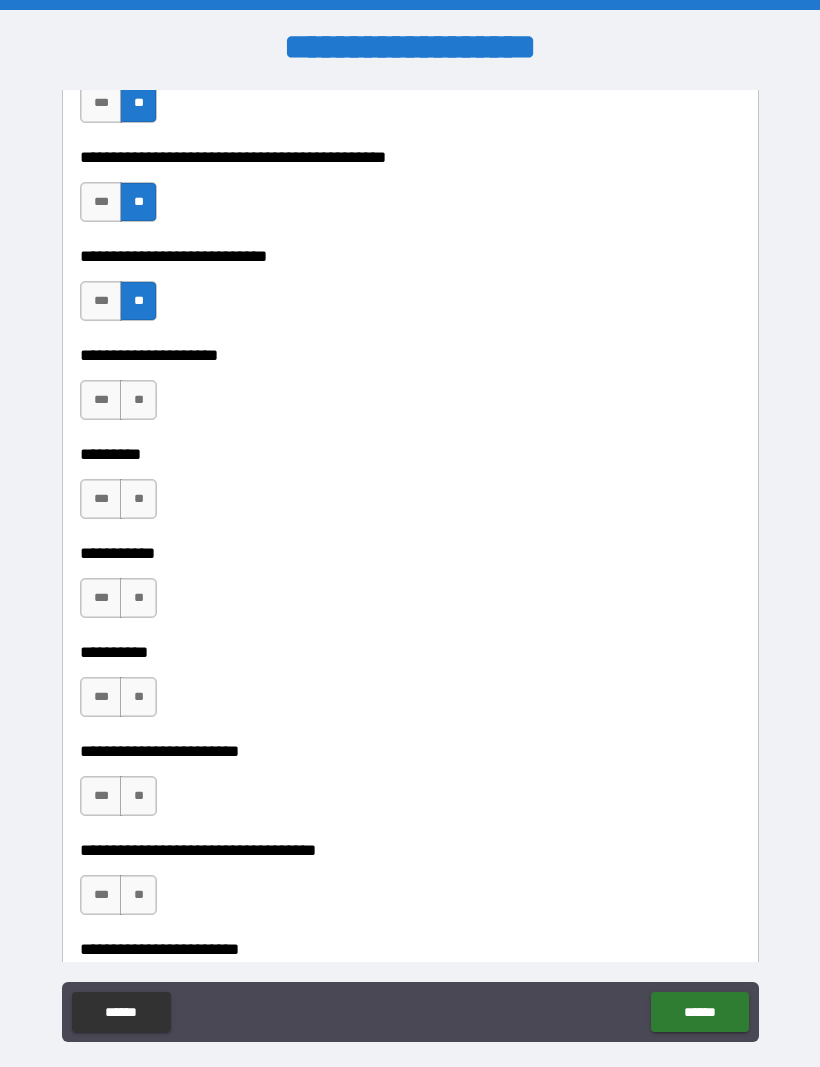 click on "**" at bounding box center [138, 400] 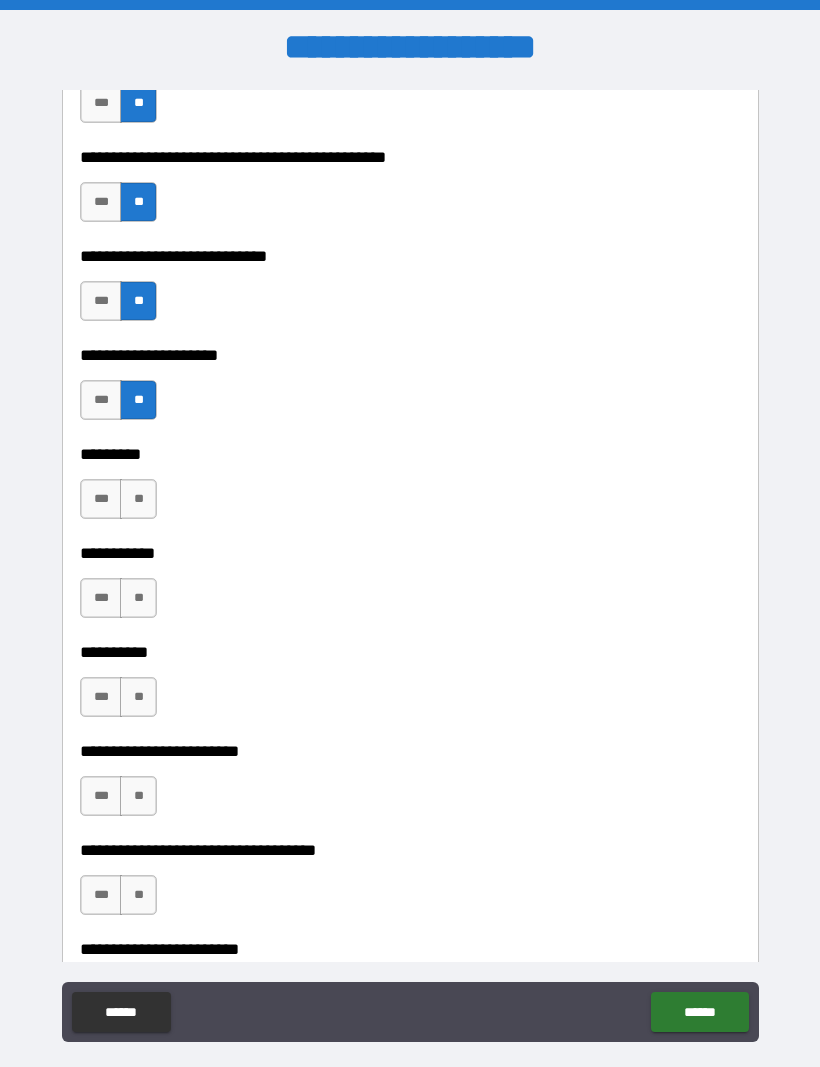 click on "**" at bounding box center [138, 499] 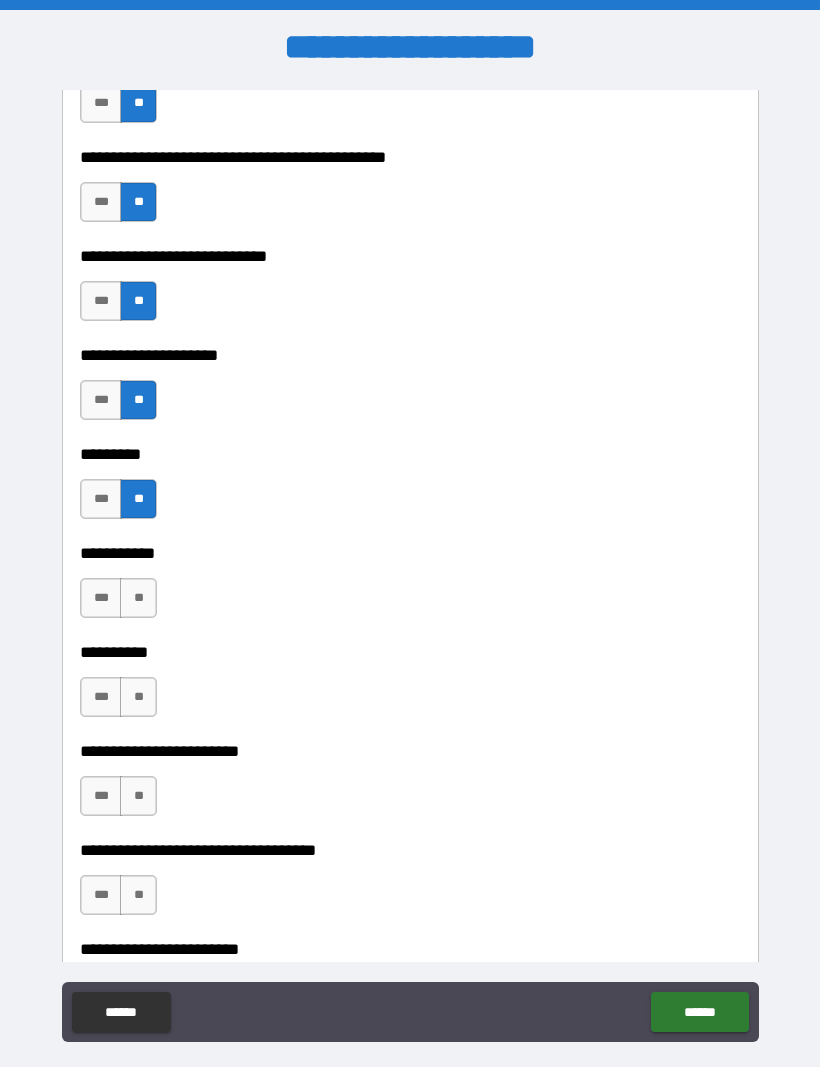 click on "**" at bounding box center (138, 598) 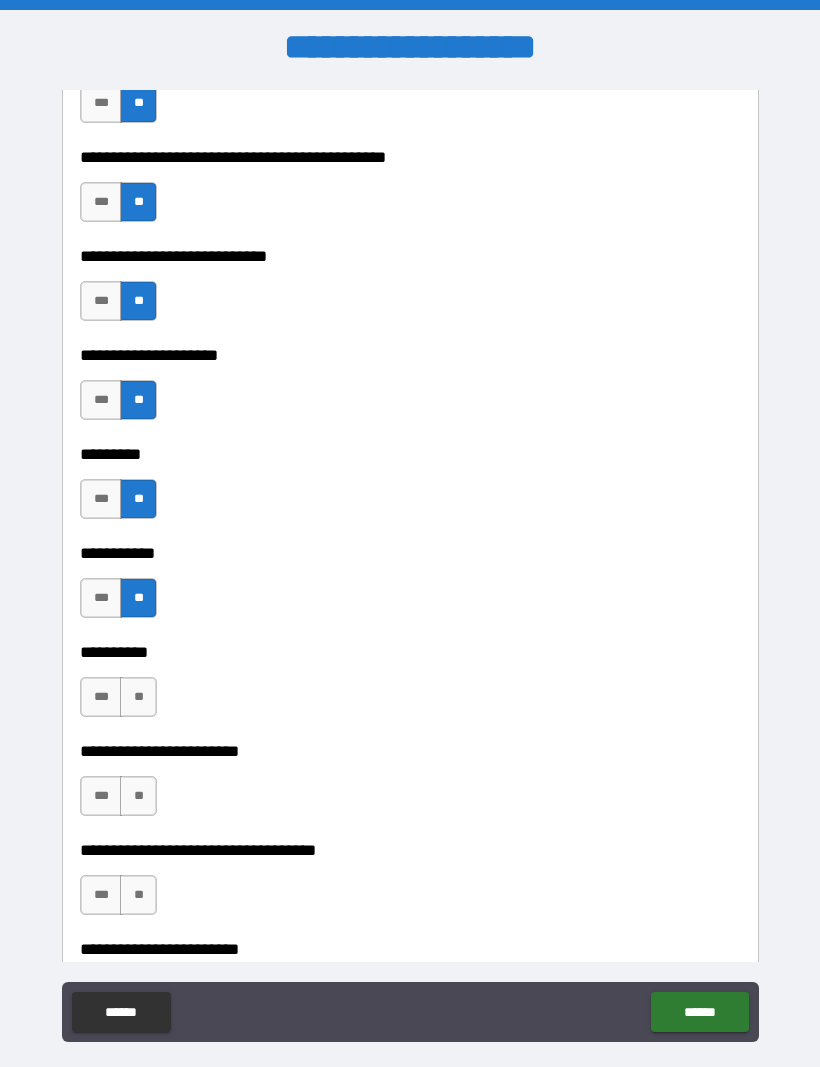 click on "**" at bounding box center (138, 697) 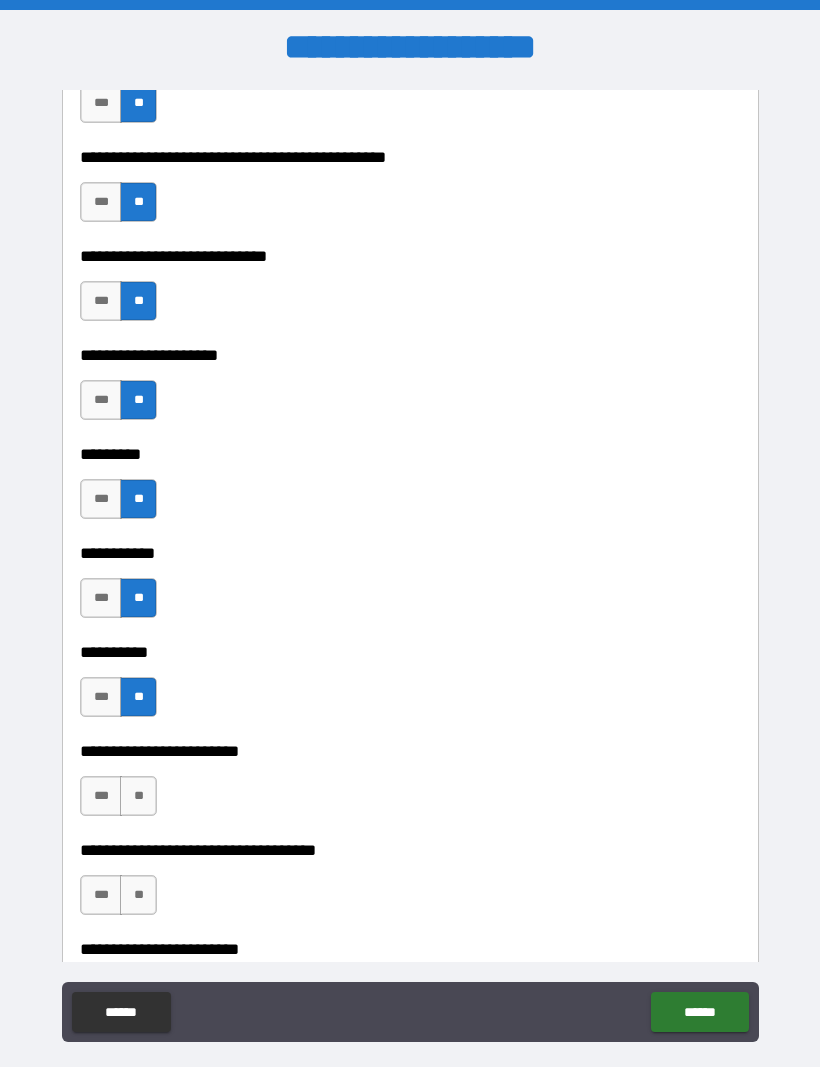 click on "**" at bounding box center (138, 796) 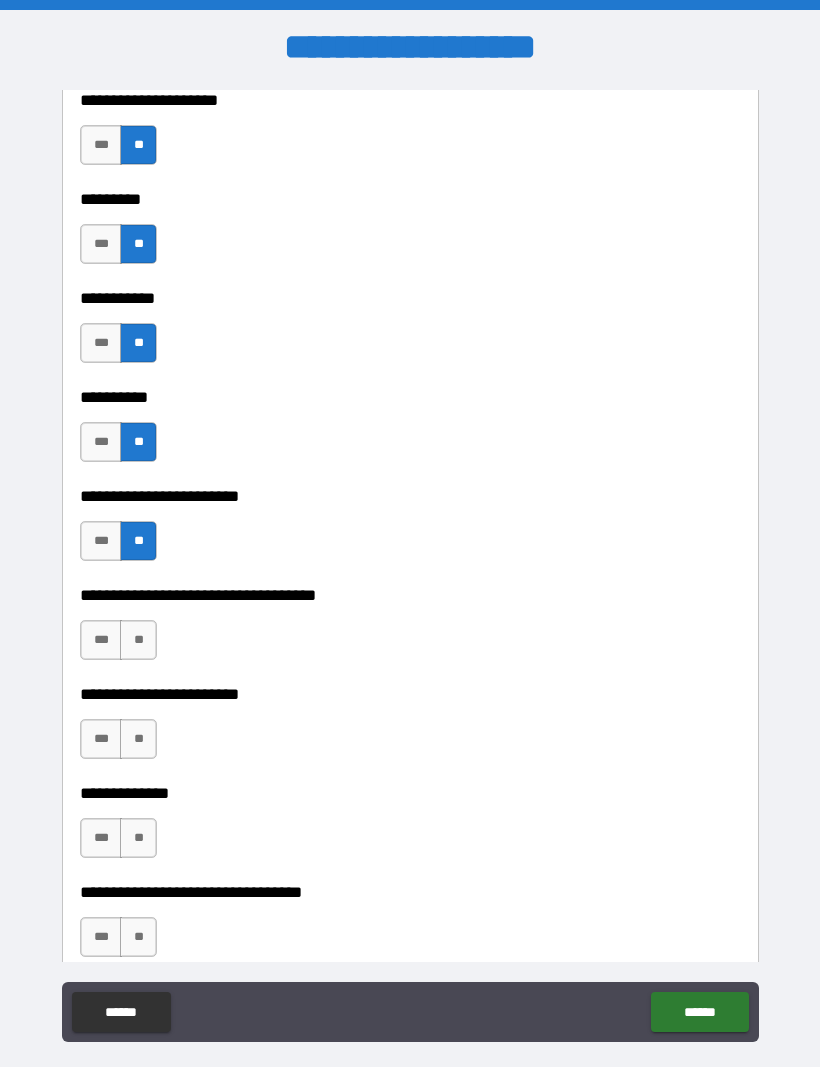 scroll, scrollTop: 870, scrollLeft: 0, axis: vertical 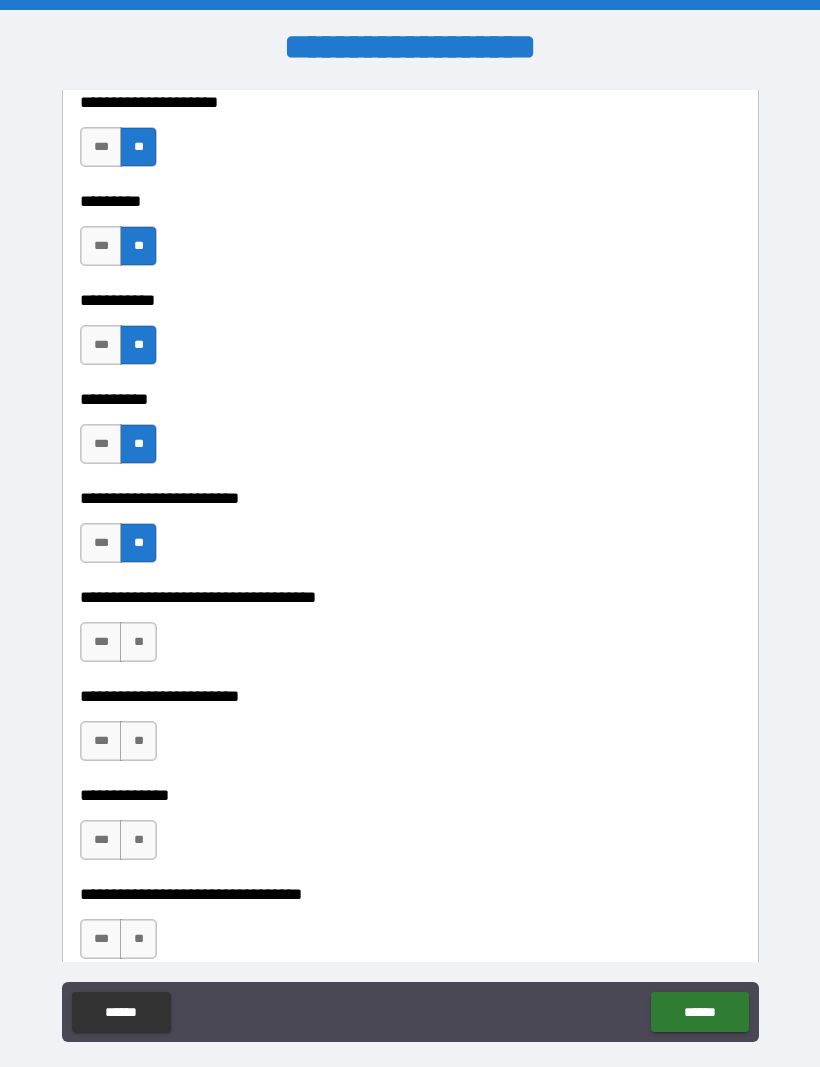 click on "***" at bounding box center (101, 642) 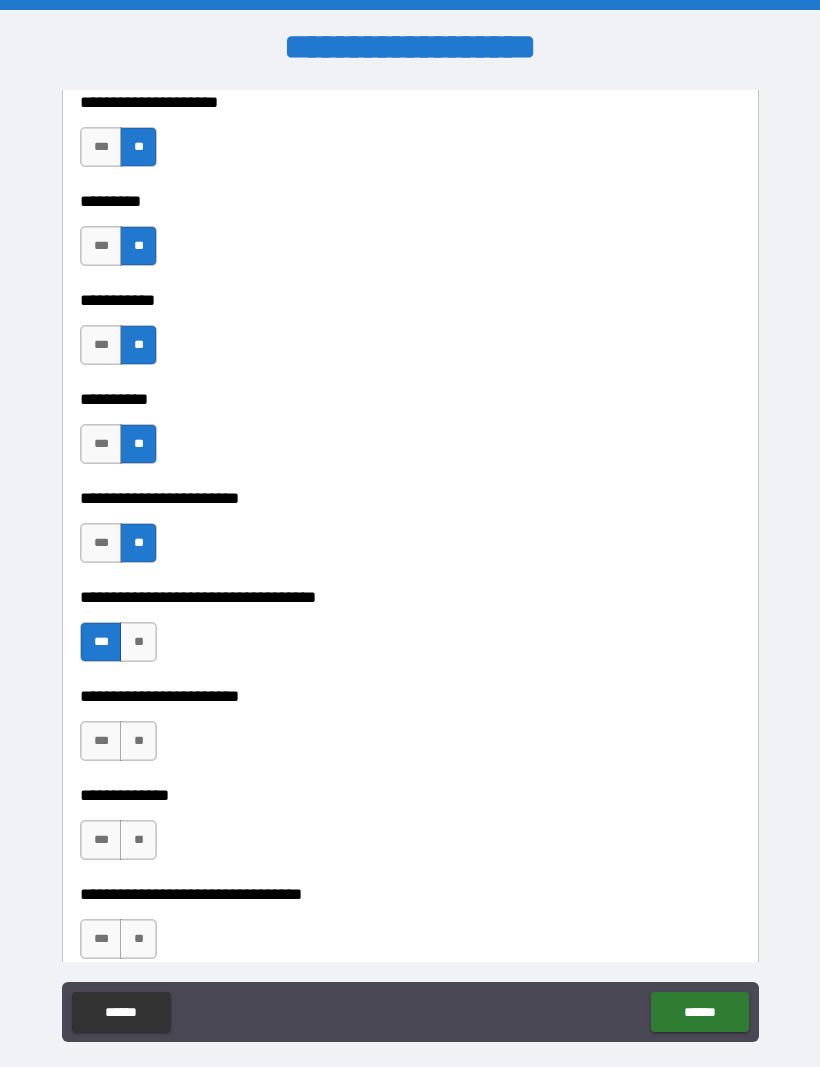 click on "**" at bounding box center (138, 741) 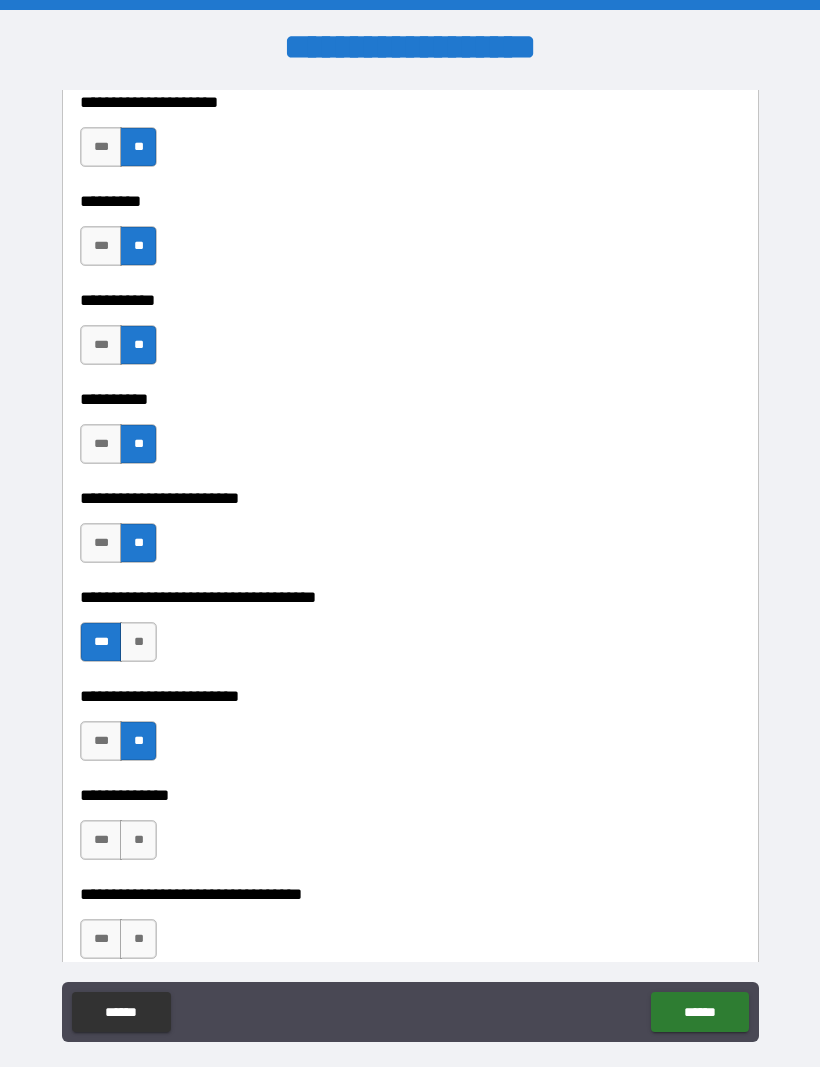 click on "***" at bounding box center (101, 840) 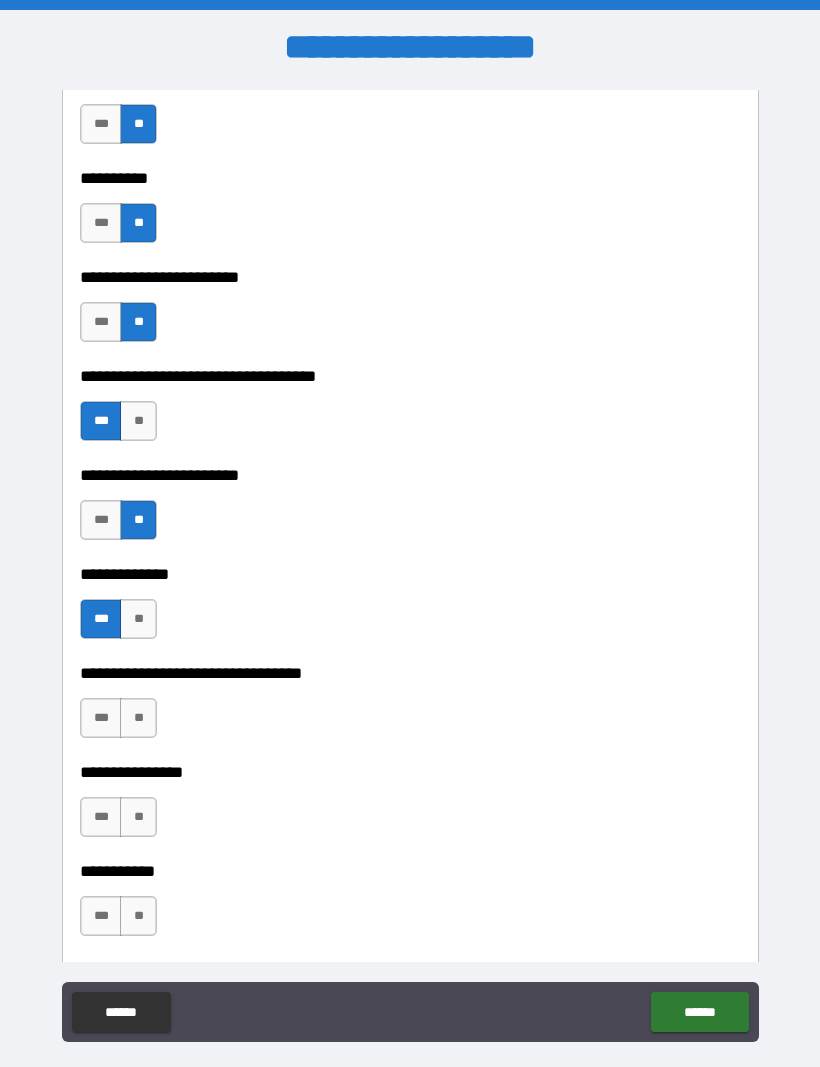 scroll, scrollTop: 1092, scrollLeft: 0, axis: vertical 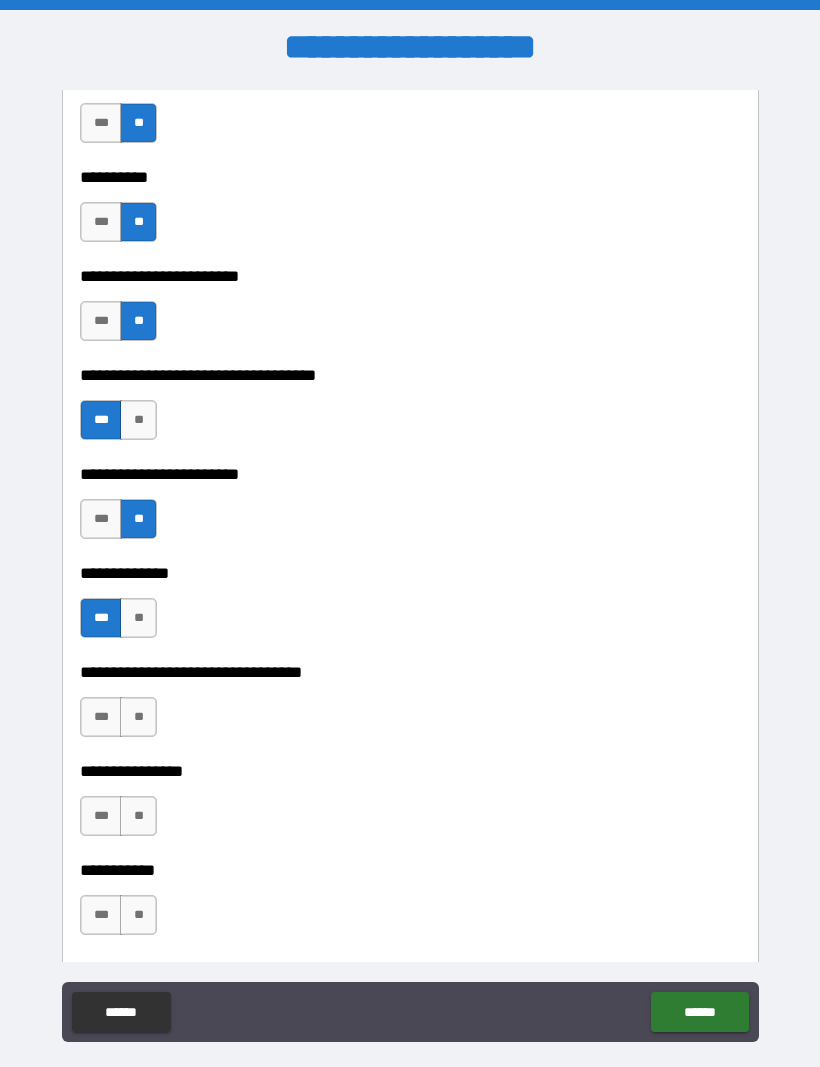 click on "**" at bounding box center (138, 717) 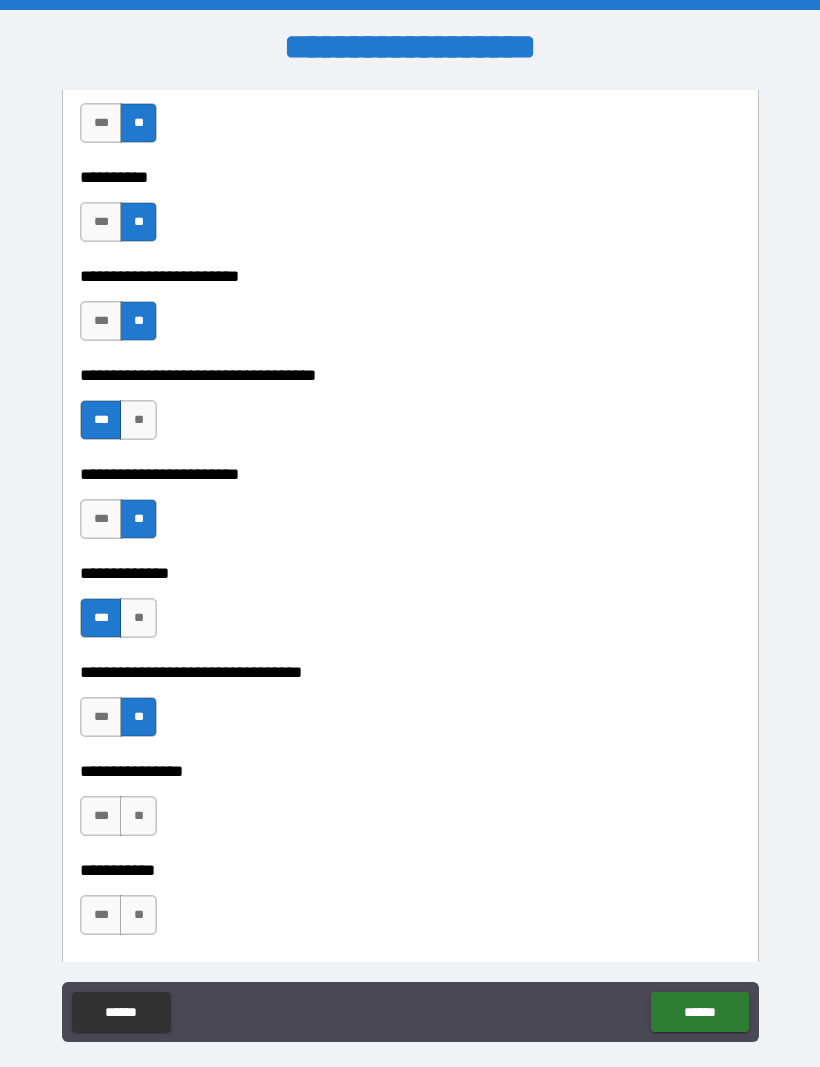 click on "**" at bounding box center (138, 816) 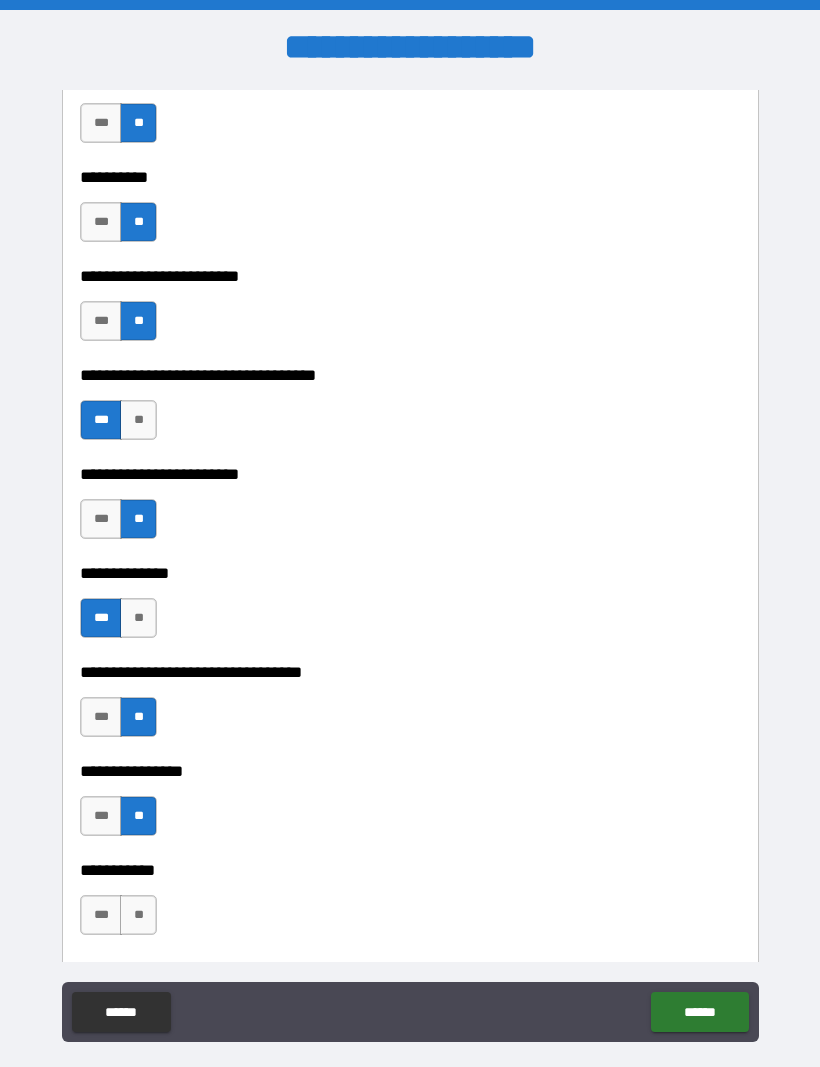 click on "**" at bounding box center [138, 915] 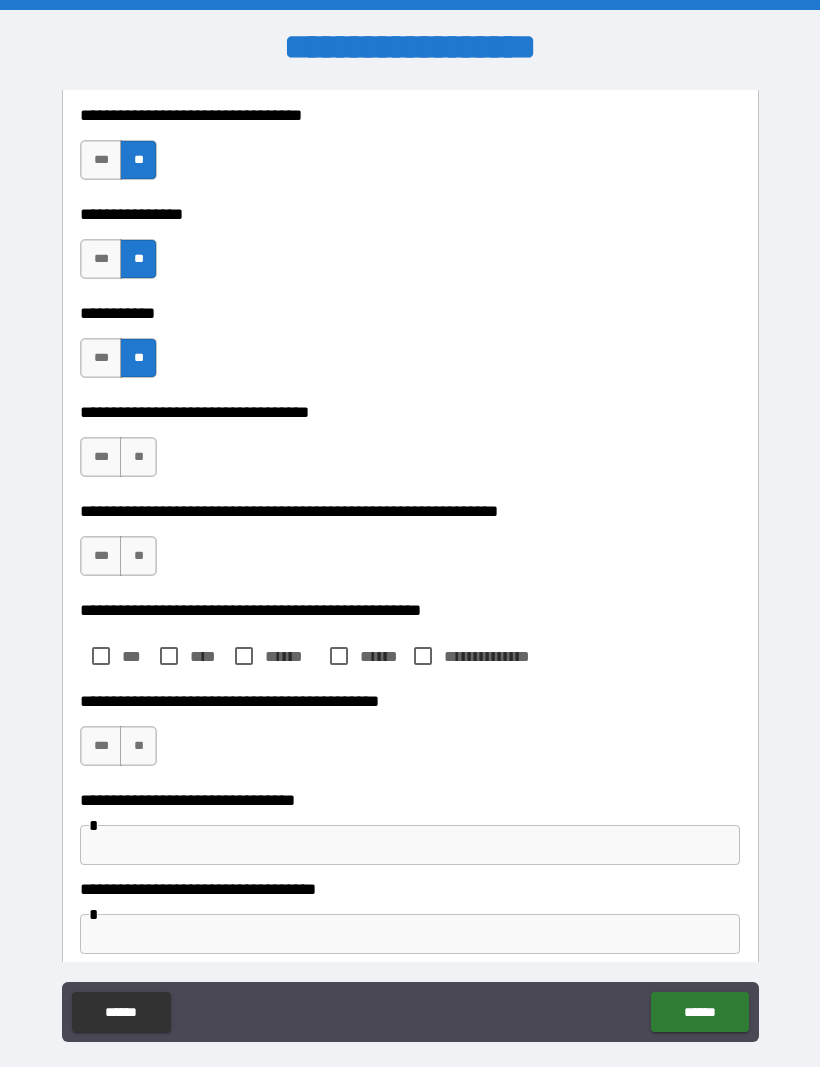 scroll, scrollTop: 1648, scrollLeft: 0, axis: vertical 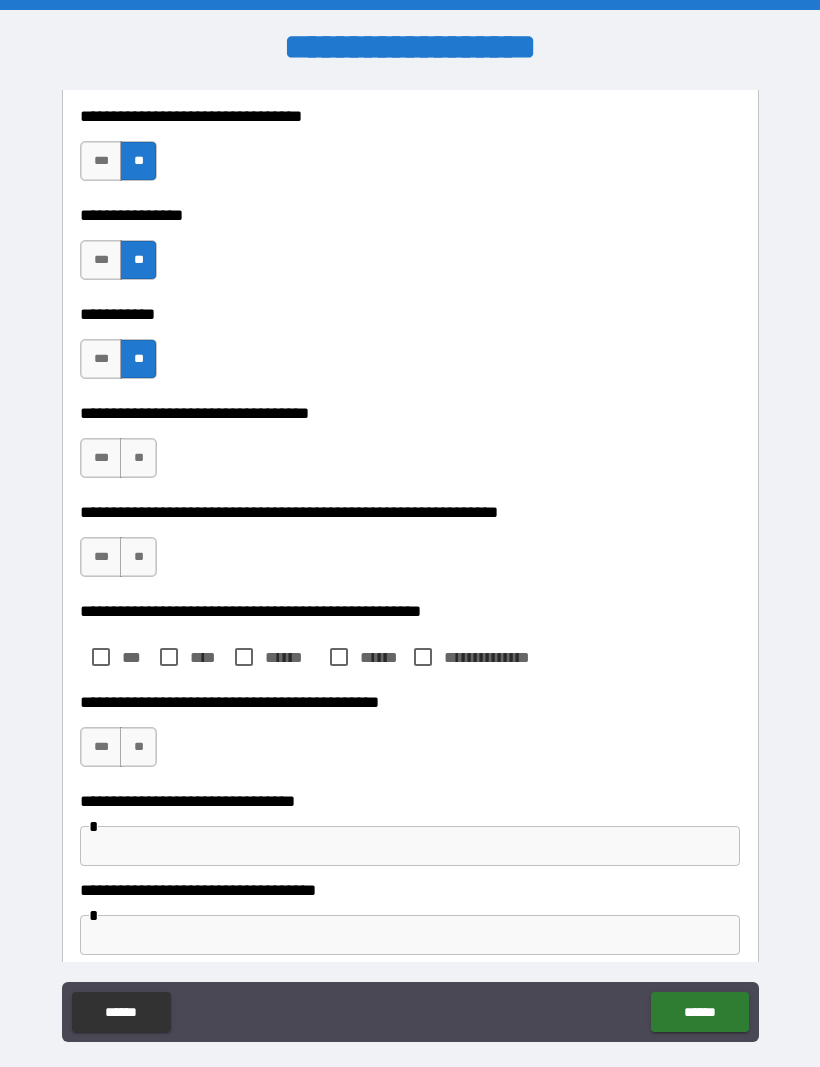 click on "**" at bounding box center [138, 458] 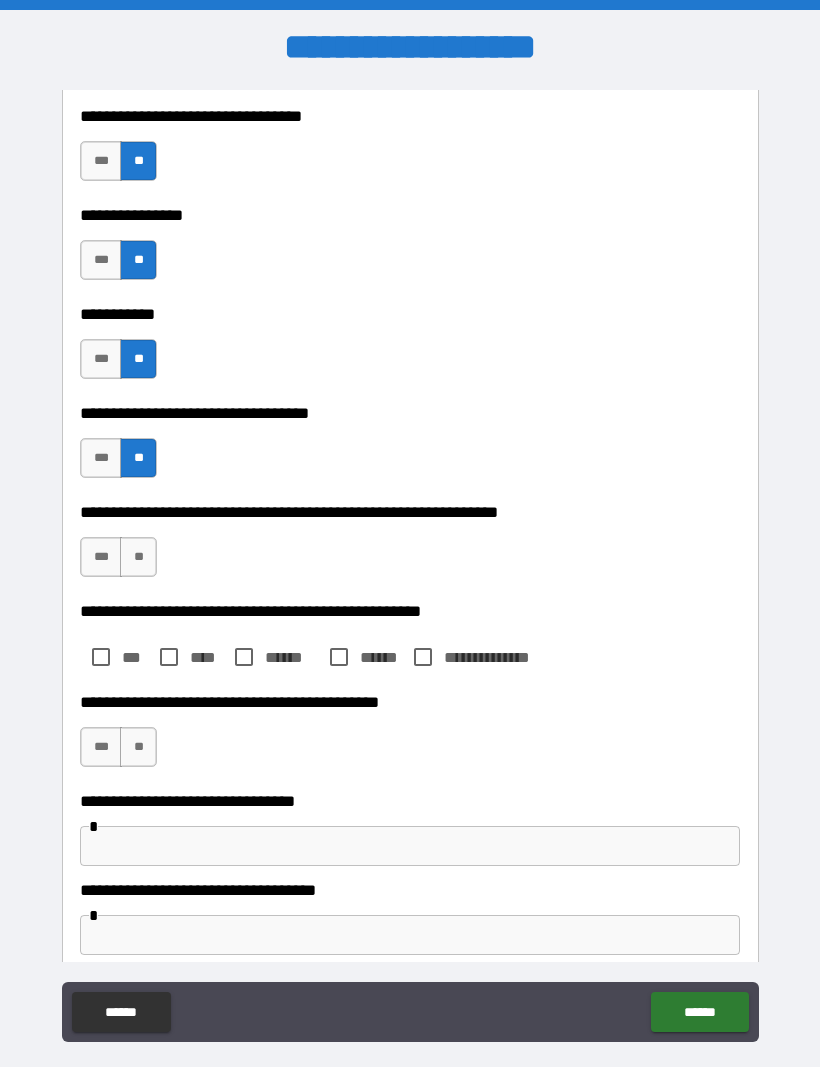 click on "**" at bounding box center [138, 557] 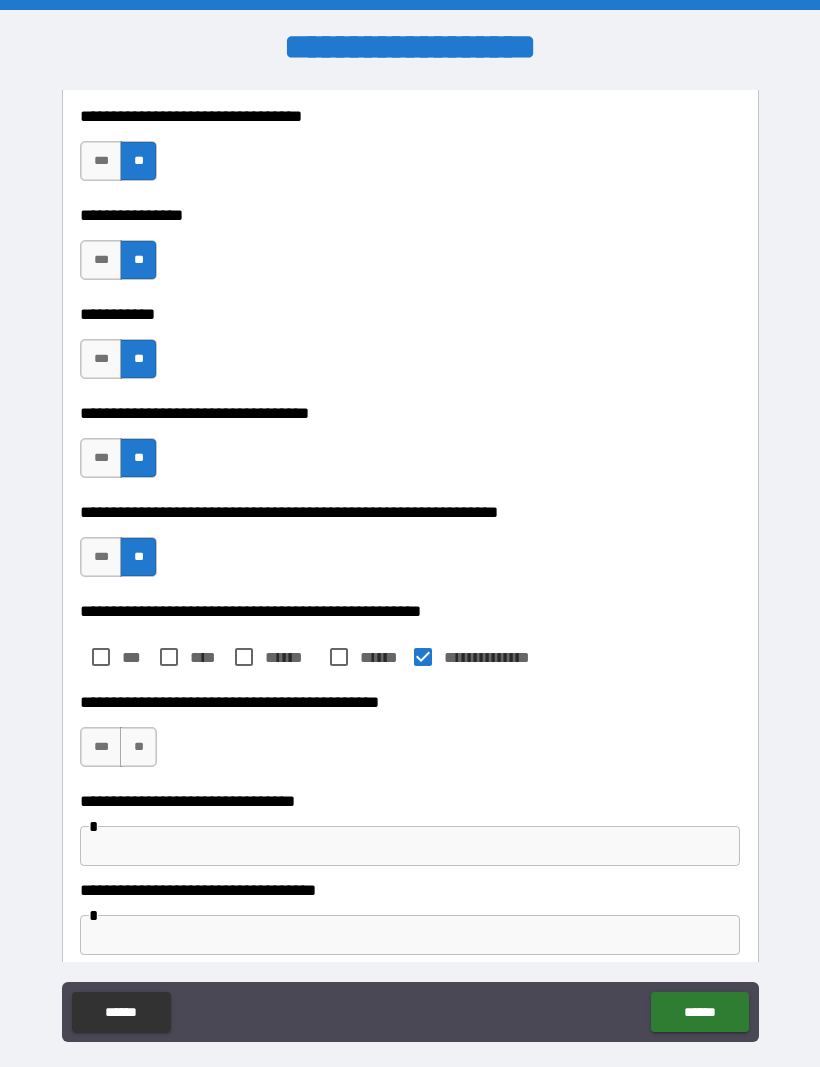 click on "**" at bounding box center (138, 747) 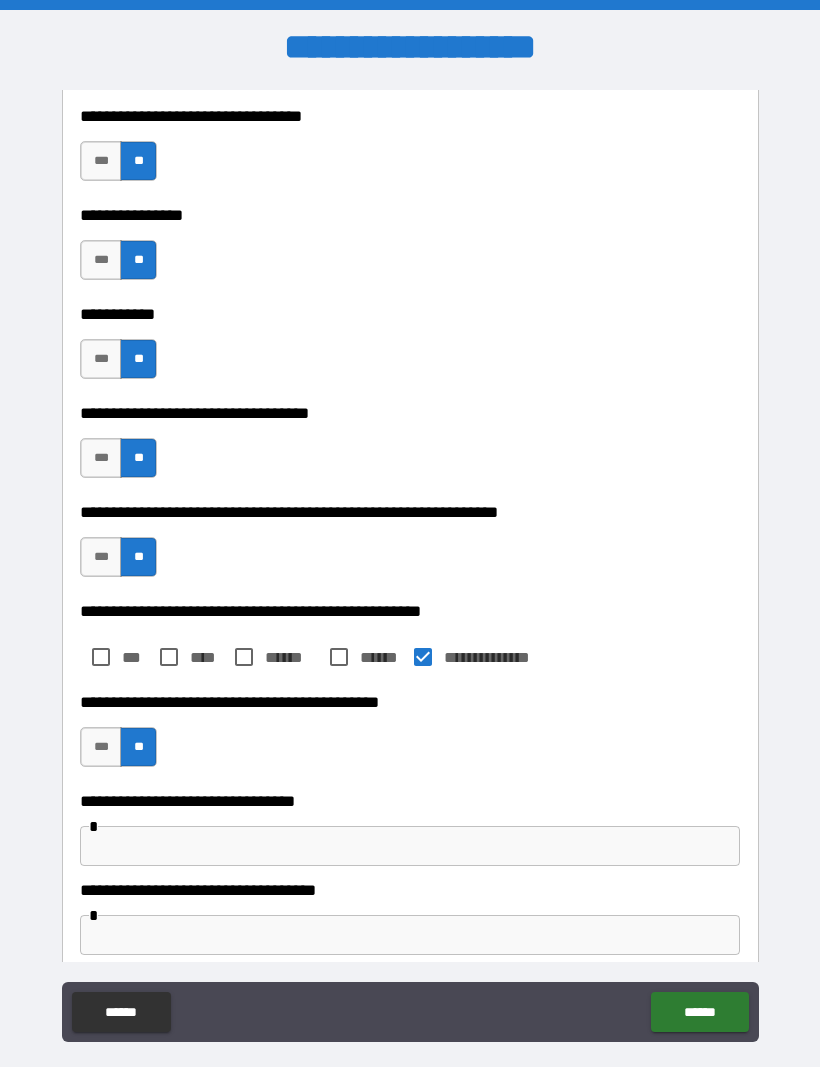 click at bounding box center [410, 935] 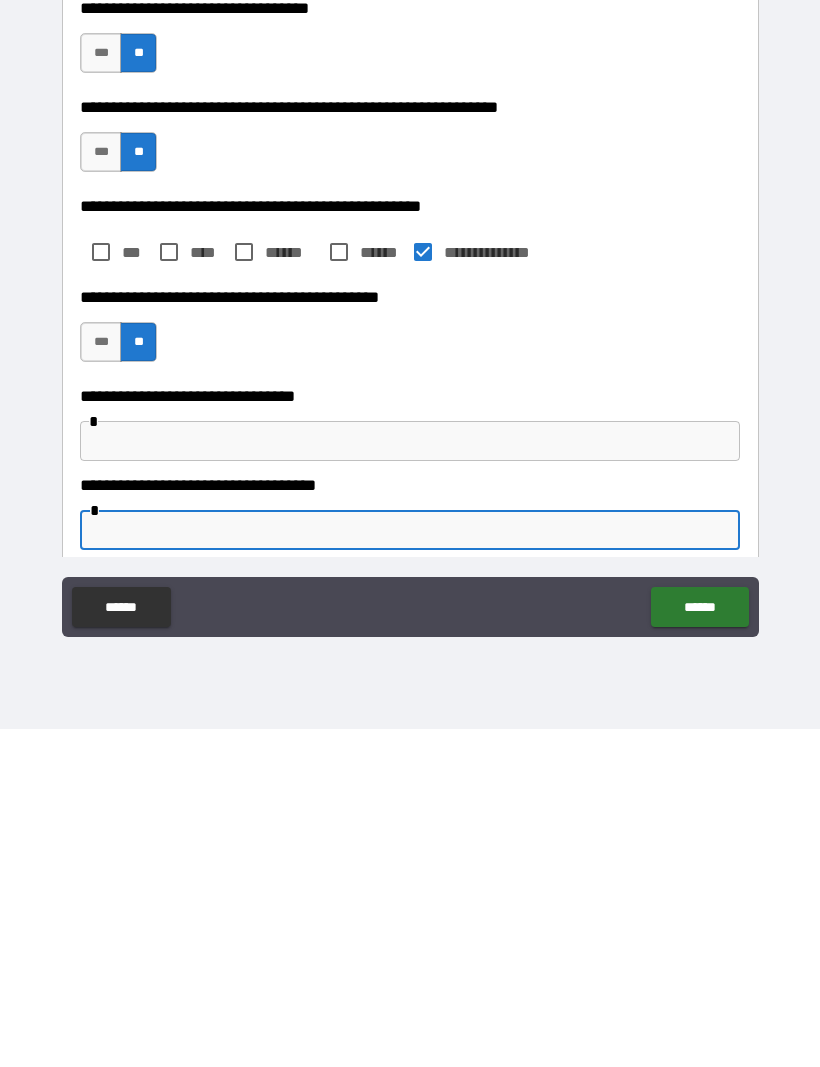 click at bounding box center [410, 868] 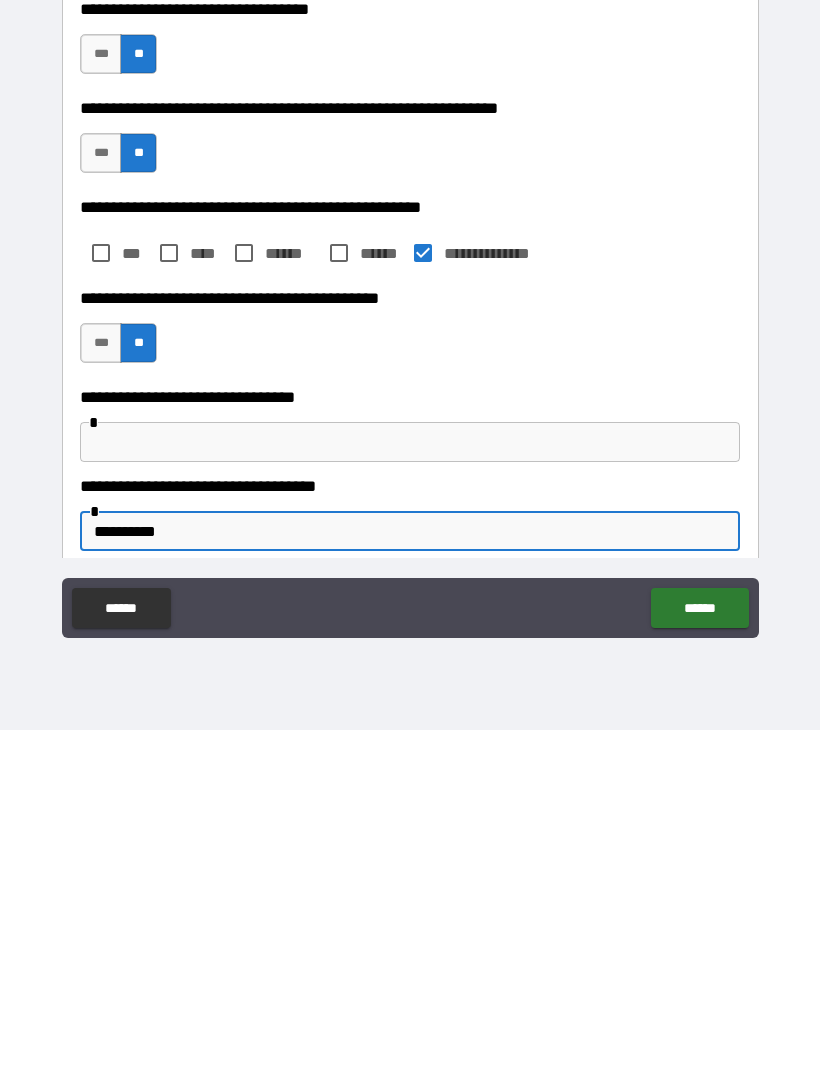 type on "*********" 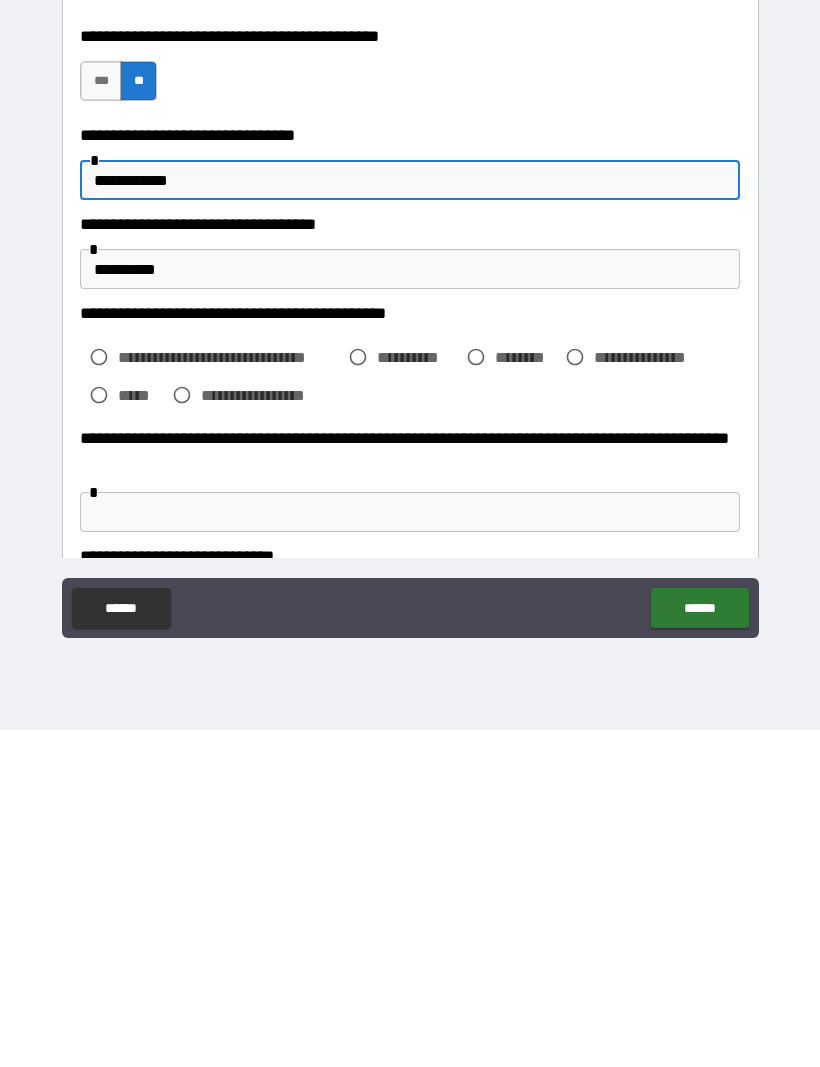 scroll, scrollTop: 1913, scrollLeft: 0, axis: vertical 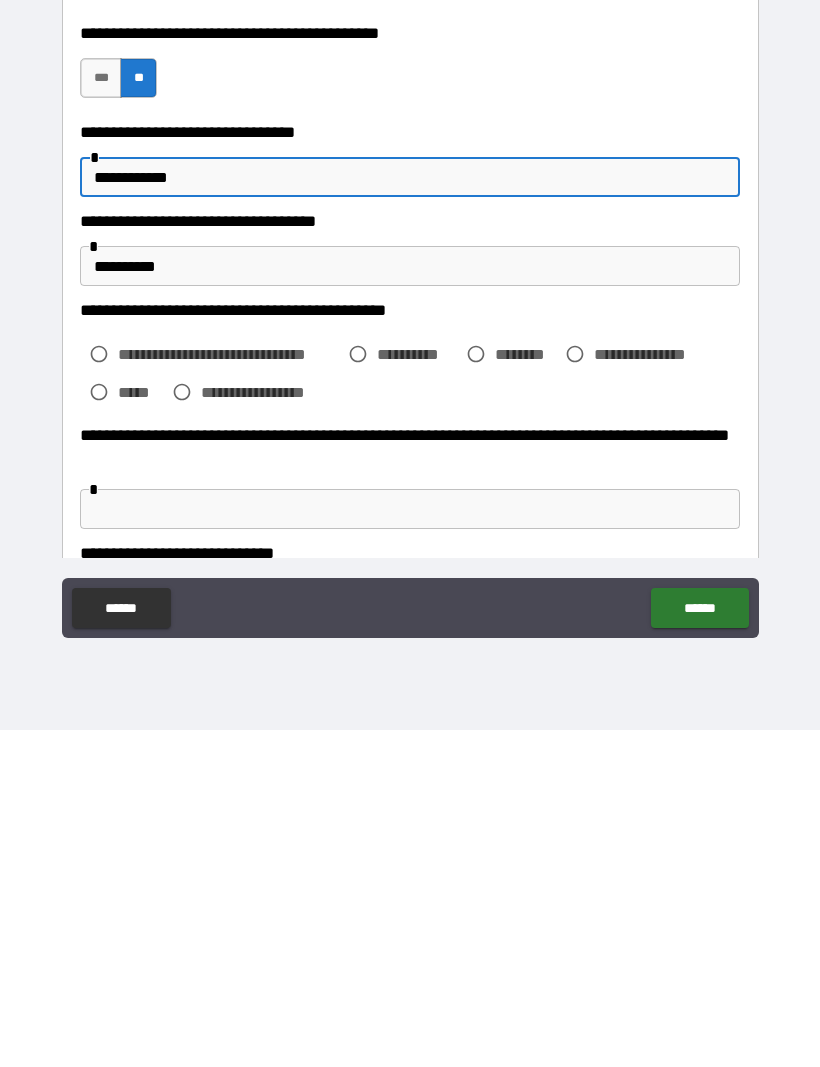 type on "**********" 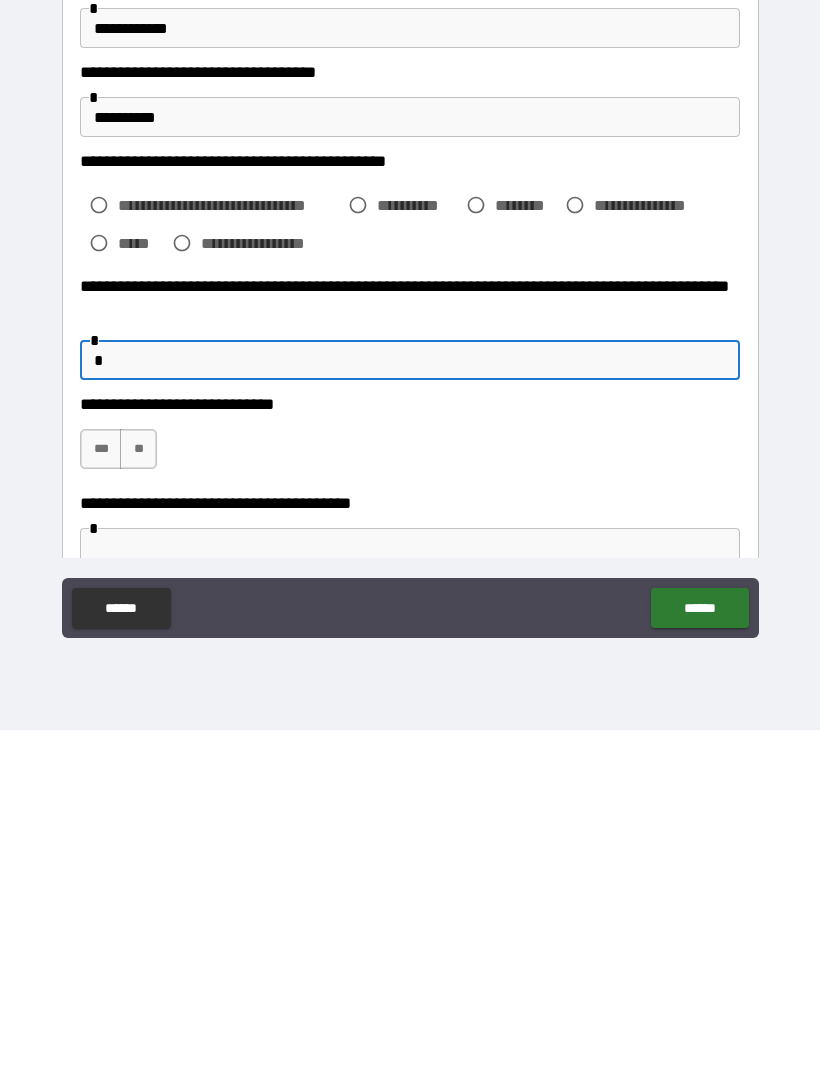 scroll, scrollTop: 2061, scrollLeft: 0, axis: vertical 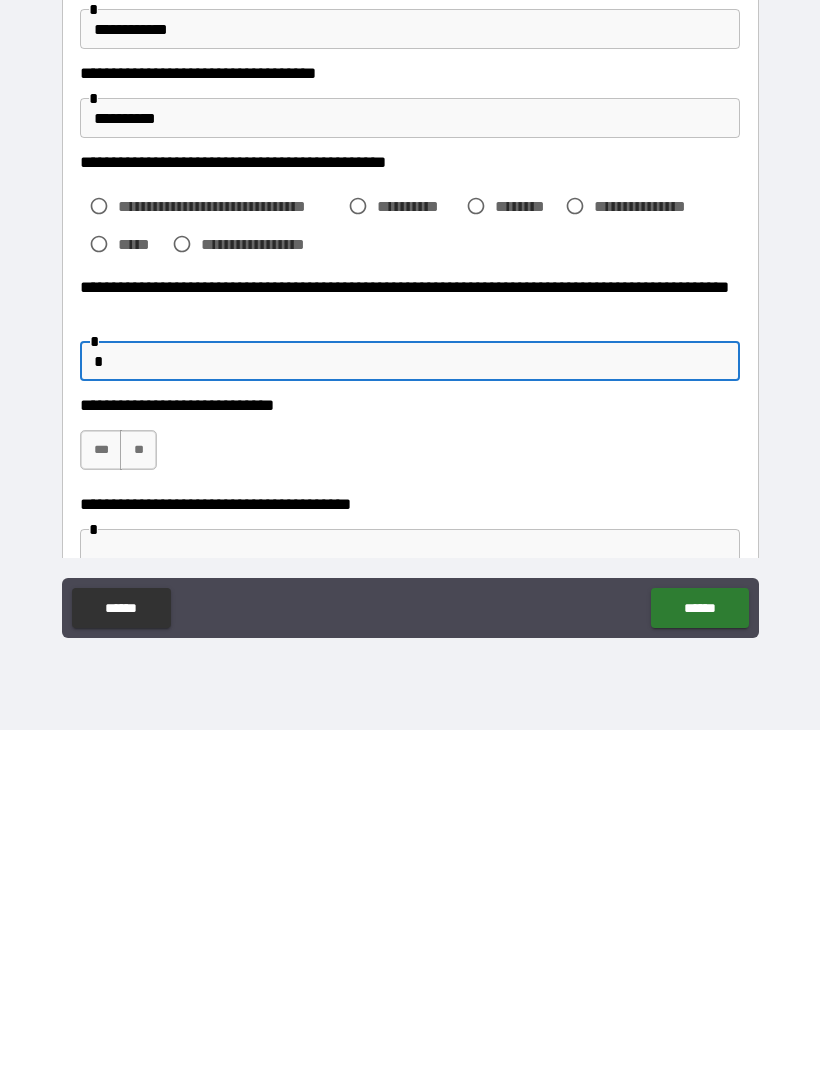 type on "*" 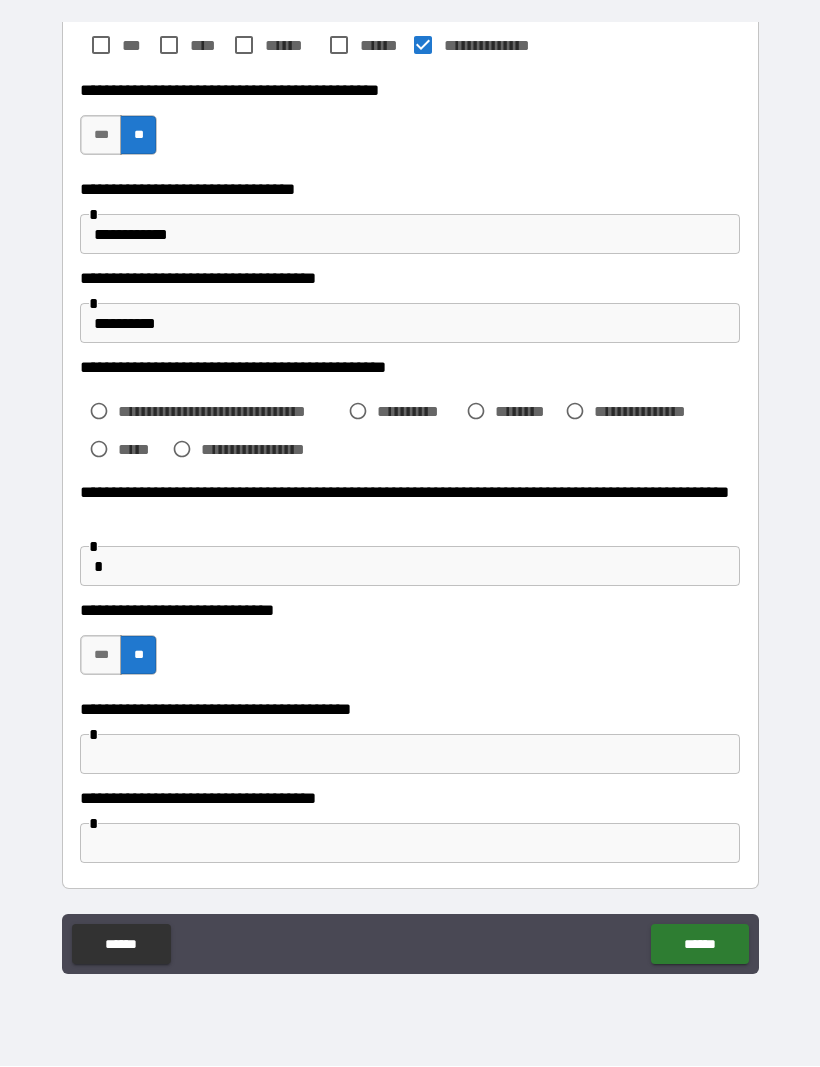 scroll, scrollTop: 2192, scrollLeft: 0, axis: vertical 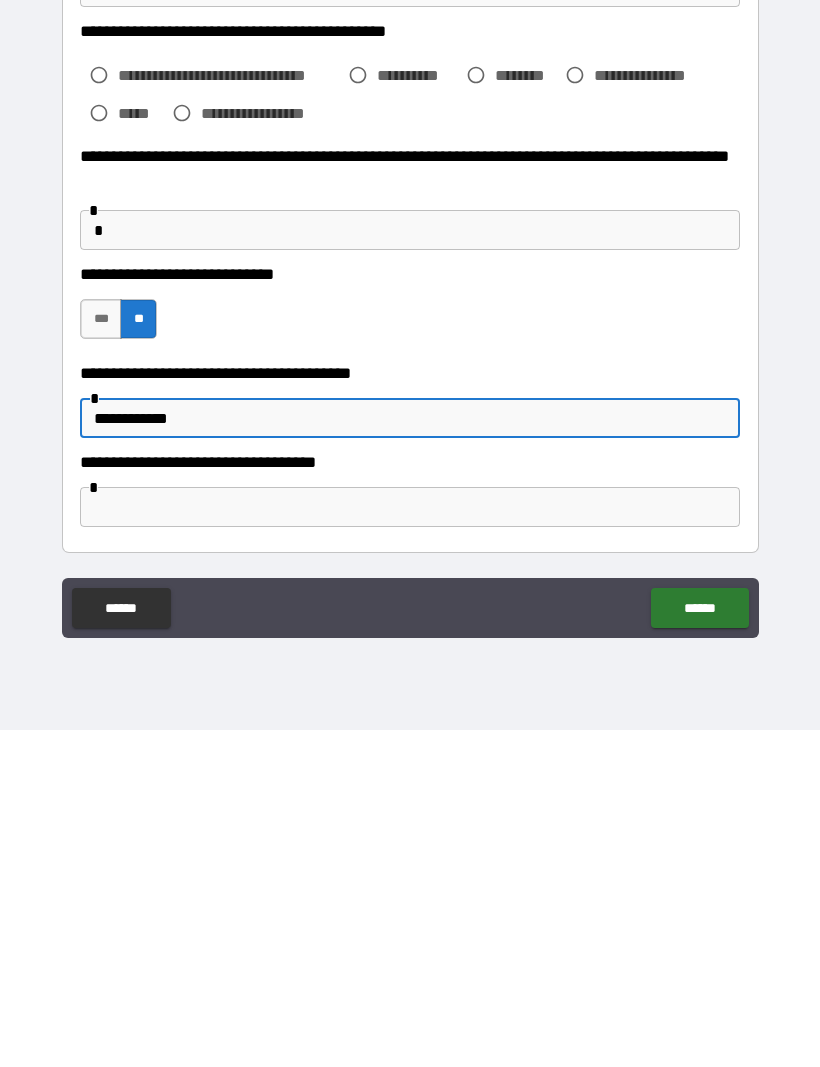 type on "**********" 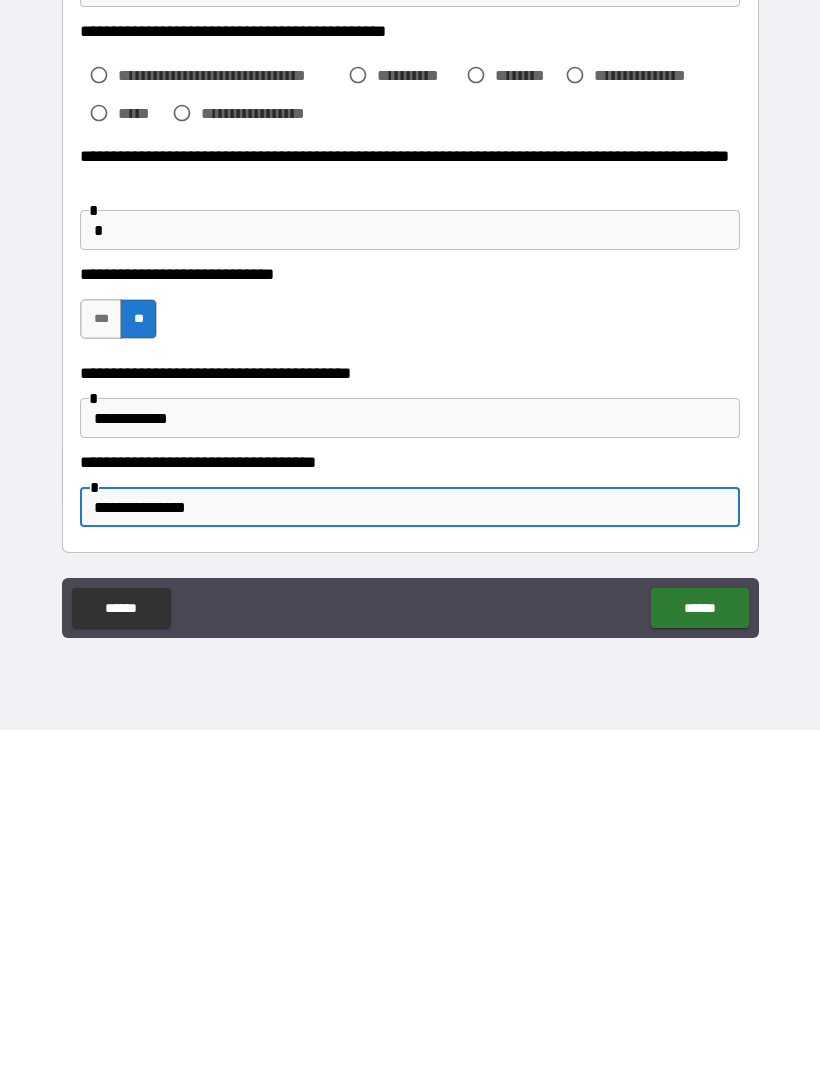 type on "**********" 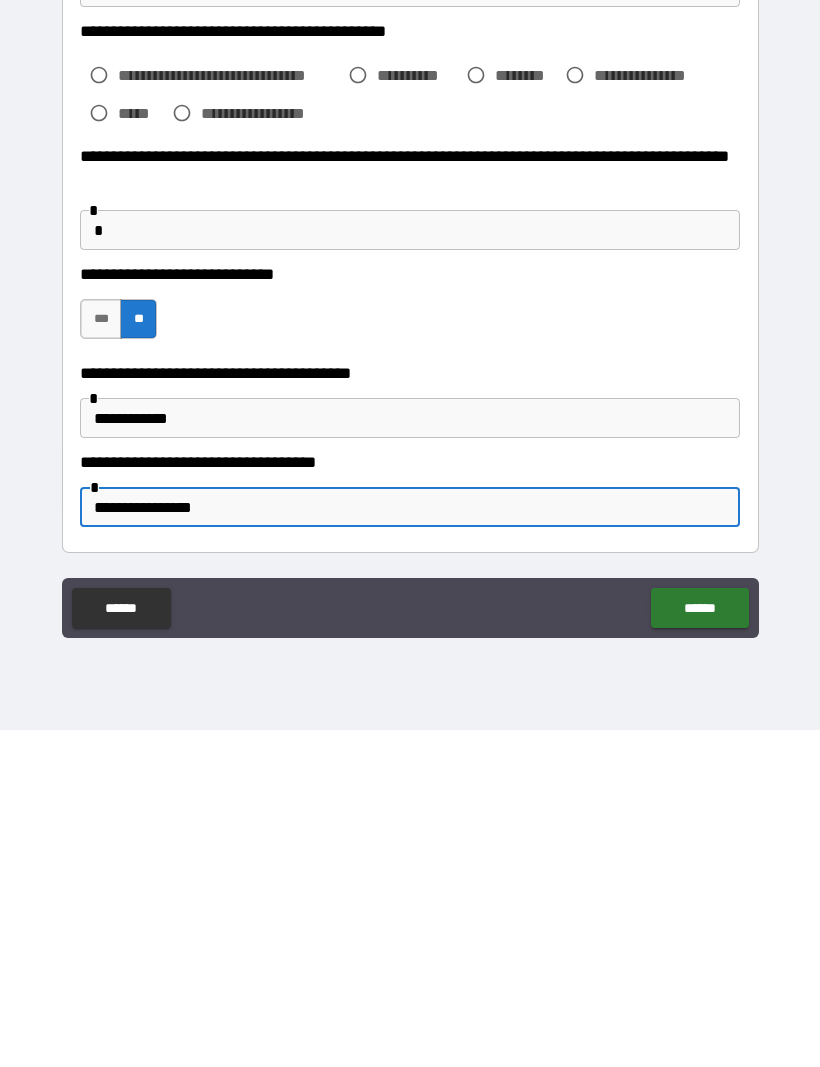 click on "******" at bounding box center [699, 945] 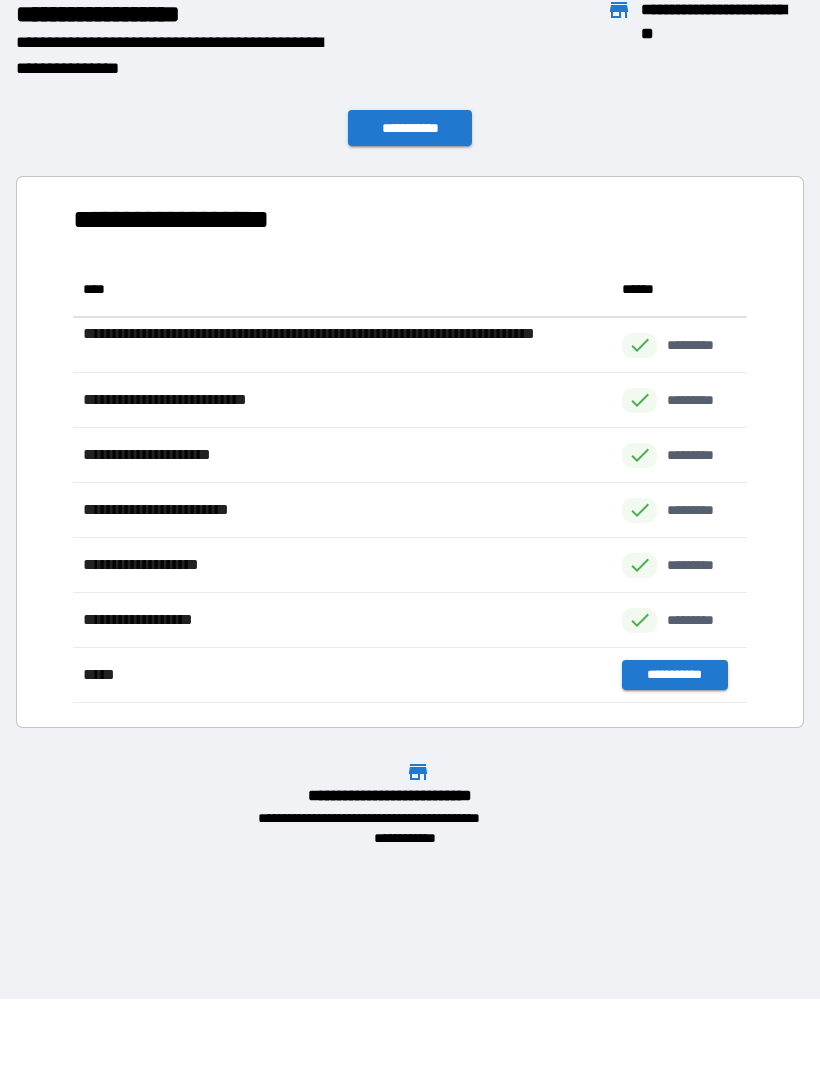 scroll, scrollTop: 1, scrollLeft: 1, axis: both 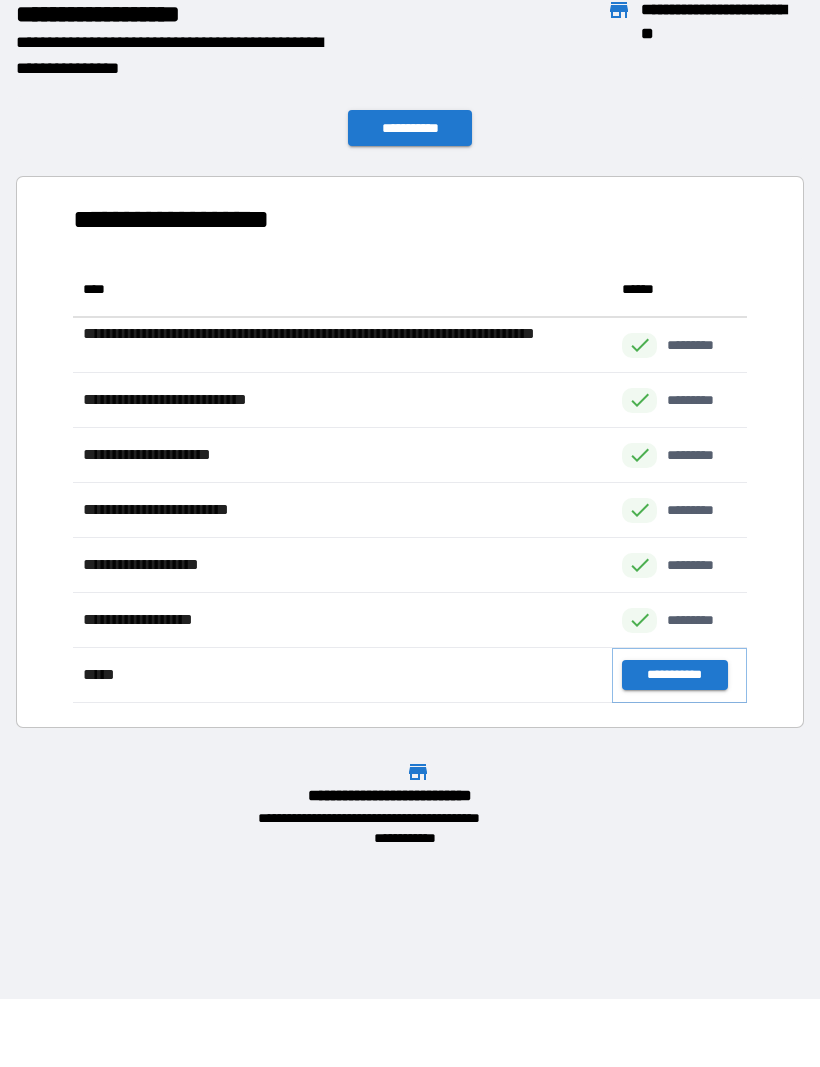 click on "**********" at bounding box center [674, 676] 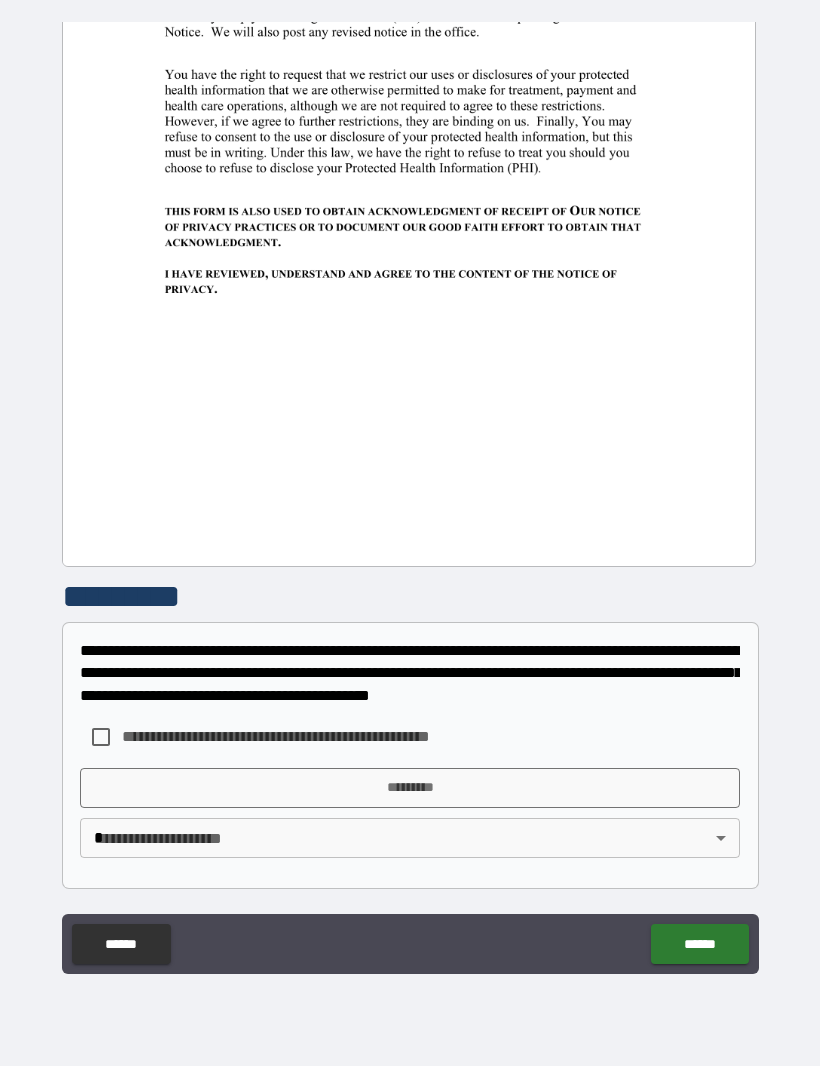 scroll, scrollTop: 383, scrollLeft: 0, axis: vertical 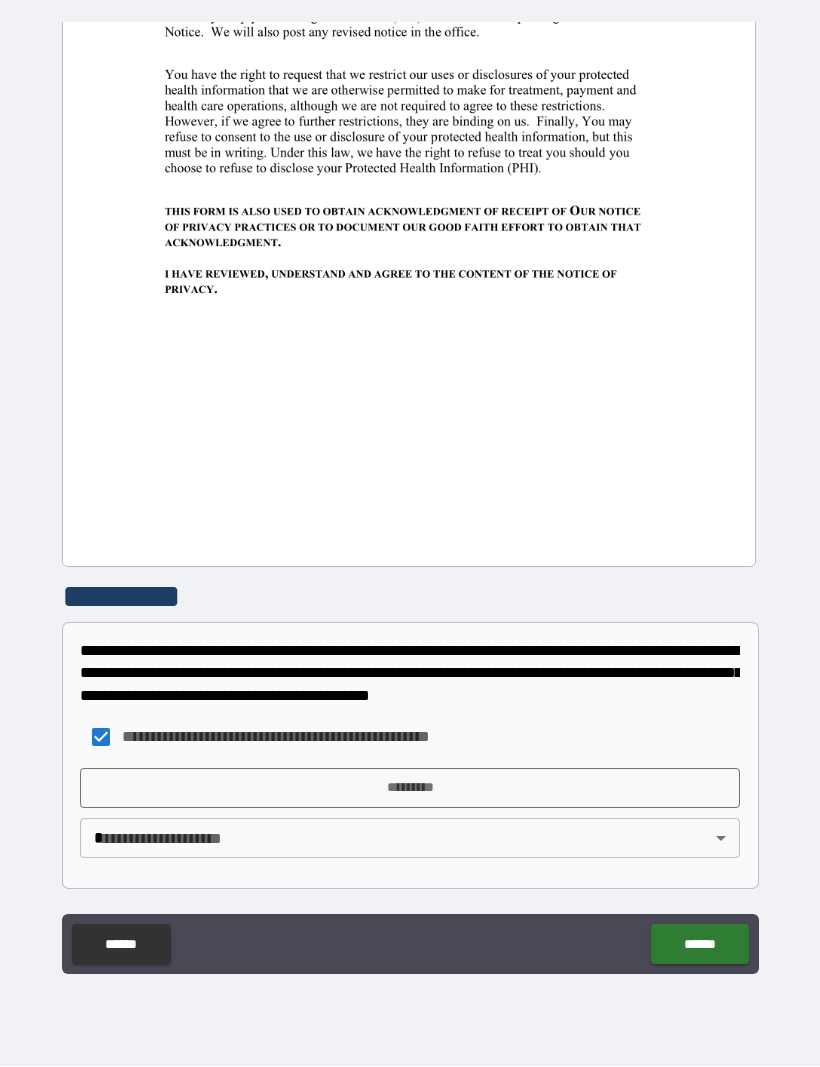 click on "*********" at bounding box center [410, 789] 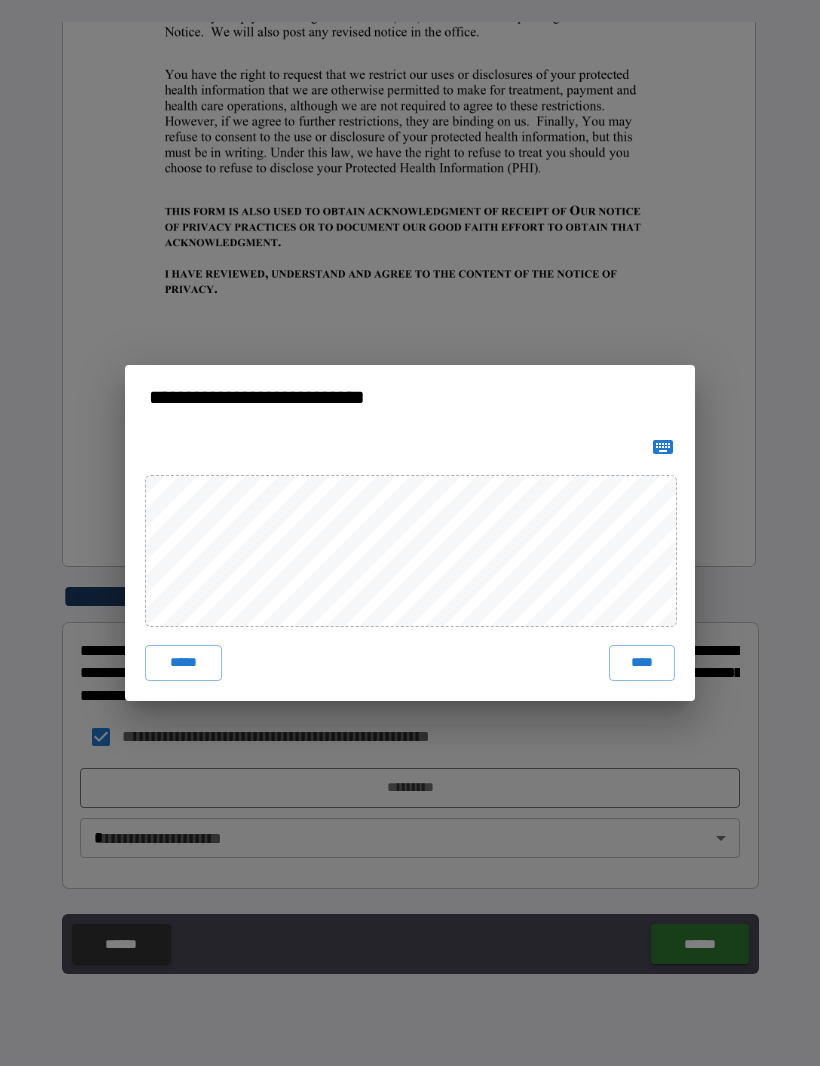 click on "****" at bounding box center [642, 664] 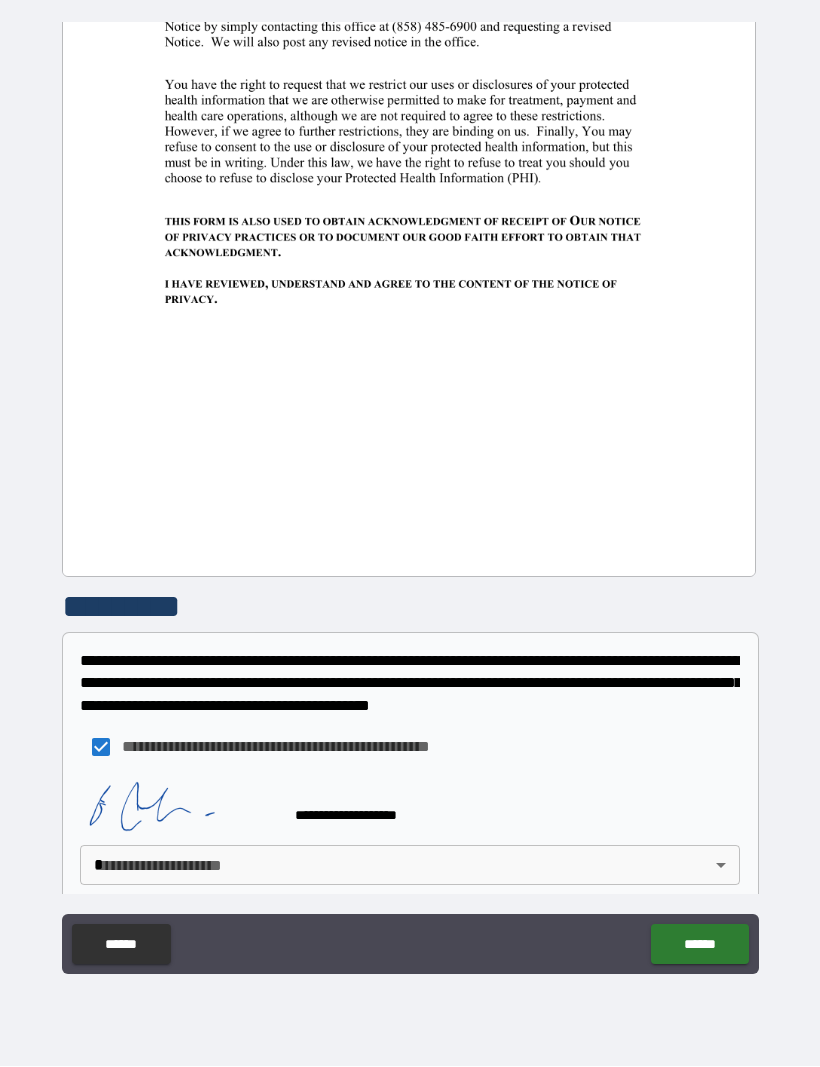click on "**********" at bounding box center [410, 500] 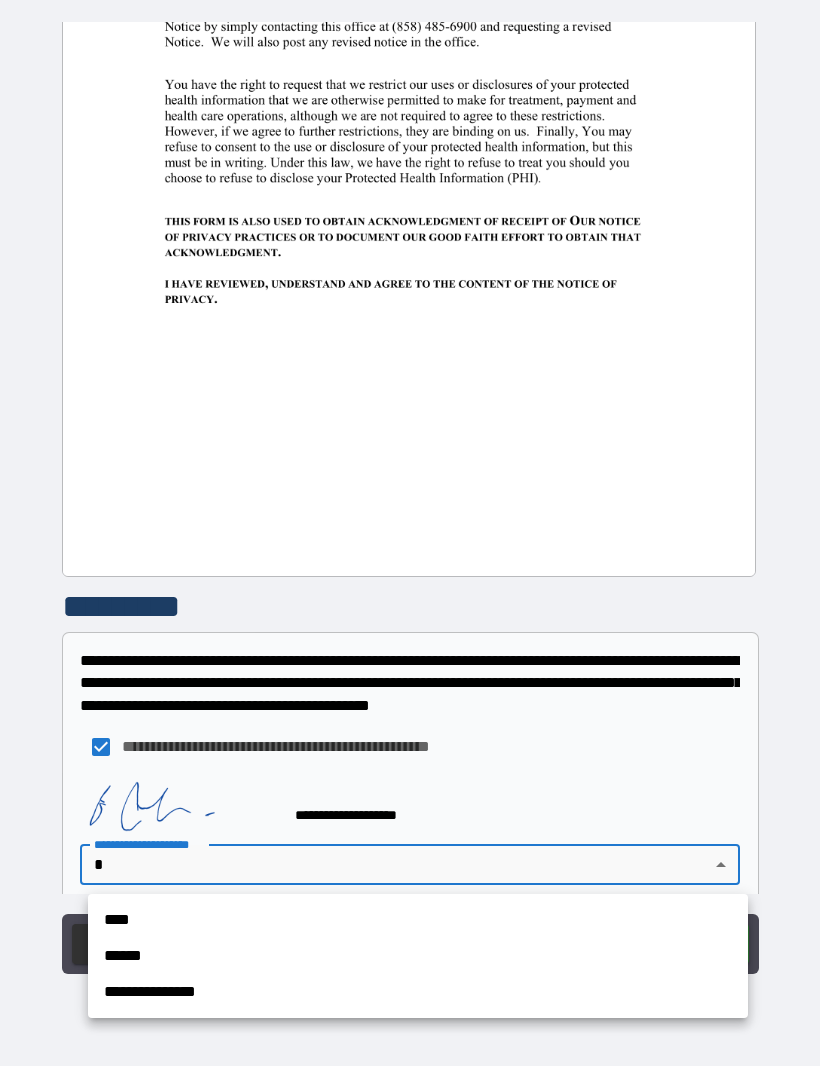 click on "****" at bounding box center (418, 921) 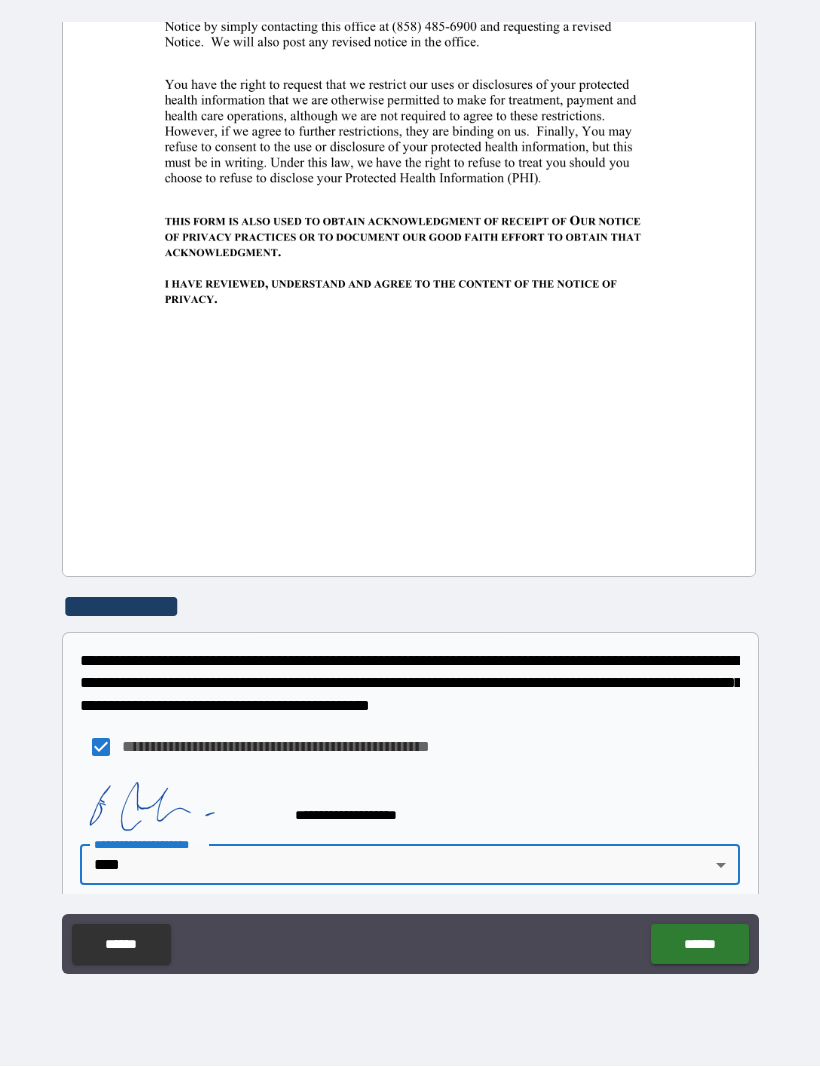 click on "******" at bounding box center [699, 945] 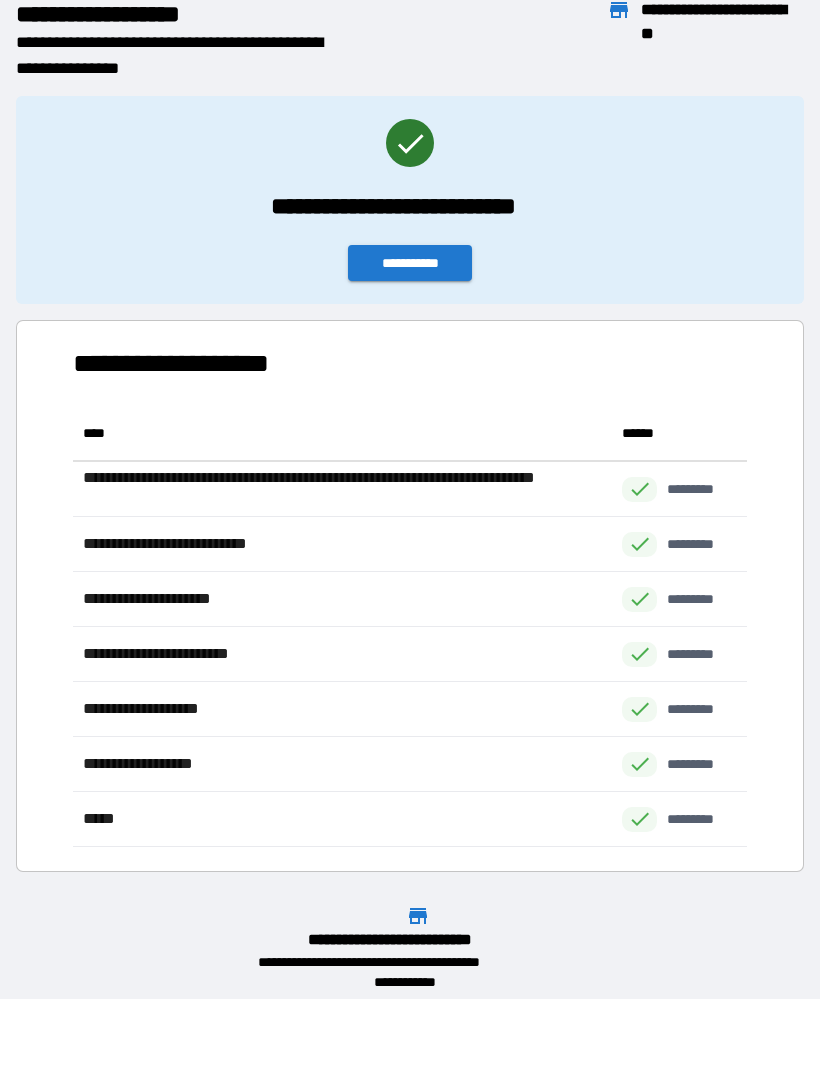 scroll, scrollTop: 1, scrollLeft: 1, axis: both 